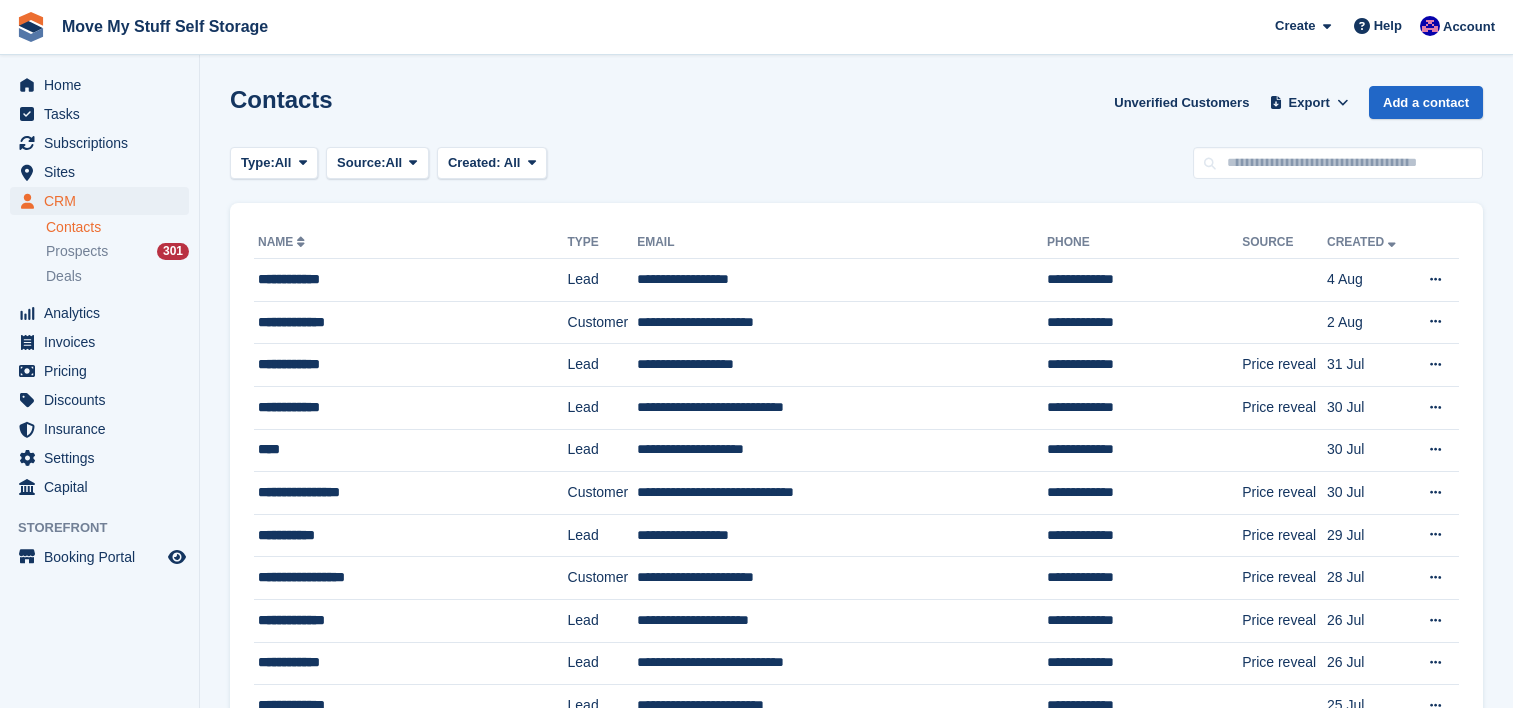 scroll, scrollTop: 0, scrollLeft: 0, axis: both 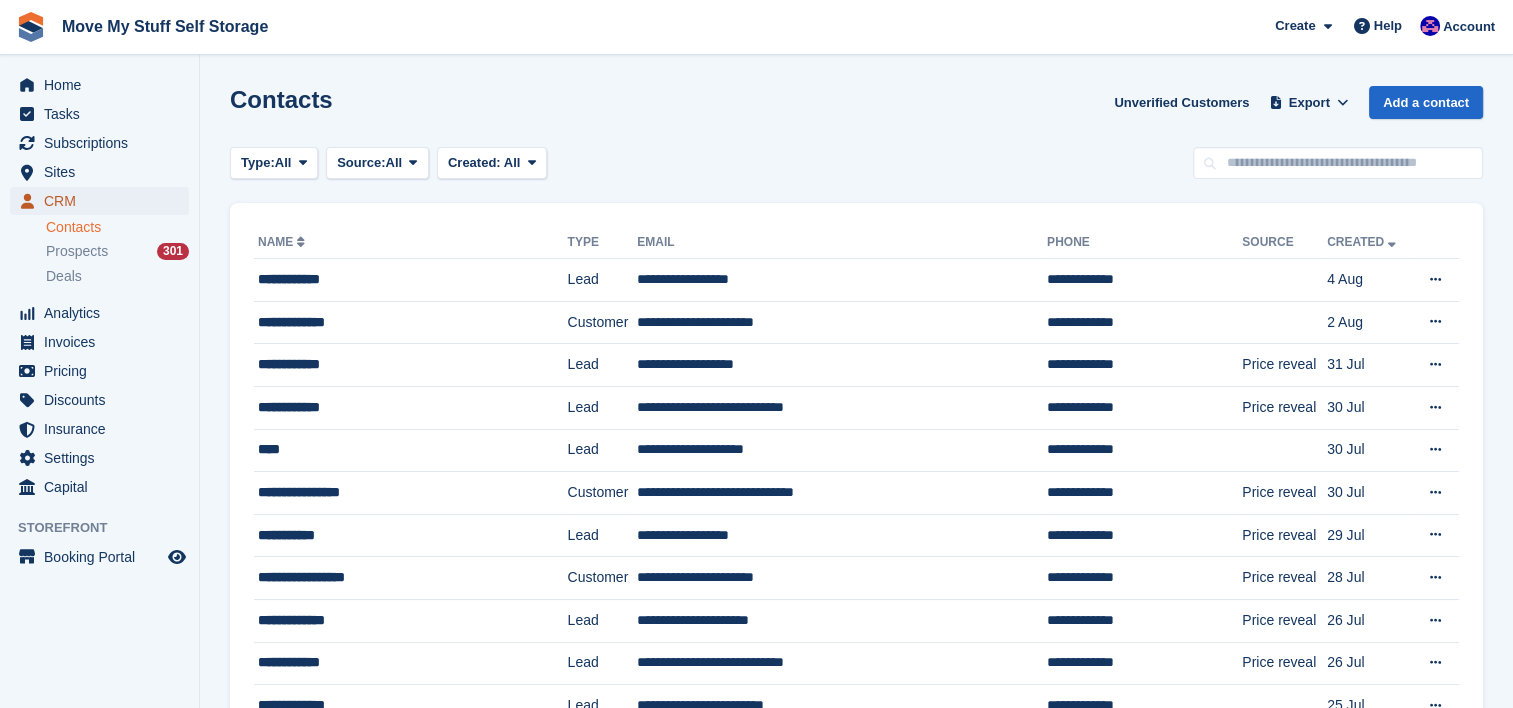 click on "CRM" at bounding box center (104, 201) 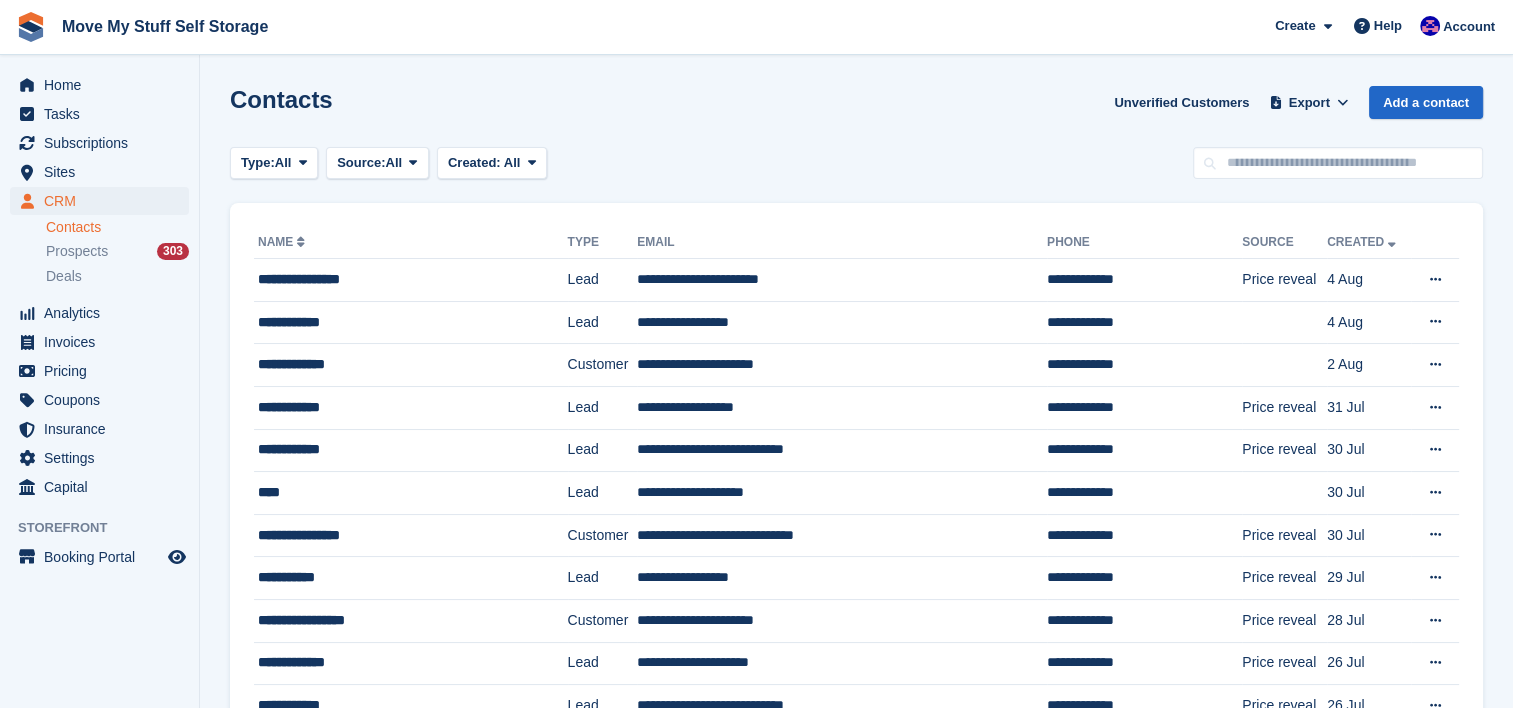 click on "**********" at bounding box center (856, 1303) 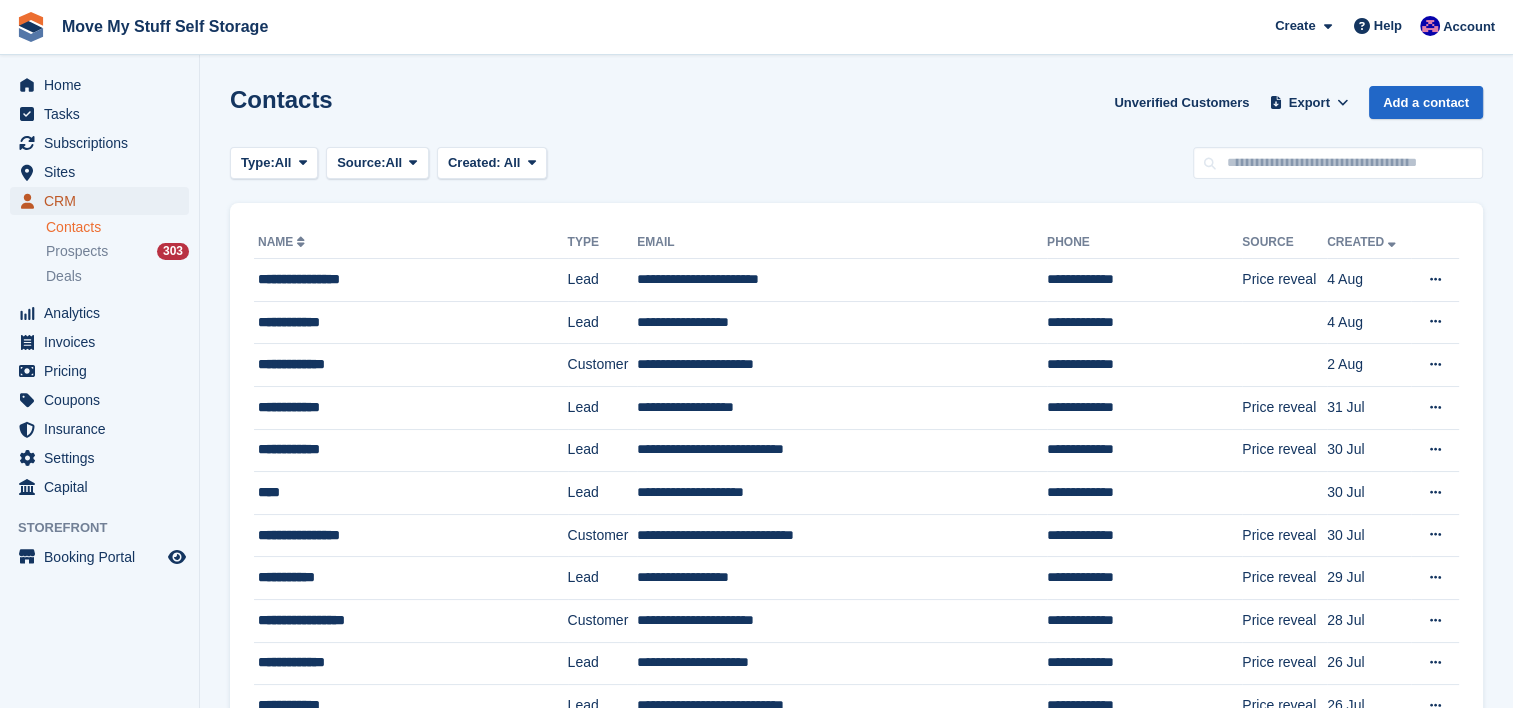 click on "CRM" at bounding box center (104, 201) 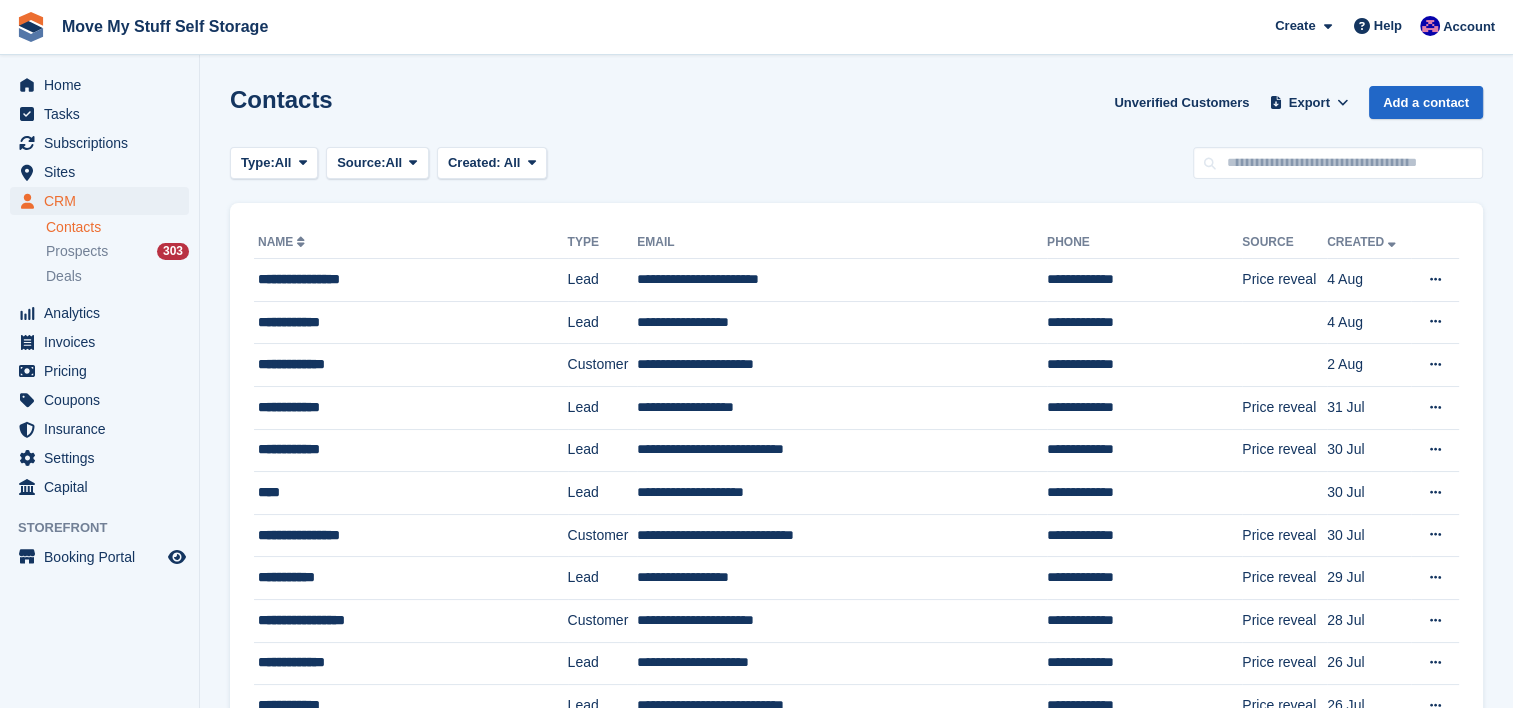 click on "Contacts
Unverified Customers
Export
Export Contacts
Export a CSV of all Contacts which match the current filters.
Please allow time for large exports.
Start Export
Add a contact
Type:
All
All
Lead
Customer
Source:
All
All
Storefront
Backoffice
Pre-Opening interest
Incomplete booking
Unit type interest
Price reveal
Quote requested
Storefront booking
Storefront pop-up form
External enquiry form
Phone call
Walk-in" at bounding box center (856, 1244) 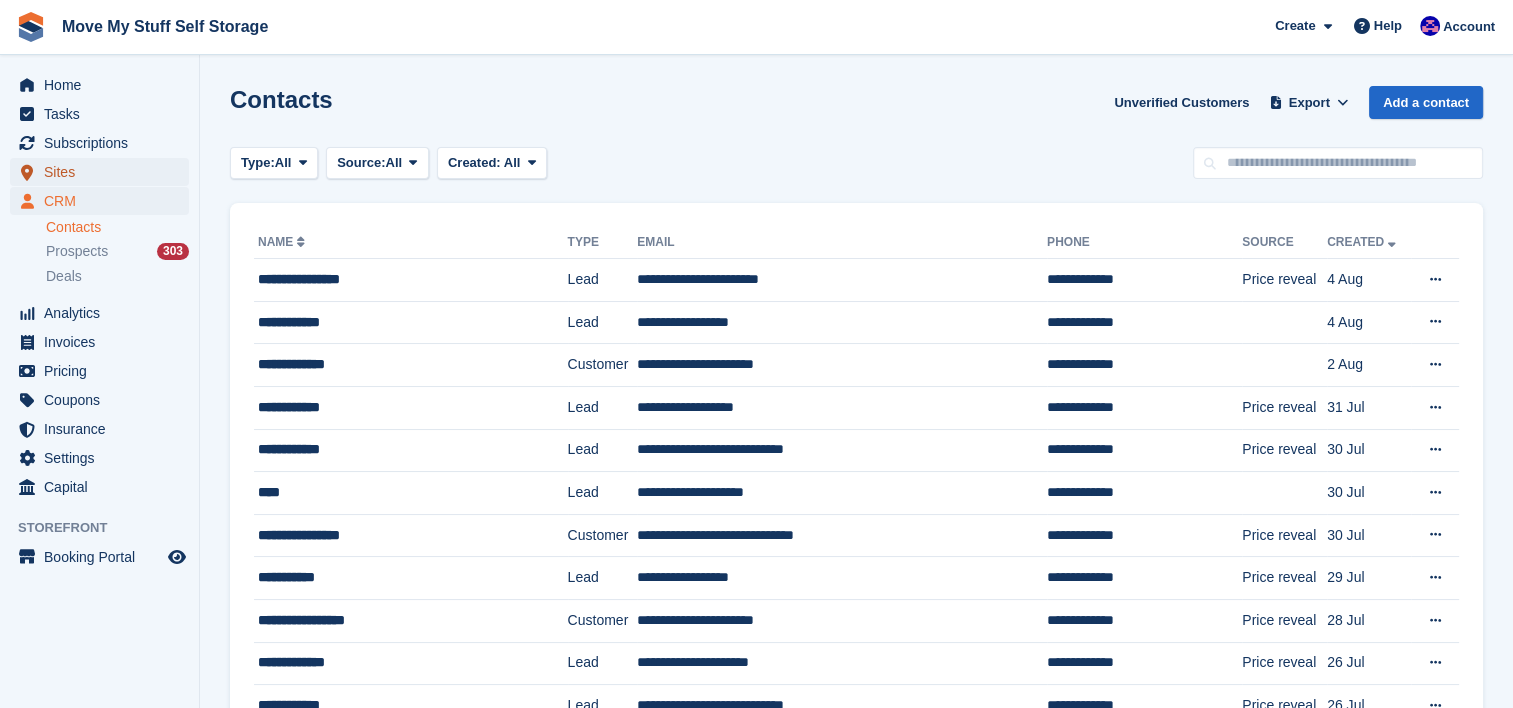 click on "Sites" at bounding box center [104, 172] 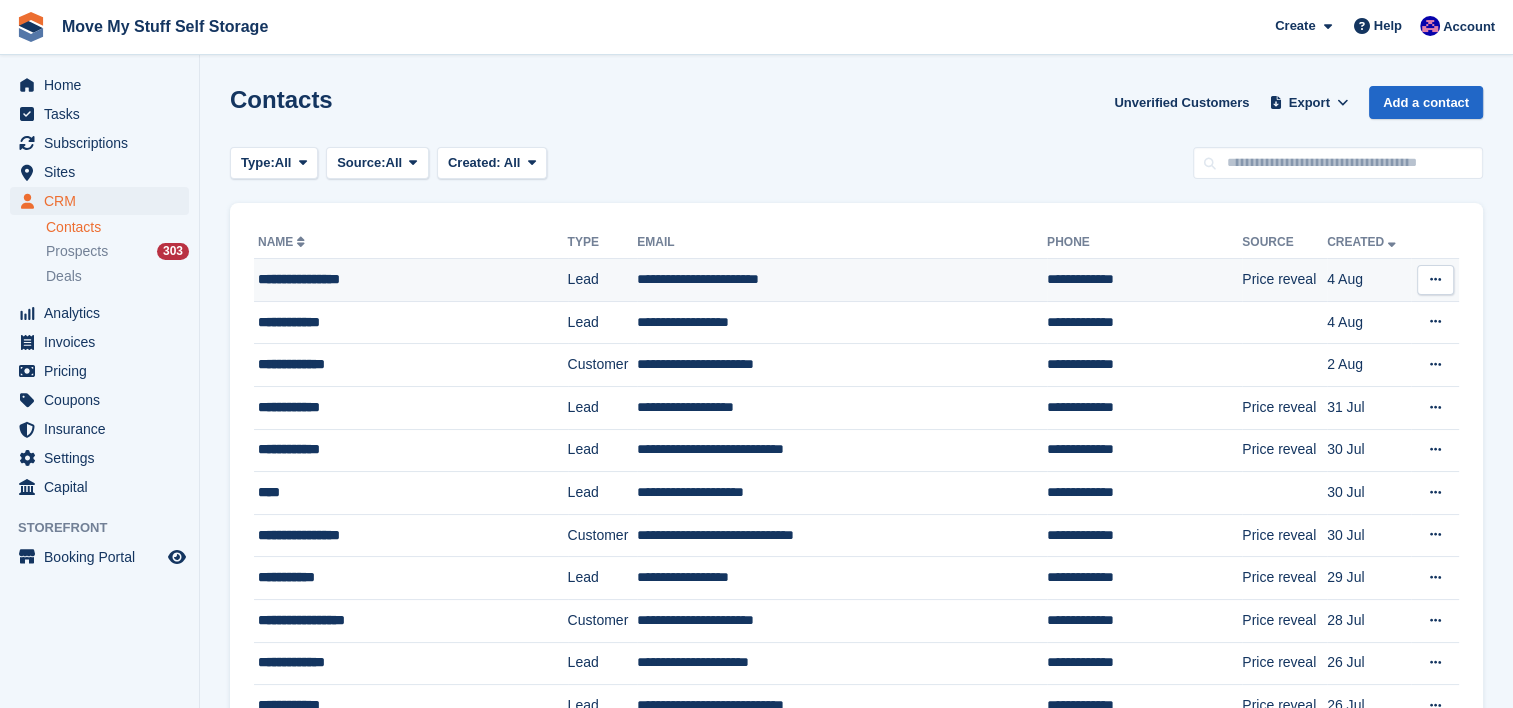 click on "**********" at bounding box center (392, 279) 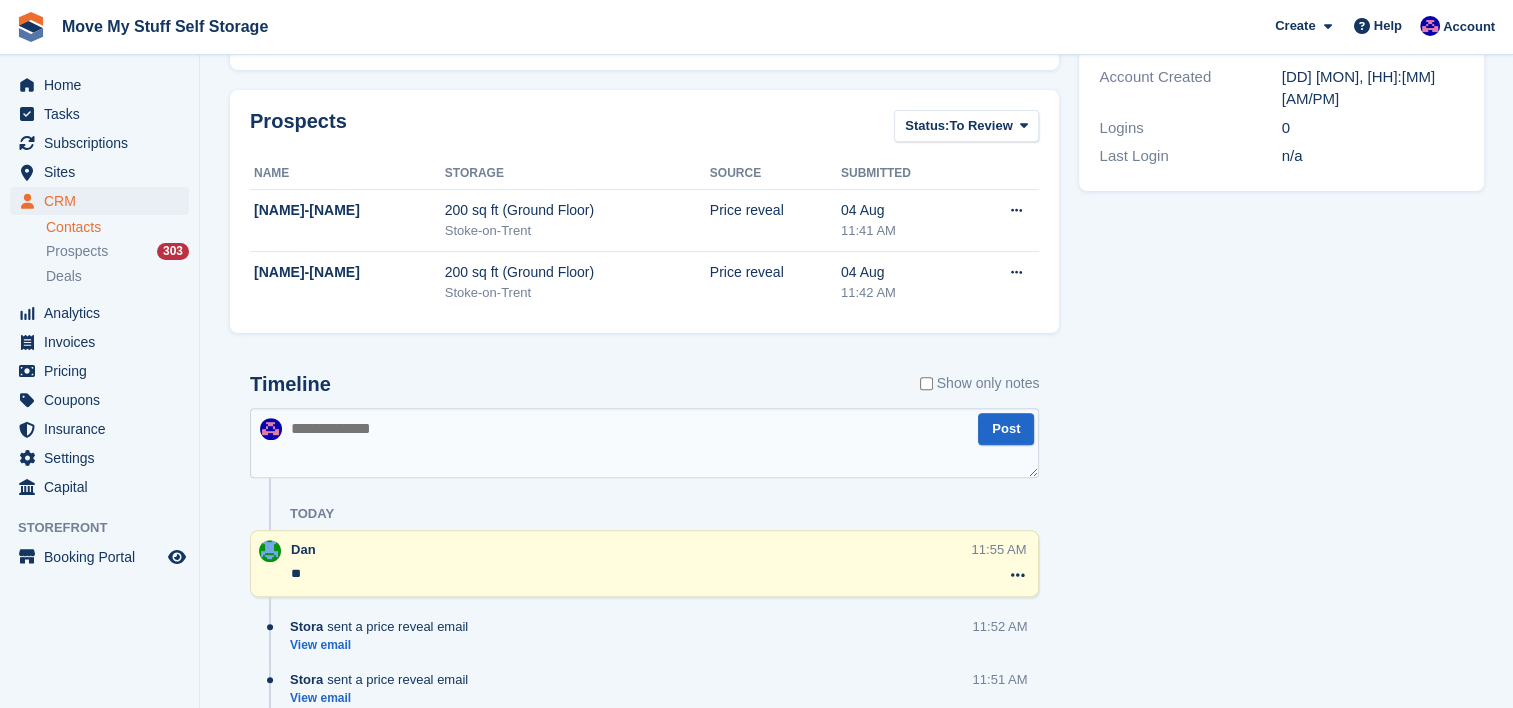 scroll, scrollTop: 800, scrollLeft: 0, axis: vertical 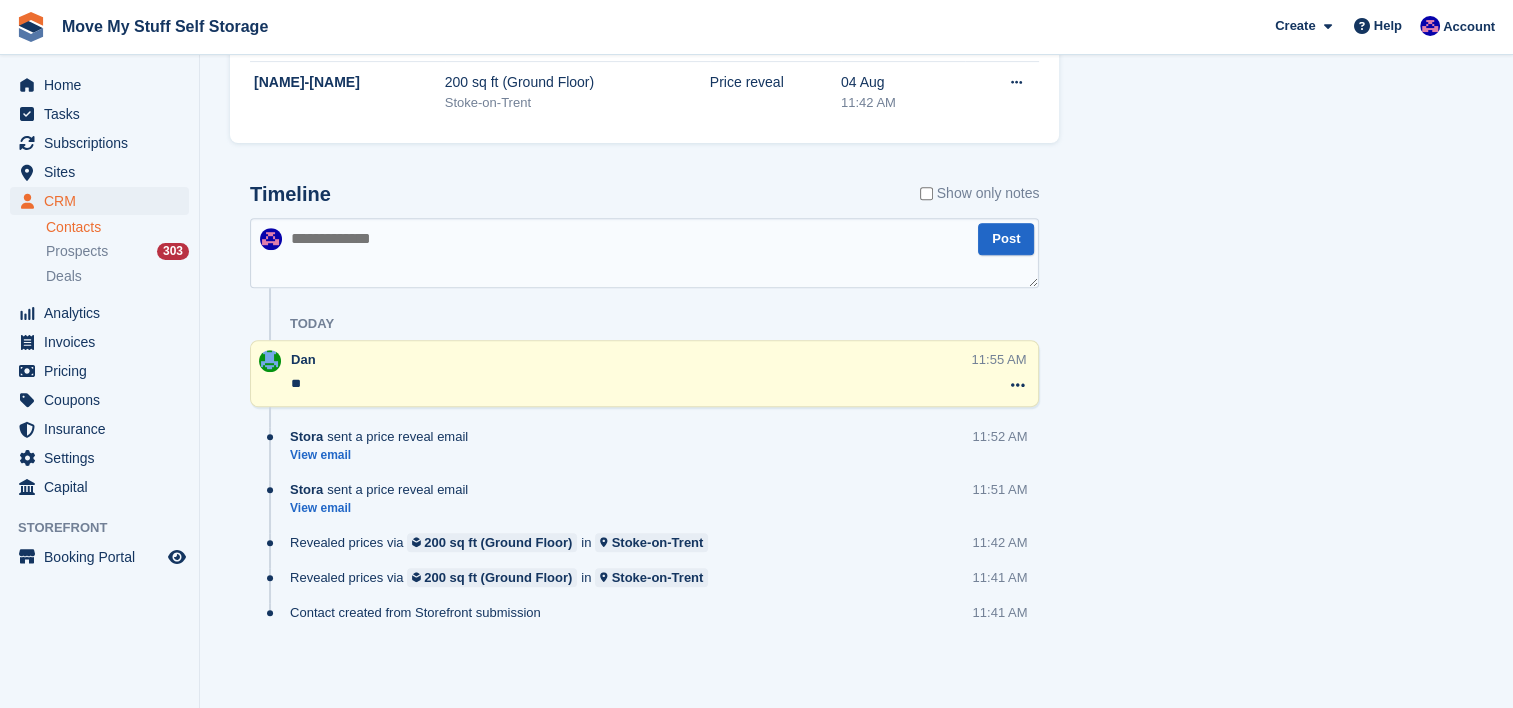 click on "Tasks
0
Add
No tasks related to [NAME]-[NAME]
Contact Details
Email
[EMAIL]
Phone
[PHONE]
Address
No address available.
About
Contact Type
Lead
Customer Source
Price reveal
Use Case" at bounding box center (1281, 15) 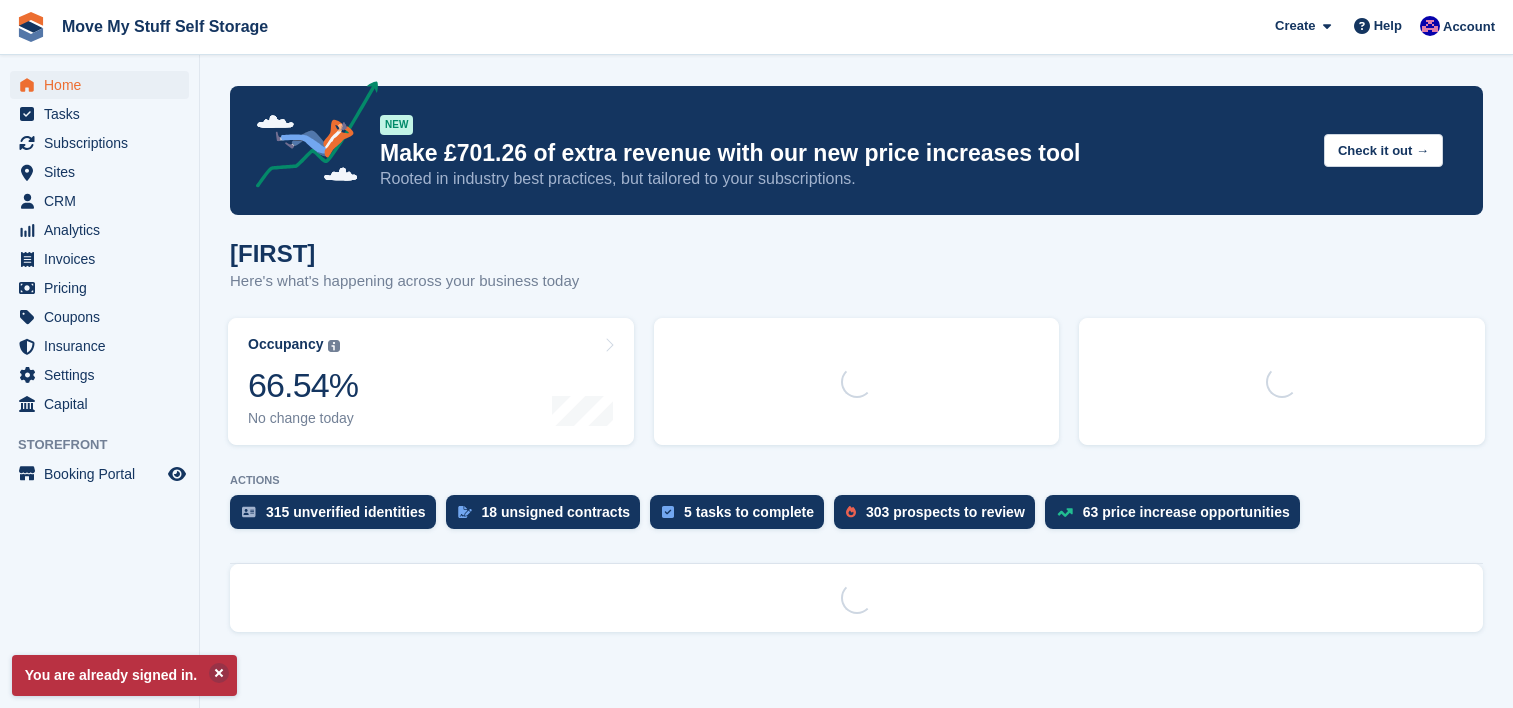 scroll, scrollTop: 0, scrollLeft: 0, axis: both 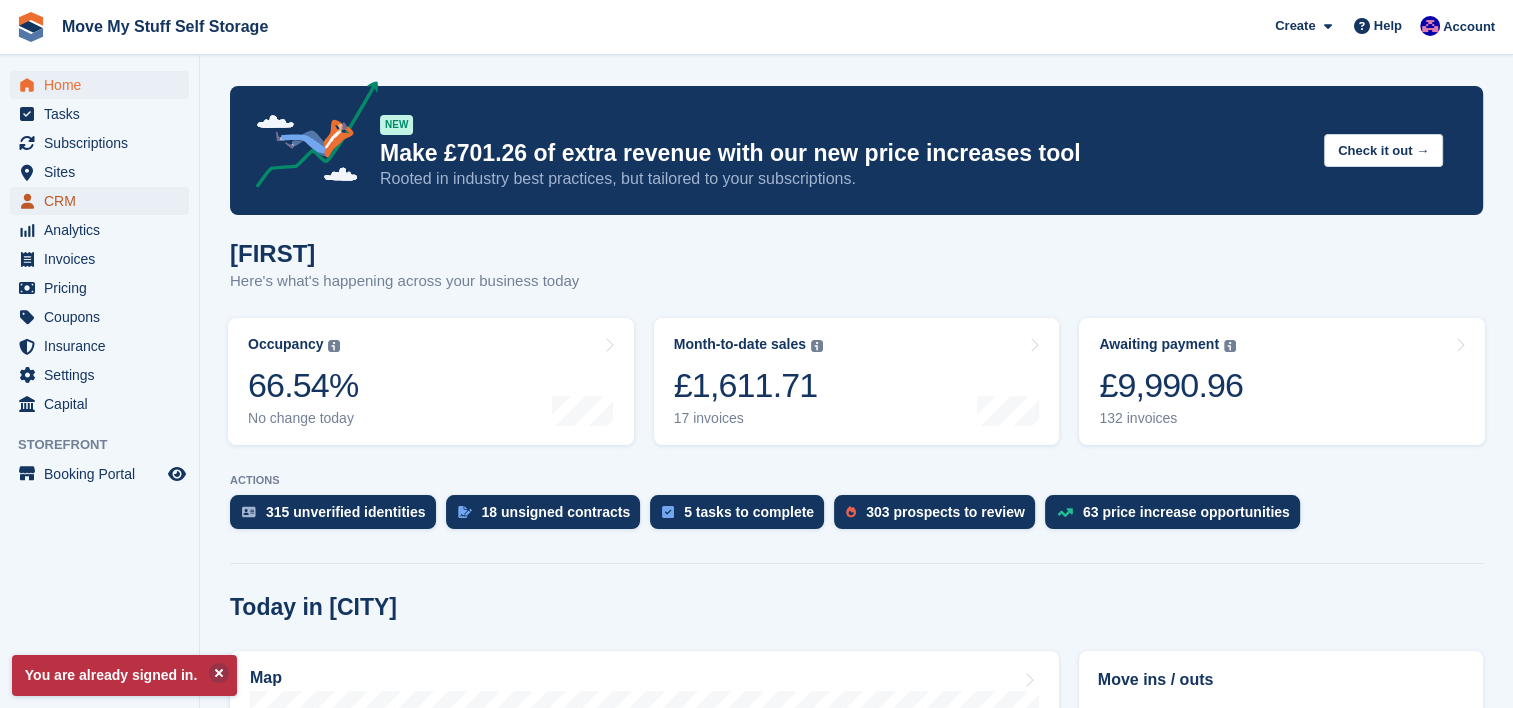 click on "CRM" at bounding box center [104, 201] 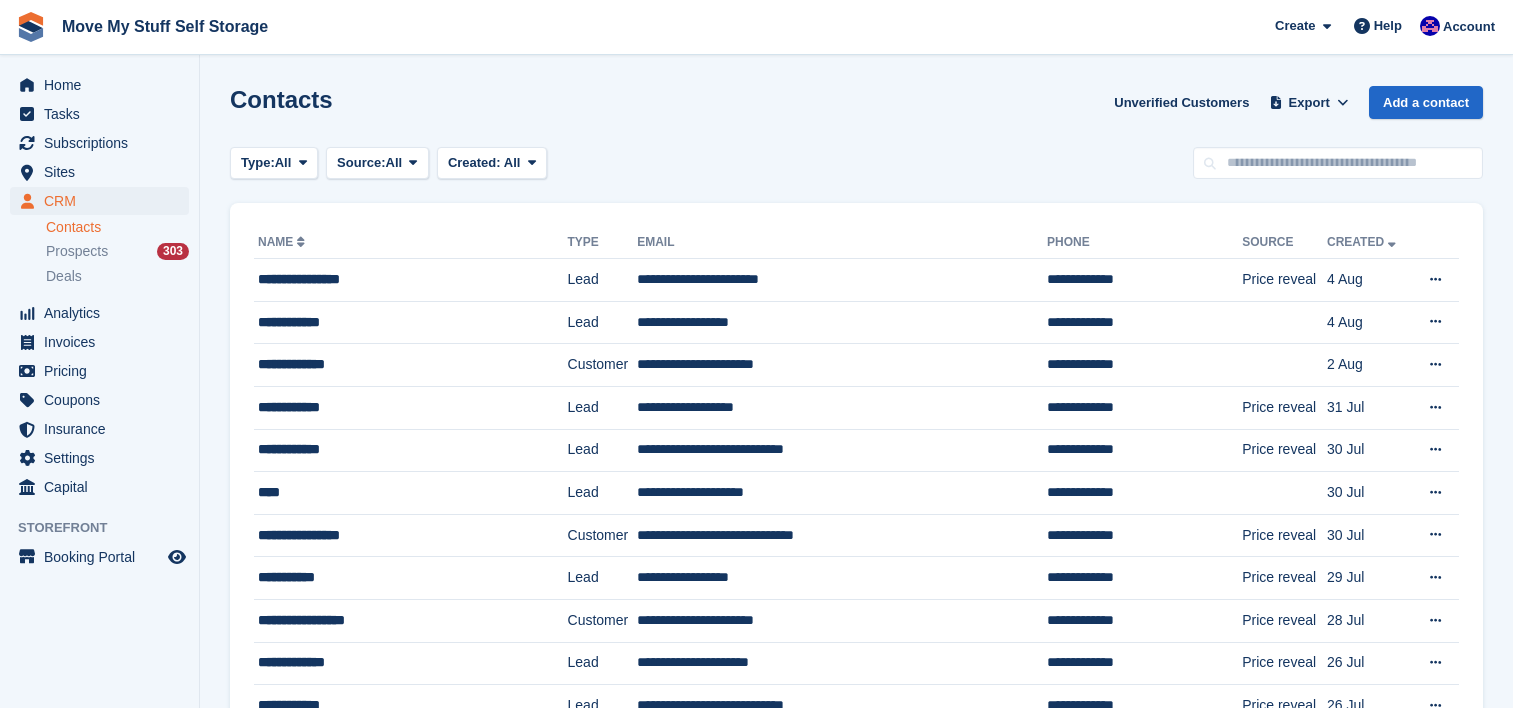 scroll, scrollTop: 0, scrollLeft: 0, axis: both 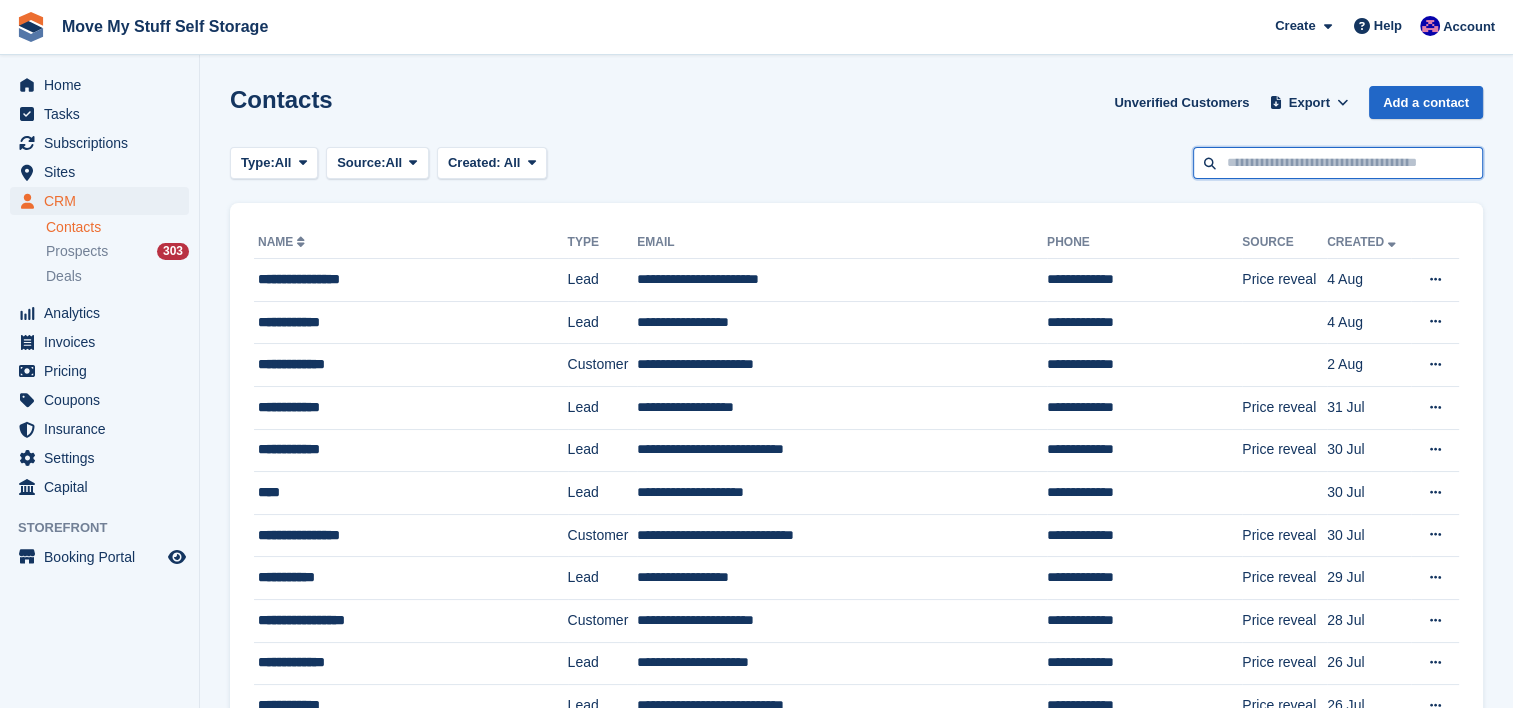 click at bounding box center (1338, 163) 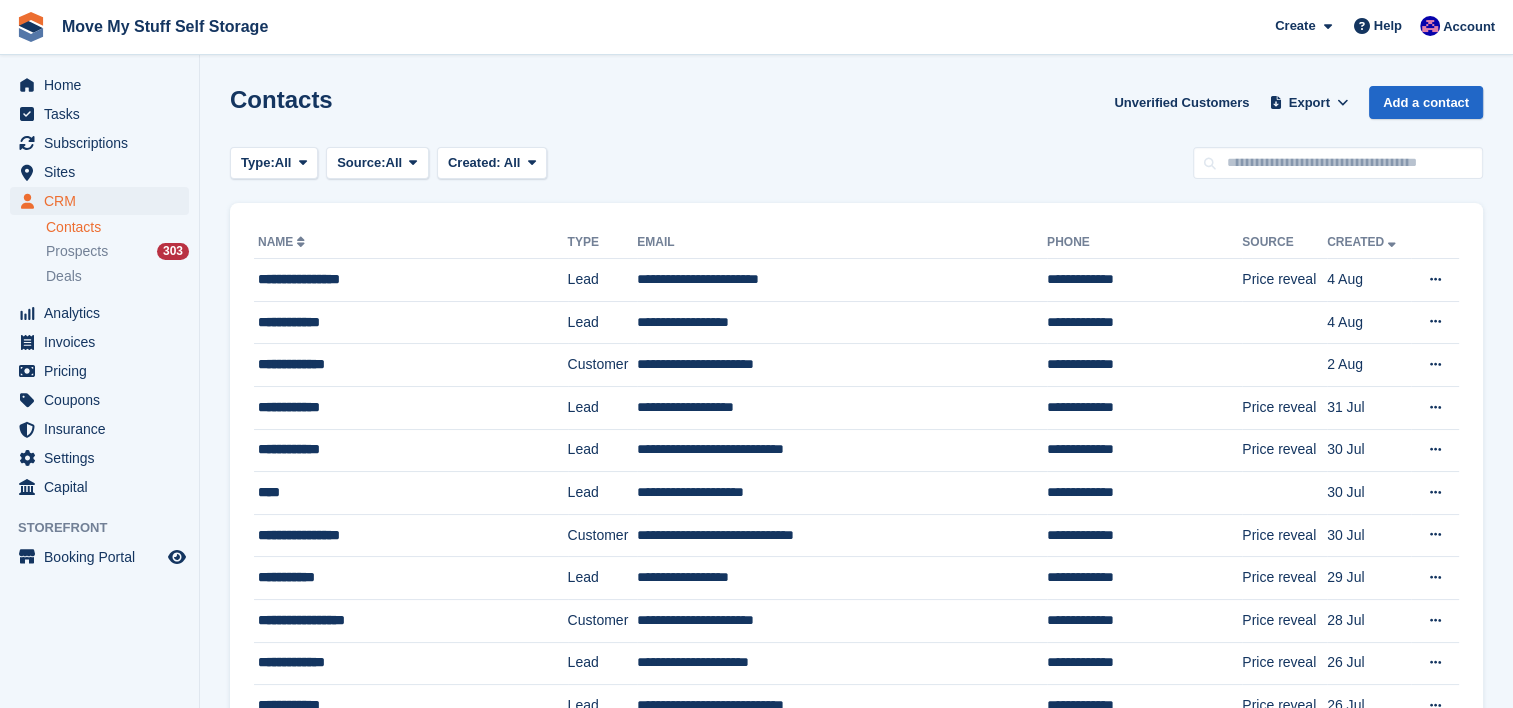 click on "CRM
CRM" at bounding box center [99, 201] 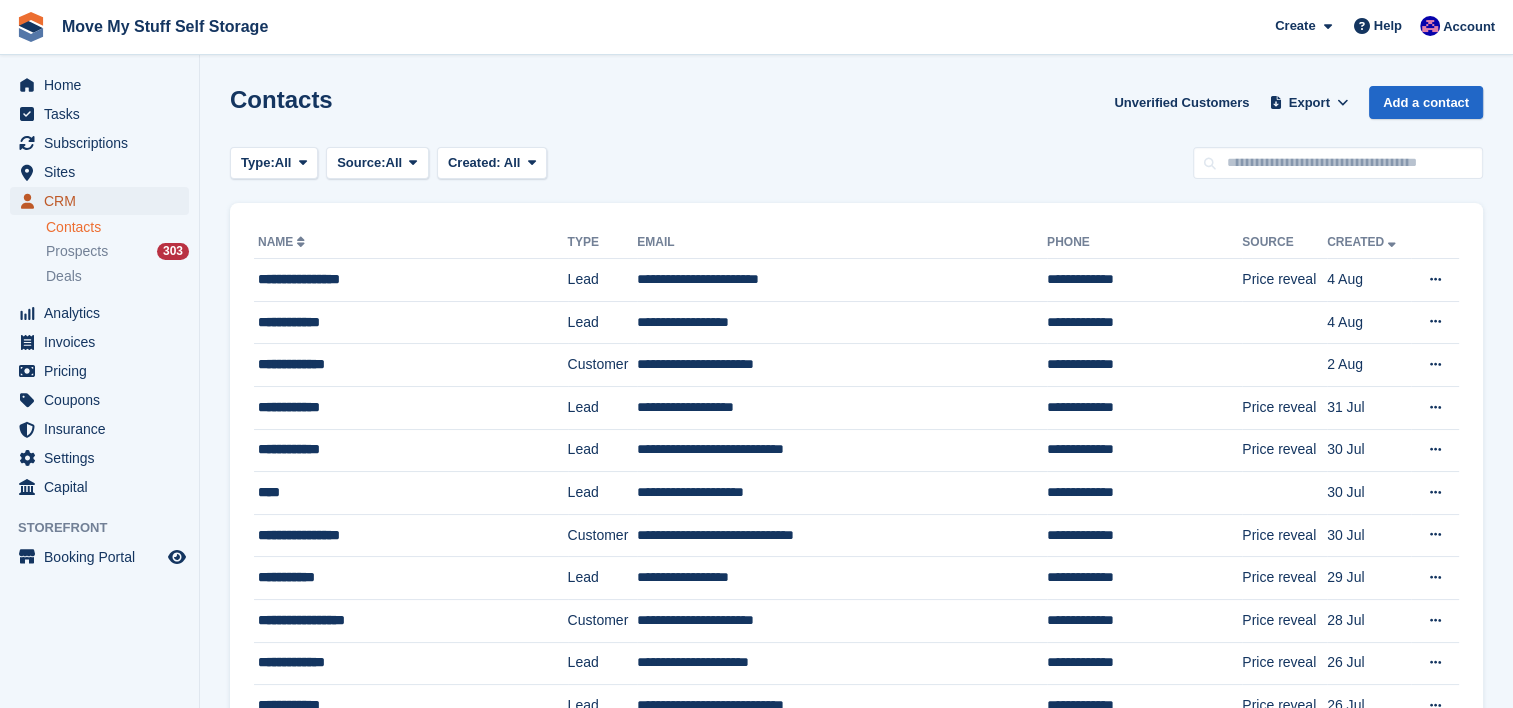 click on "CRM" at bounding box center [104, 201] 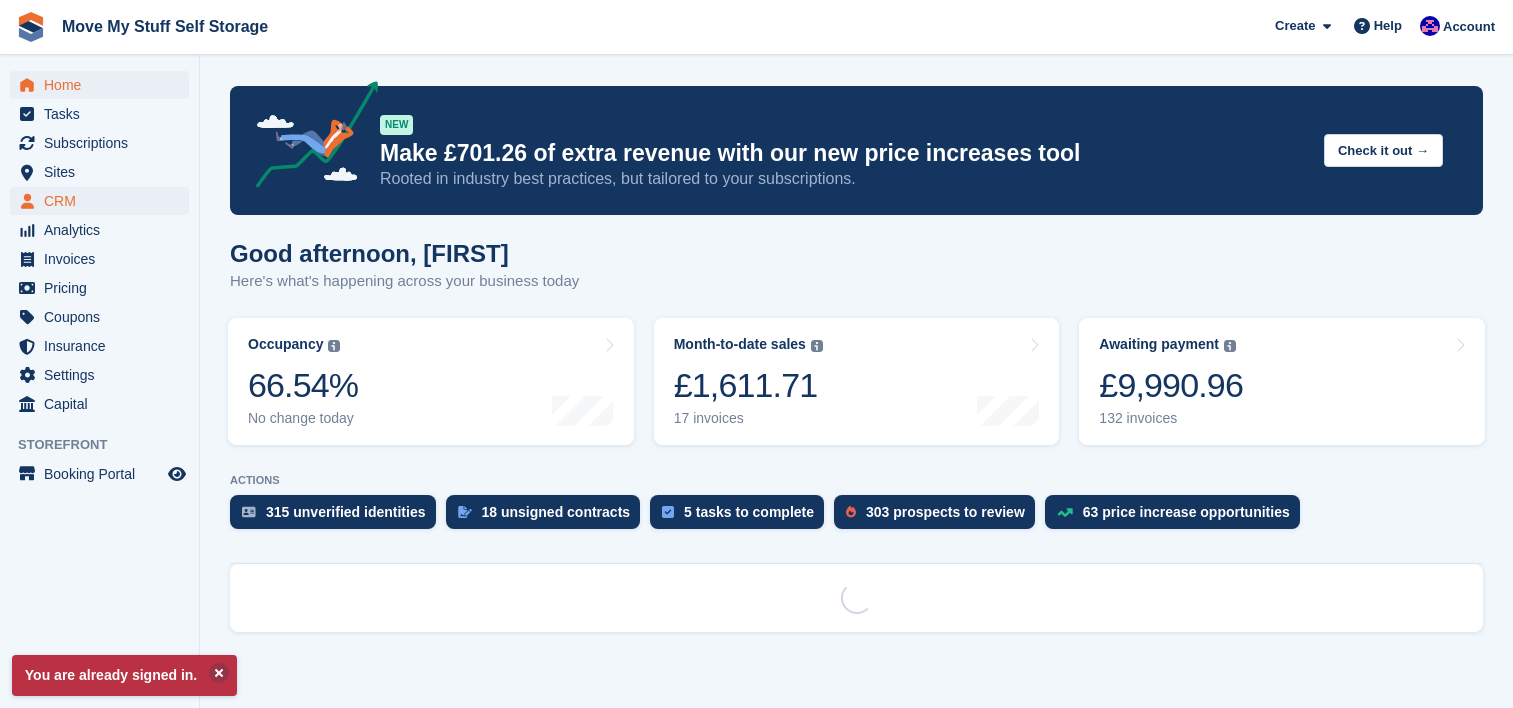 scroll, scrollTop: 0, scrollLeft: 0, axis: both 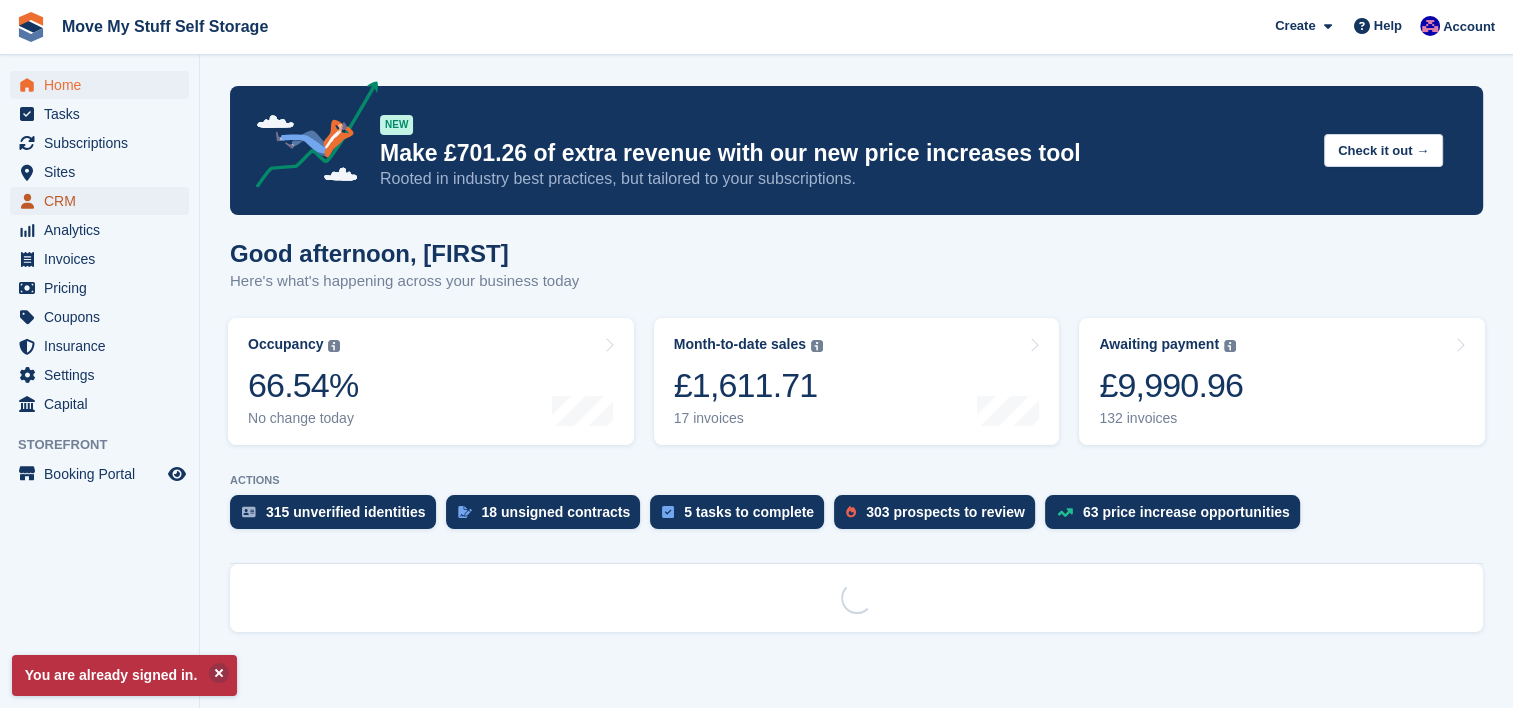 click on "CRM" at bounding box center (104, 201) 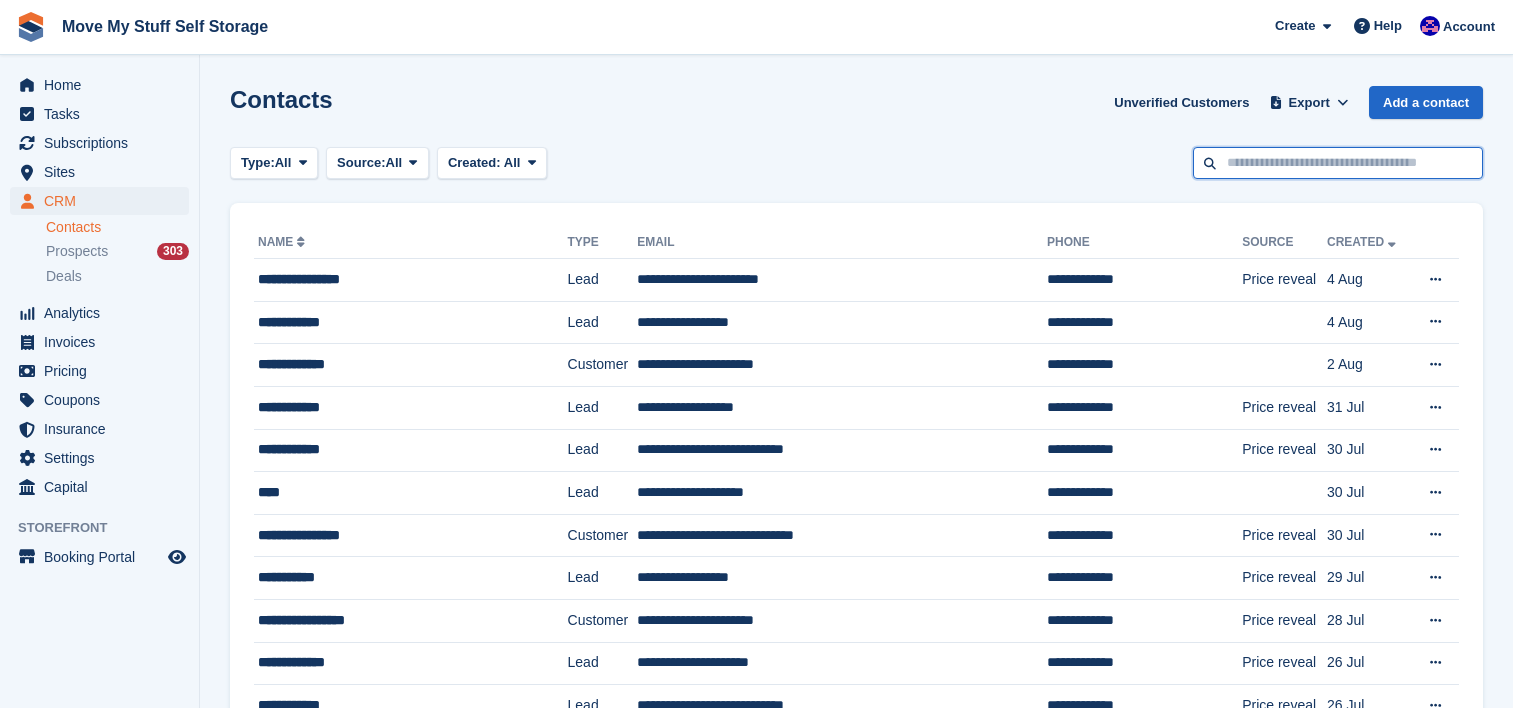 scroll, scrollTop: 0, scrollLeft: 0, axis: both 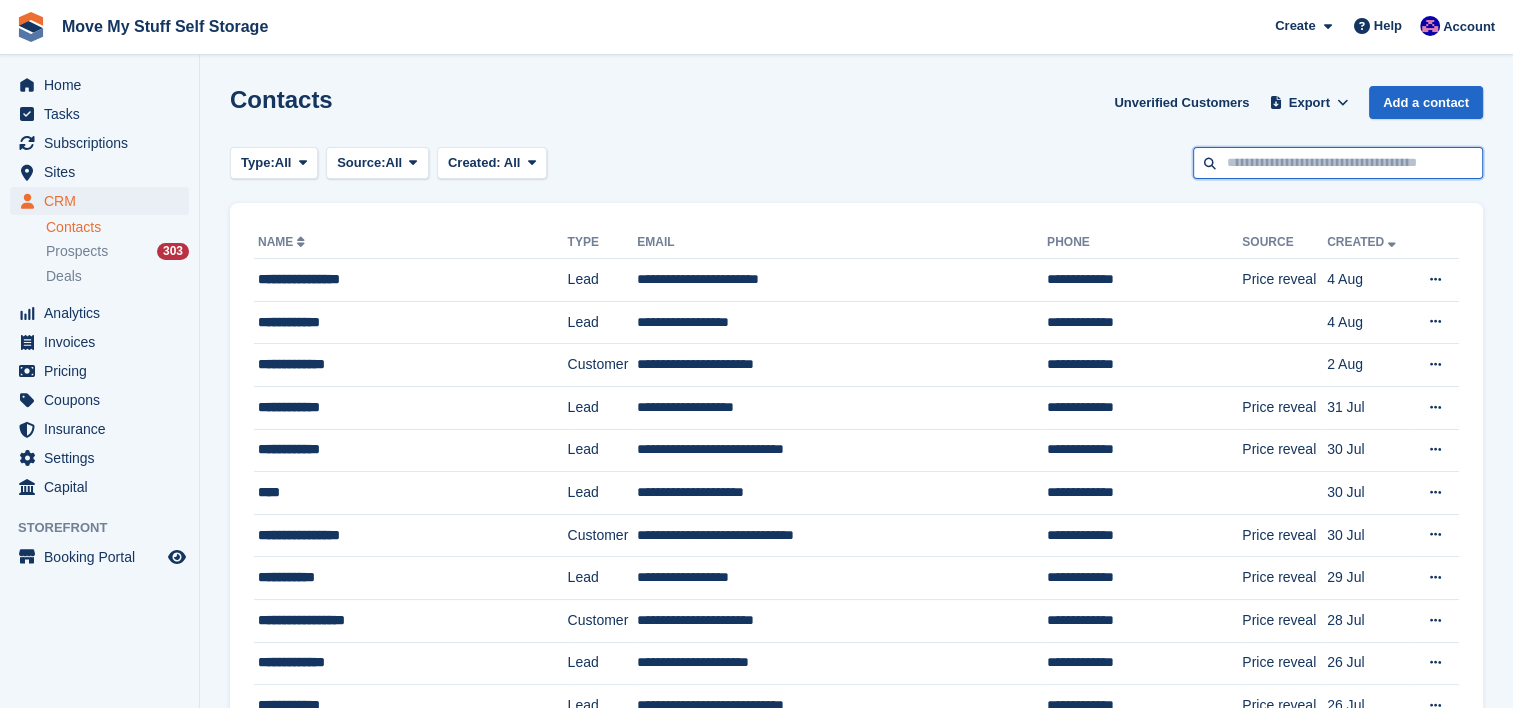 click at bounding box center [1338, 163] 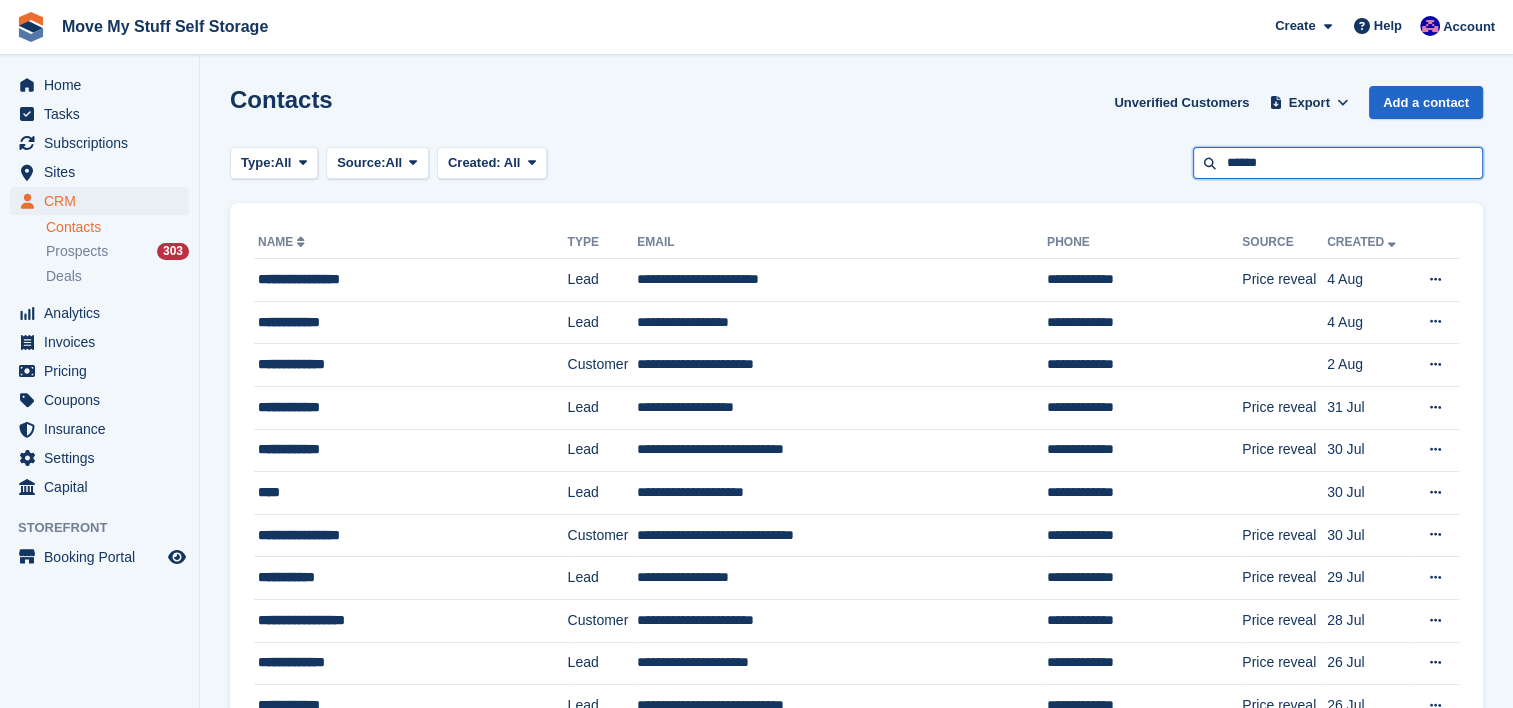 type on "******" 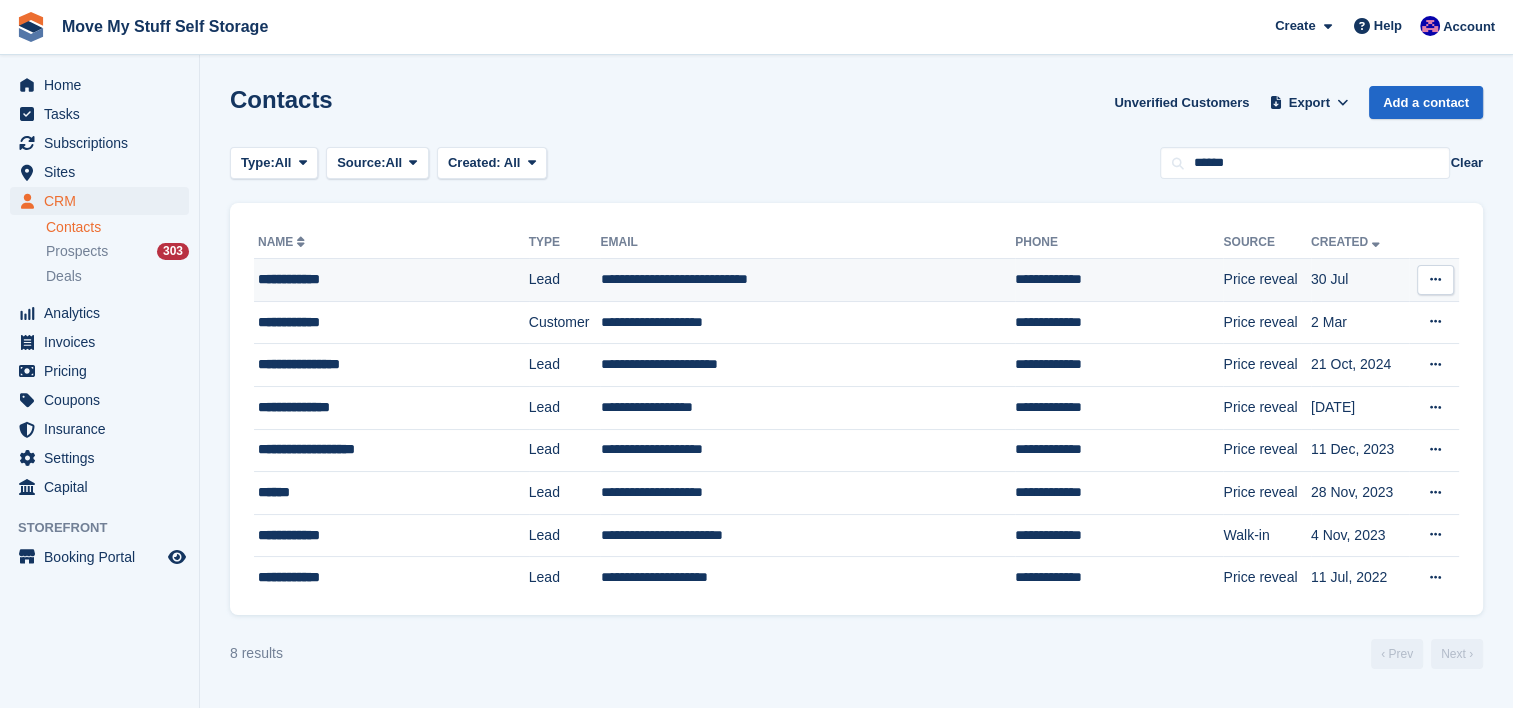 click on "**********" at bounding box center (807, 280) 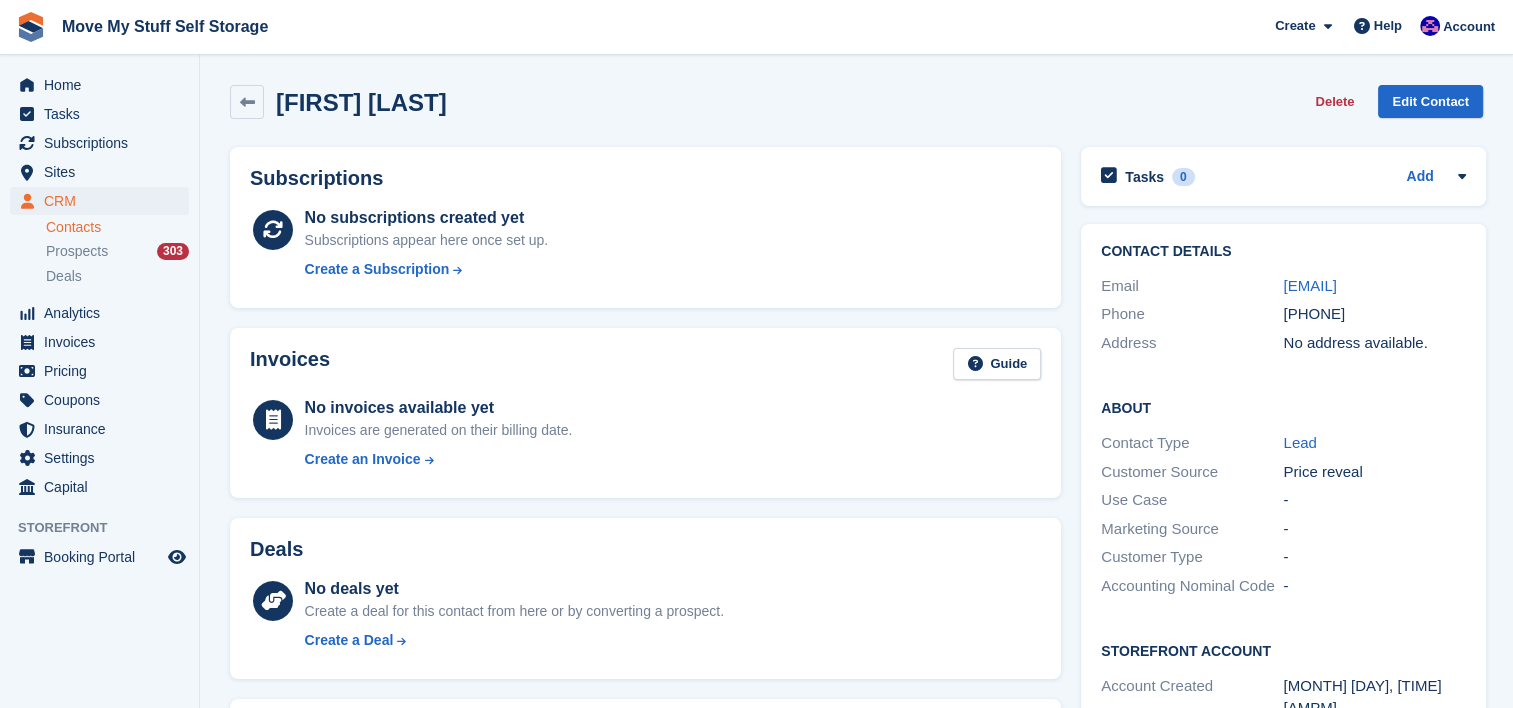 scroll, scrollTop: 0, scrollLeft: 0, axis: both 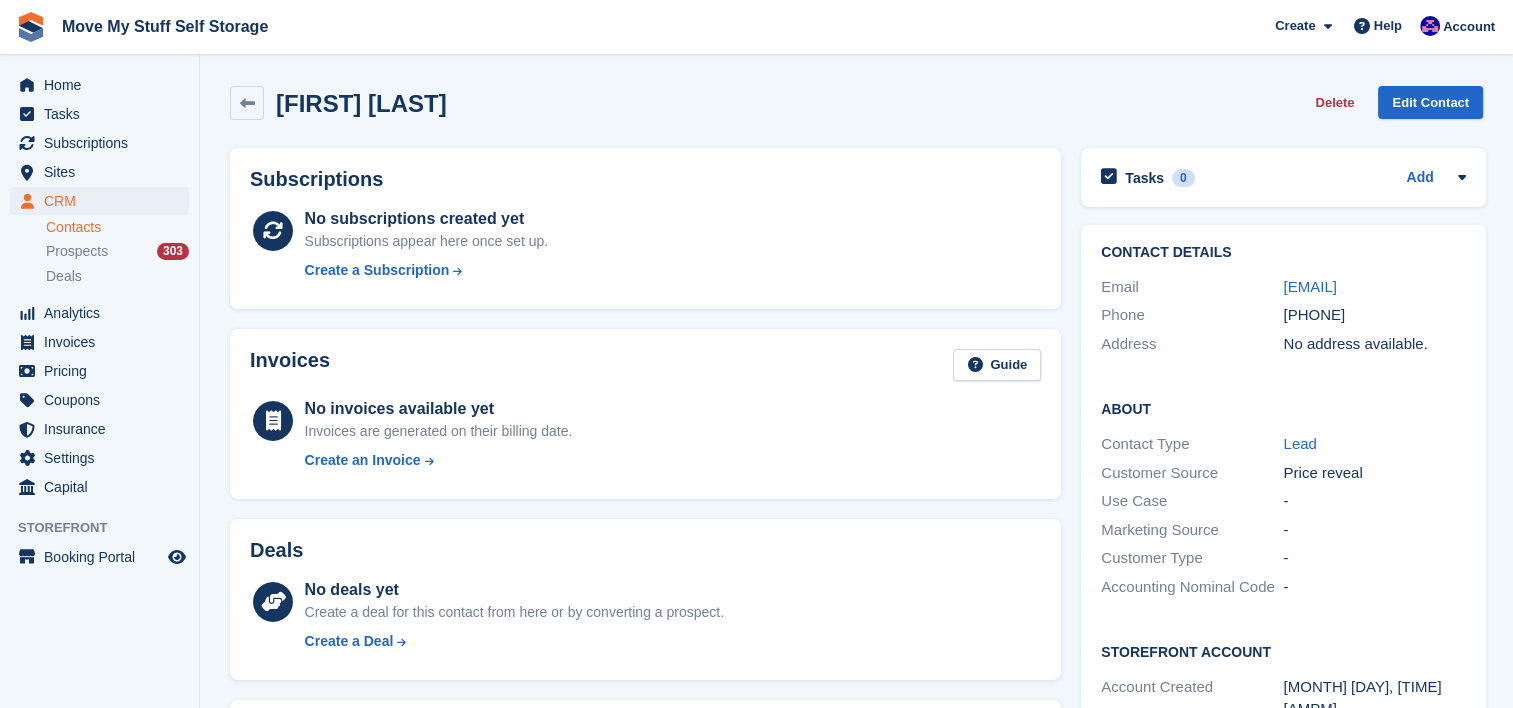 click on "[PHONE]" at bounding box center [1374, 315] 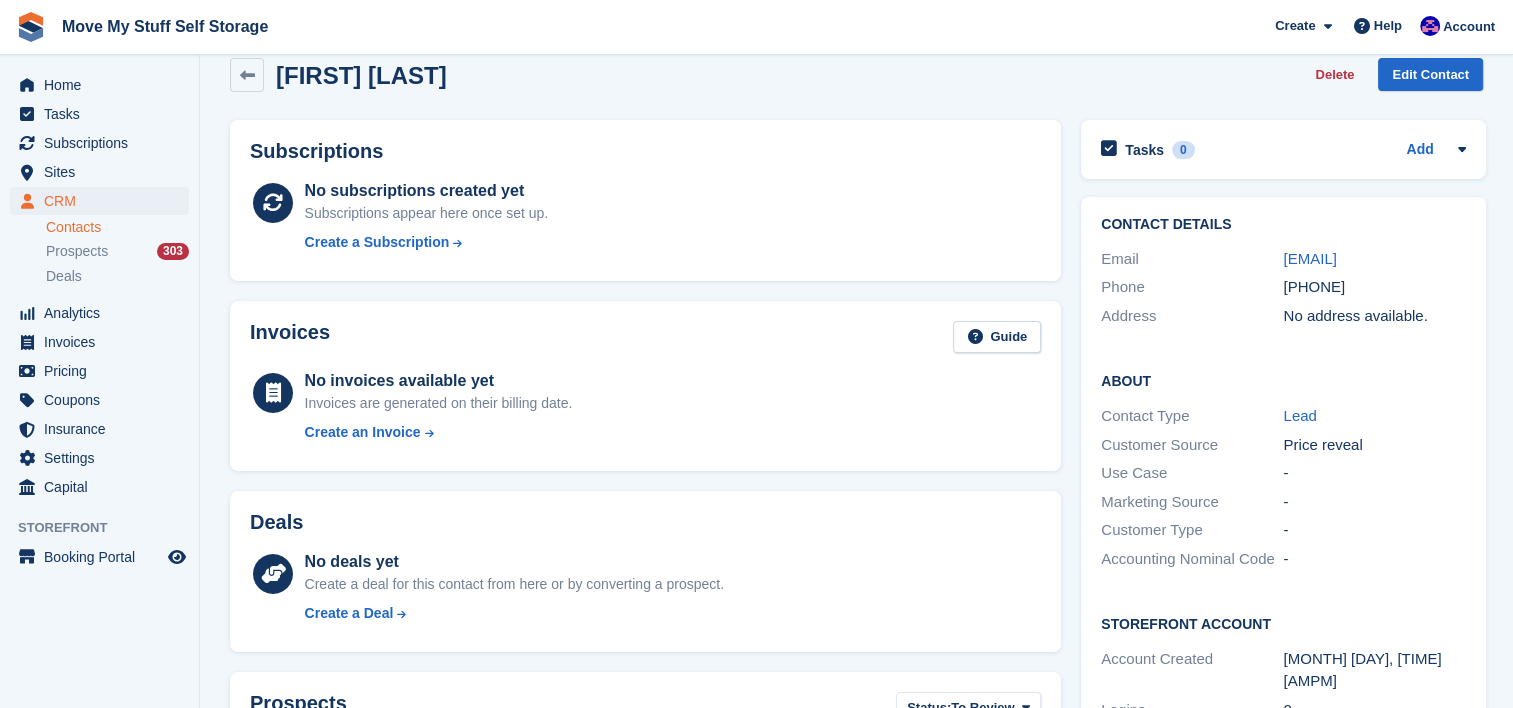 scroll, scrollTop: 0, scrollLeft: 0, axis: both 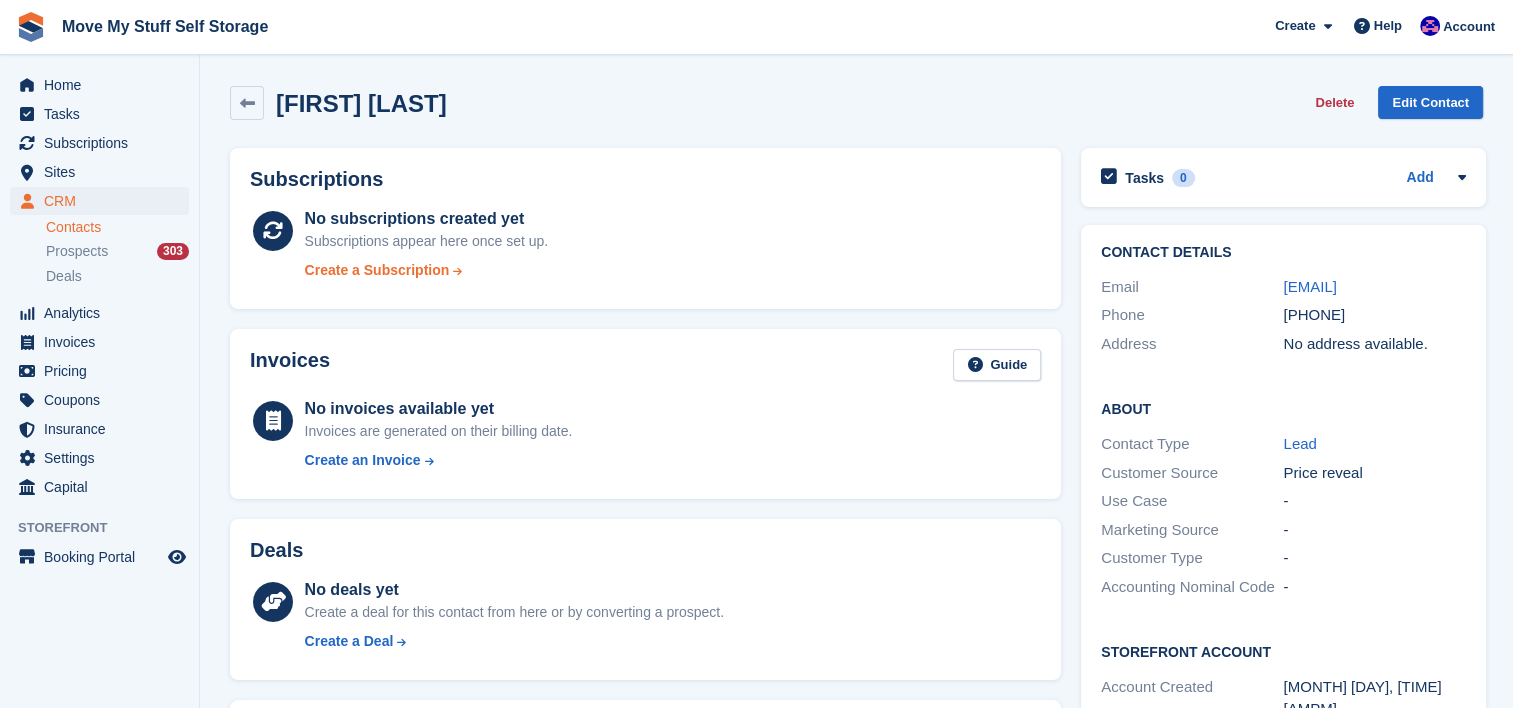 click on "Create a Subscription" at bounding box center [377, 270] 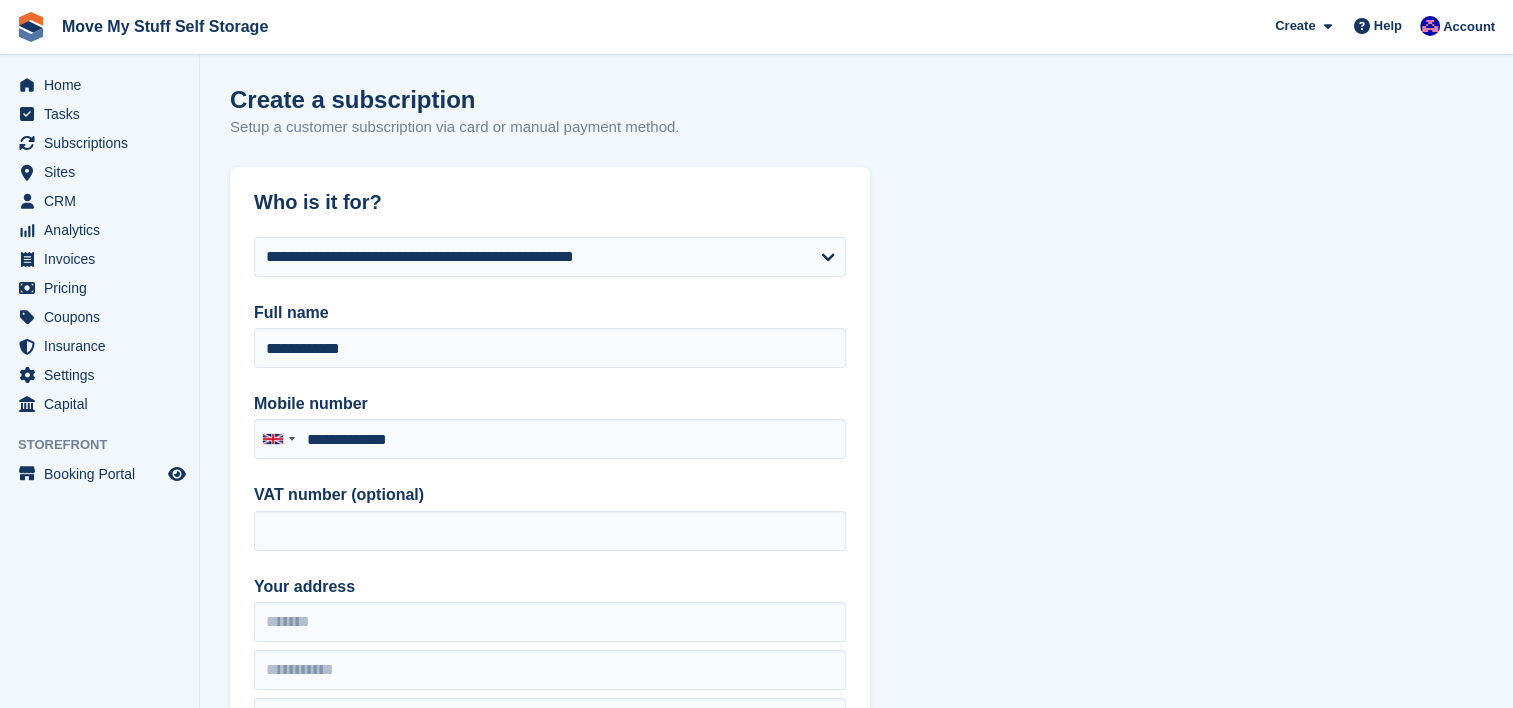 type on "**********" 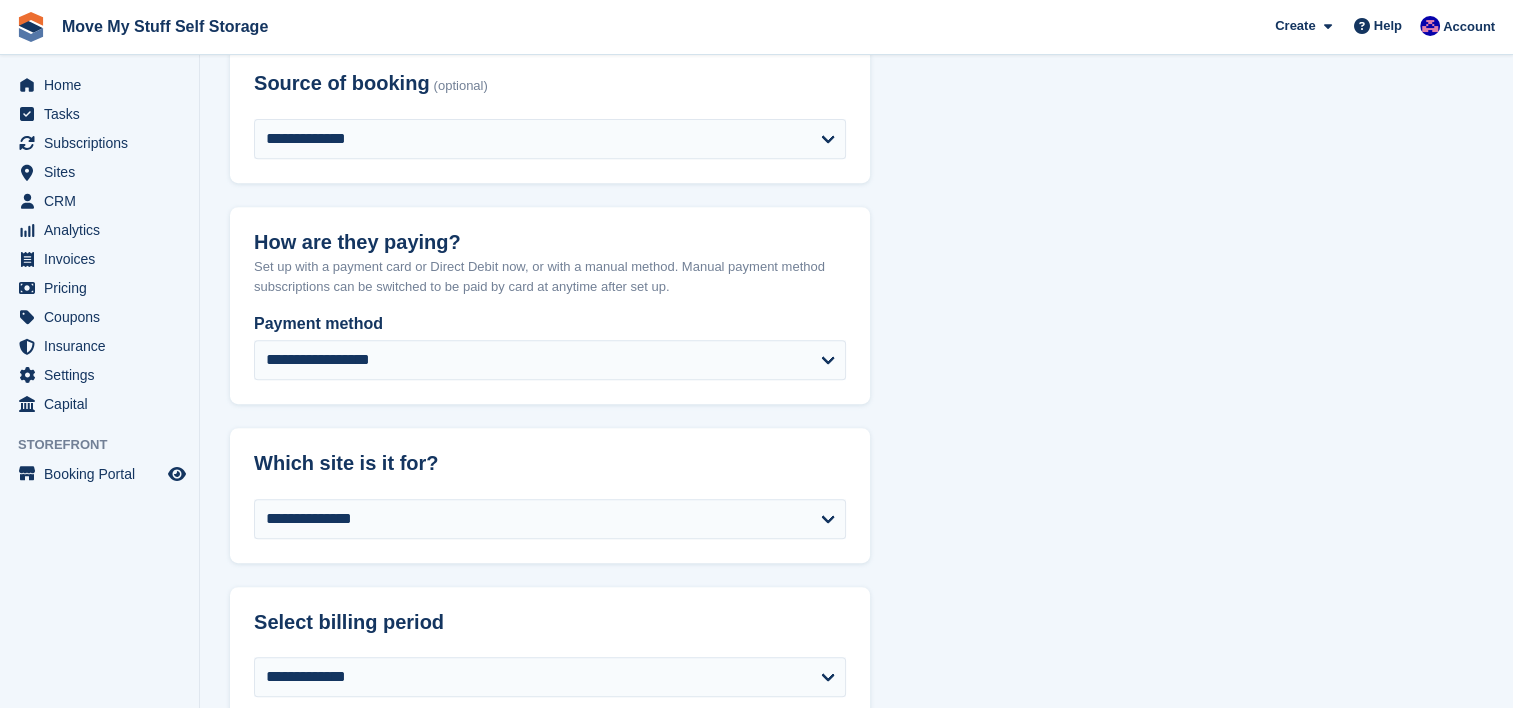 scroll, scrollTop: 832, scrollLeft: 0, axis: vertical 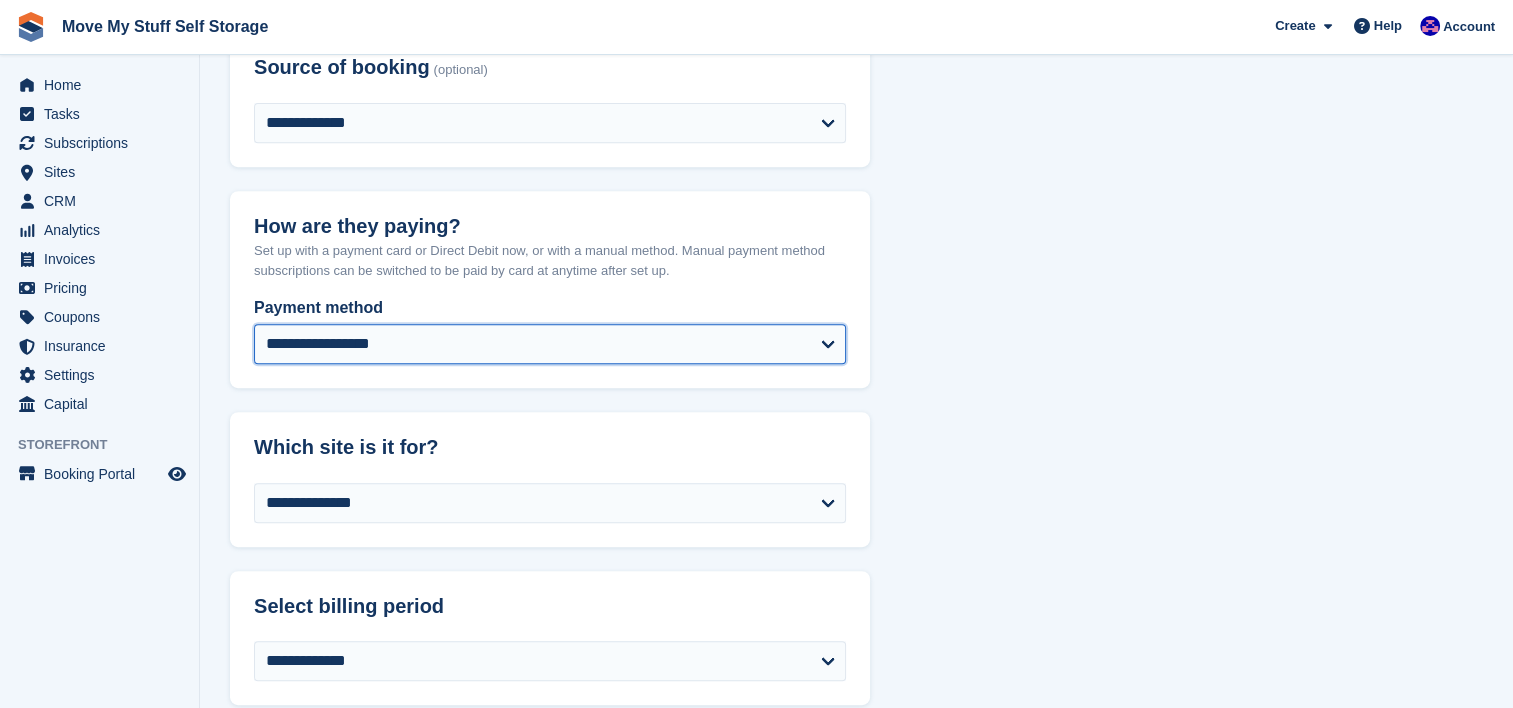 click on "**********" at bounding box center [550, 344] 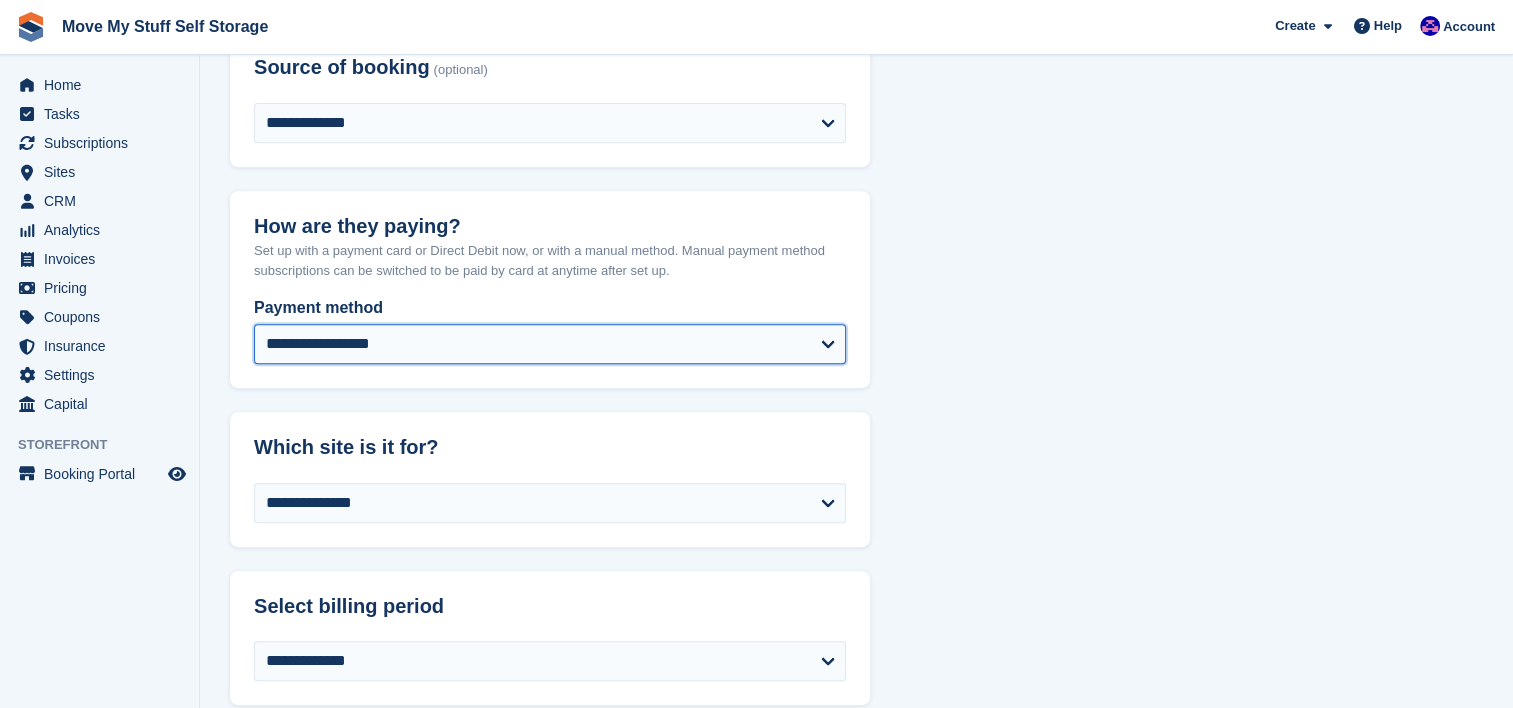 select on "*****" 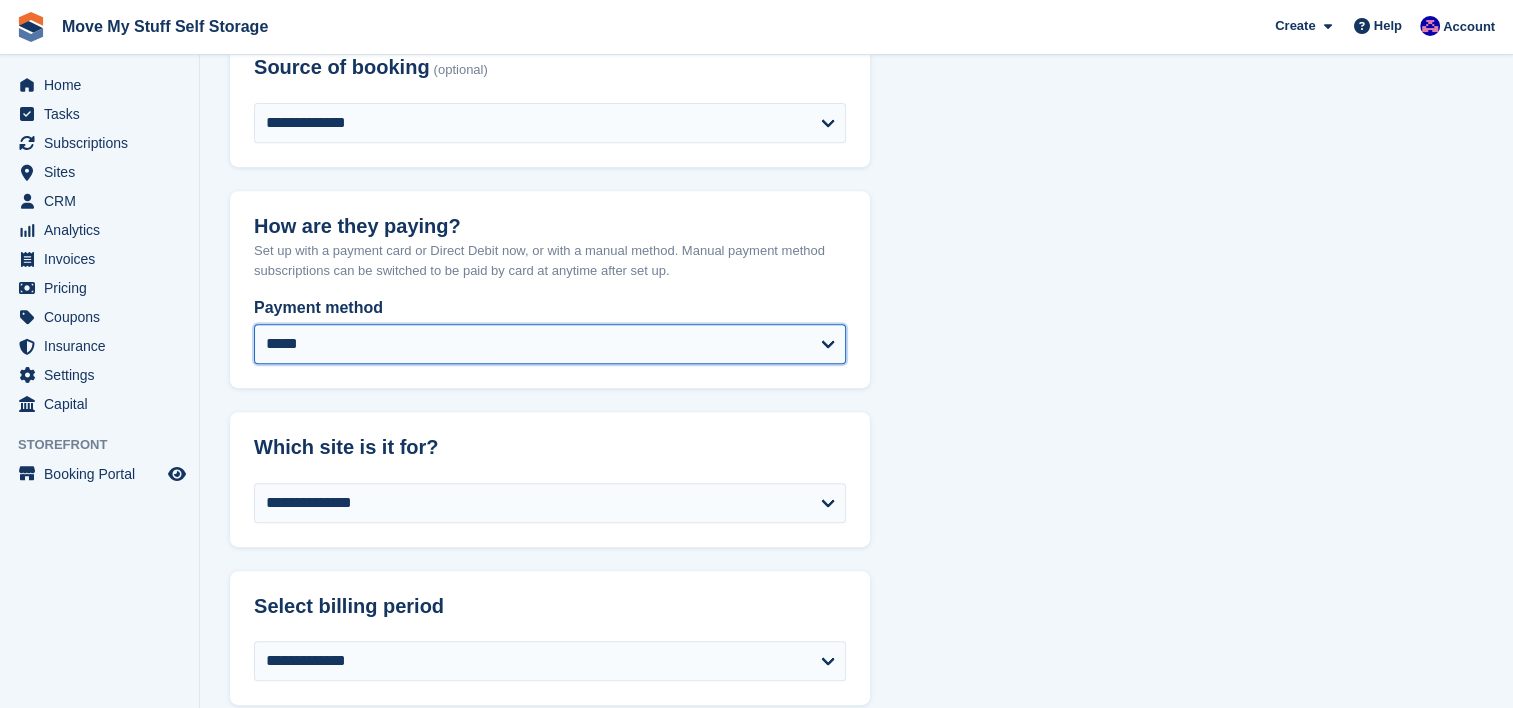 click on "**********" at bounding box center [550, 344] 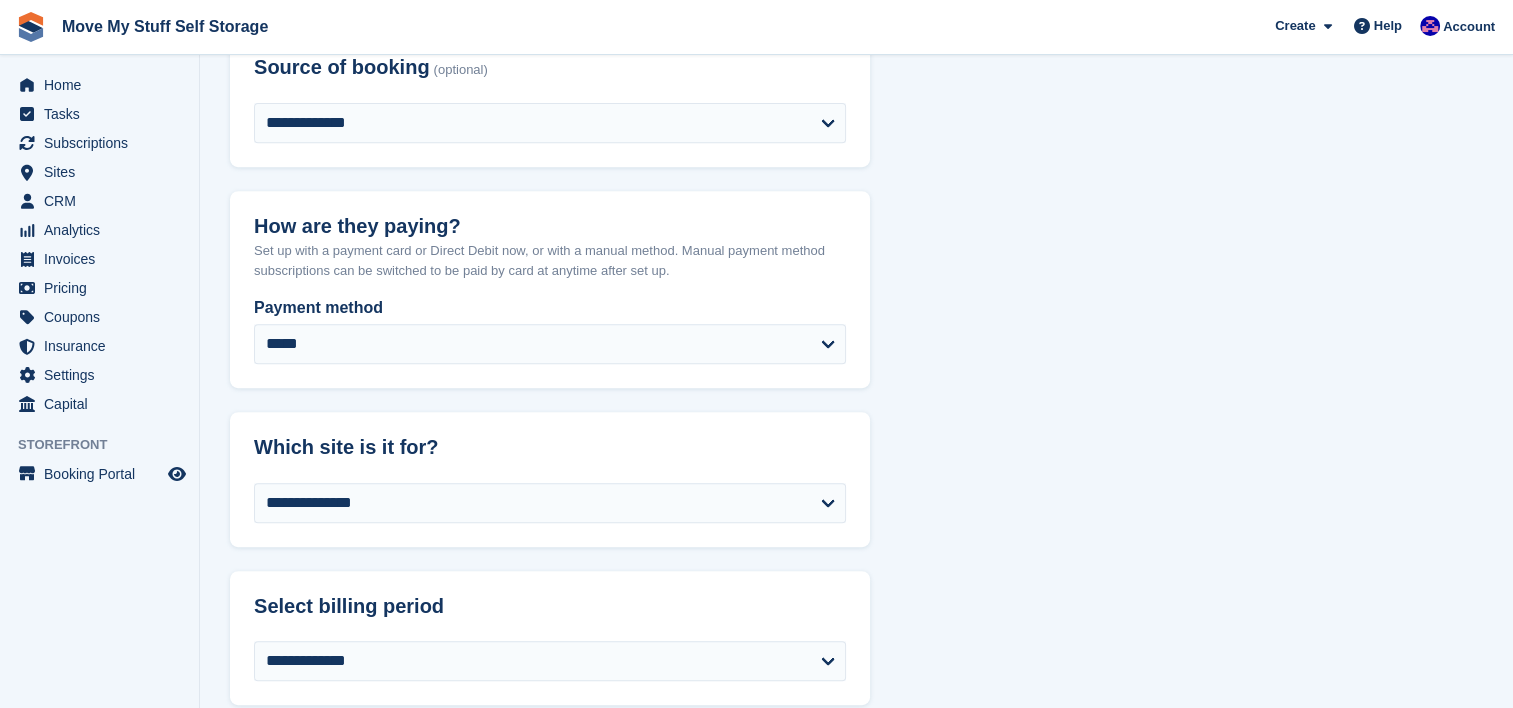 click on "**********" at bounding box center [856, 917] 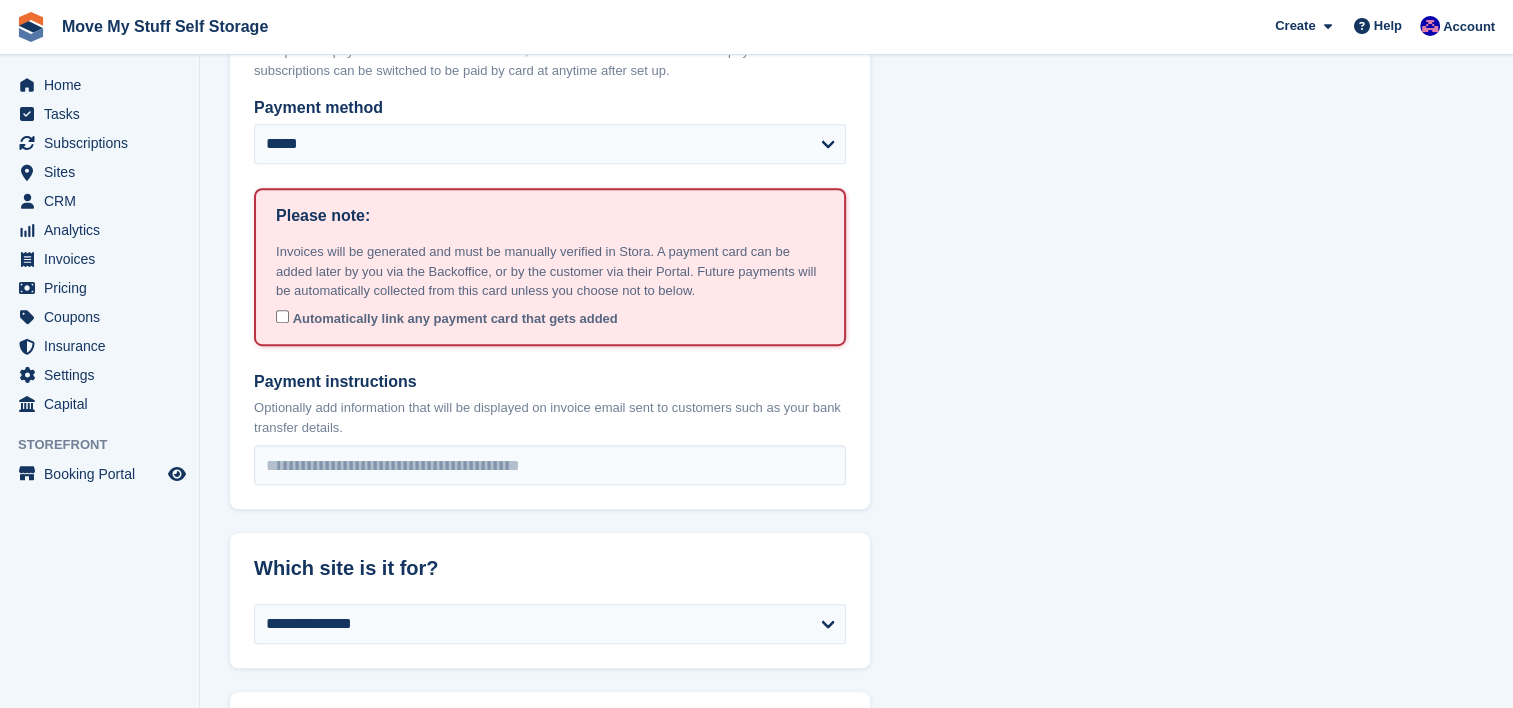 scroll, scrollTop: 1038, scrollLeft: 0, axis: vertical 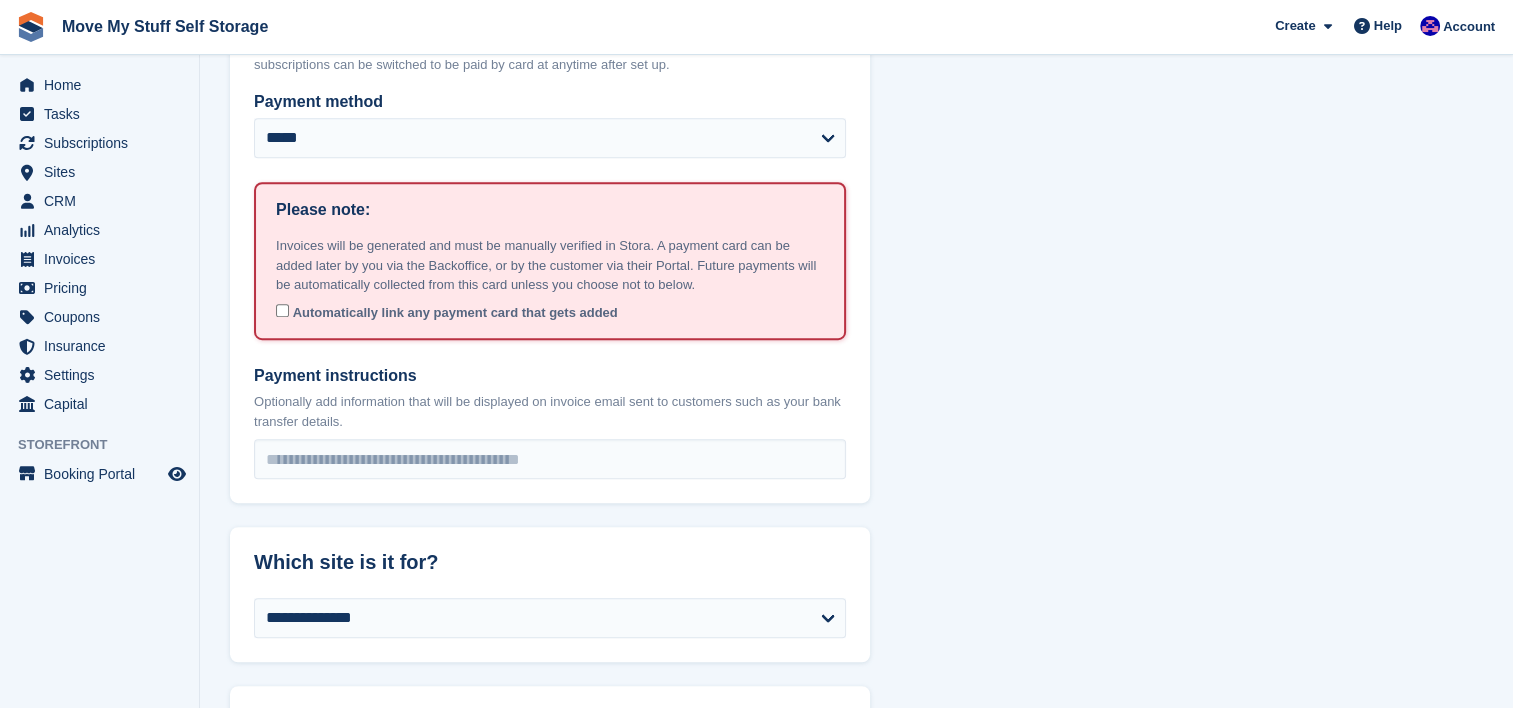 click on "**********" at bounding box center [856, 986] 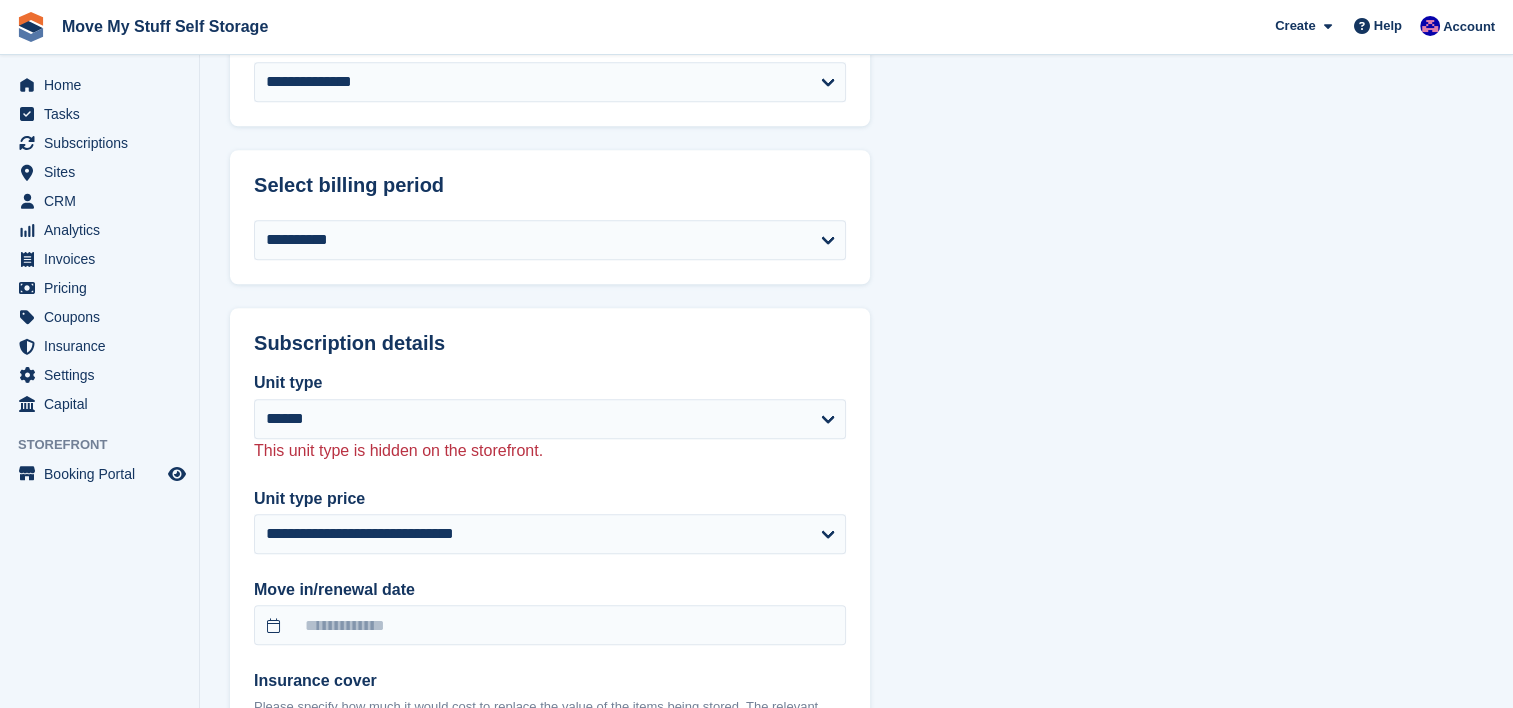 scroll, scrollTop: 1621, scrollLeft: 0, axis: vertical 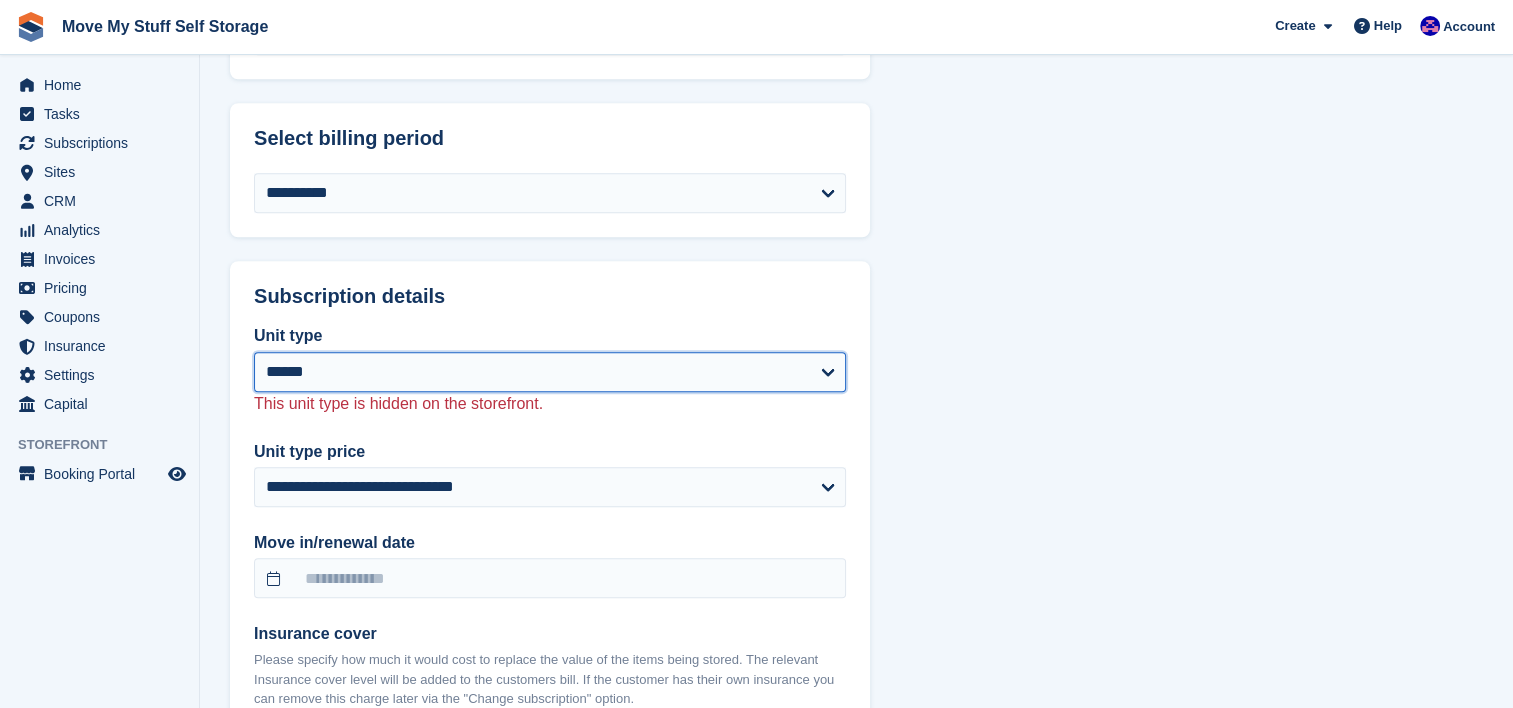 click on "**********" at bounding box center [550, 372] 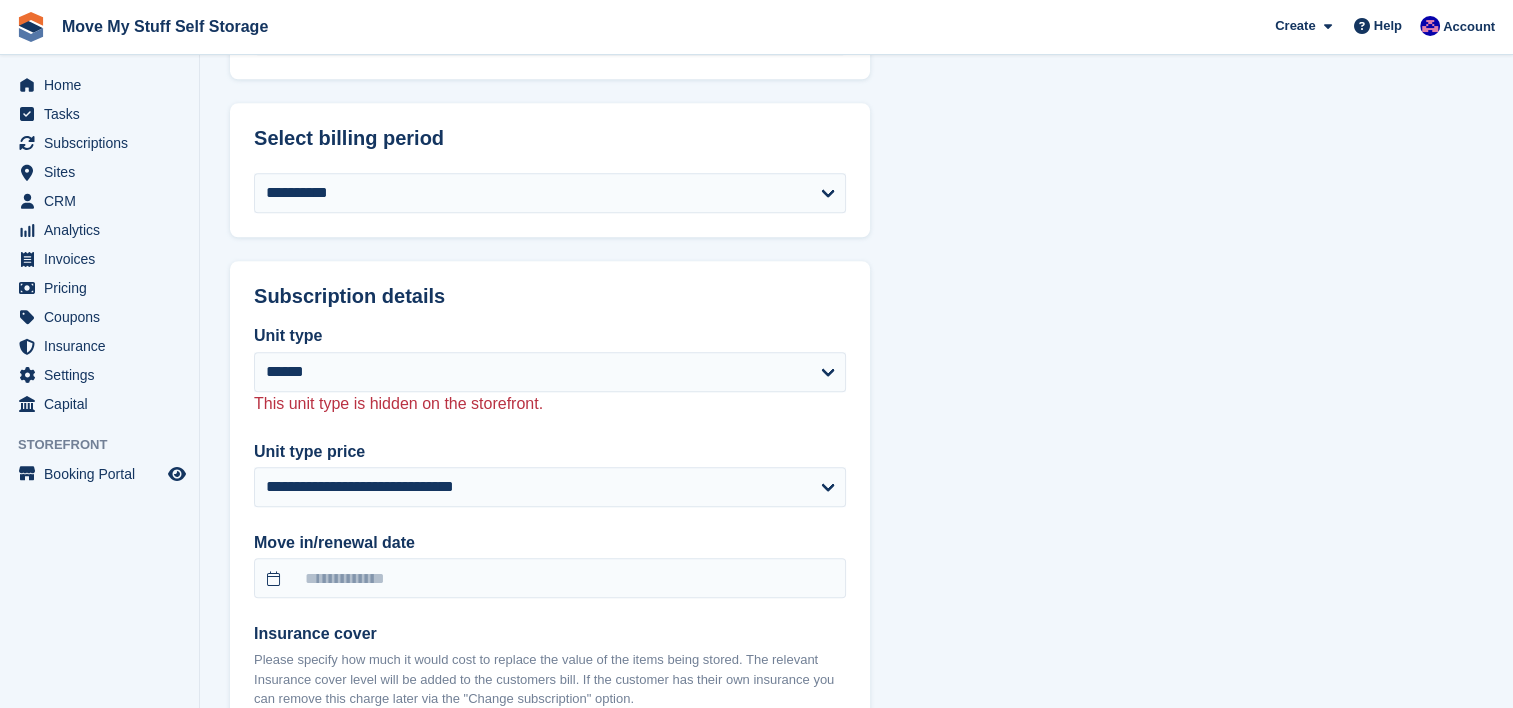 click on "**********" at bounding box center [856, 403] 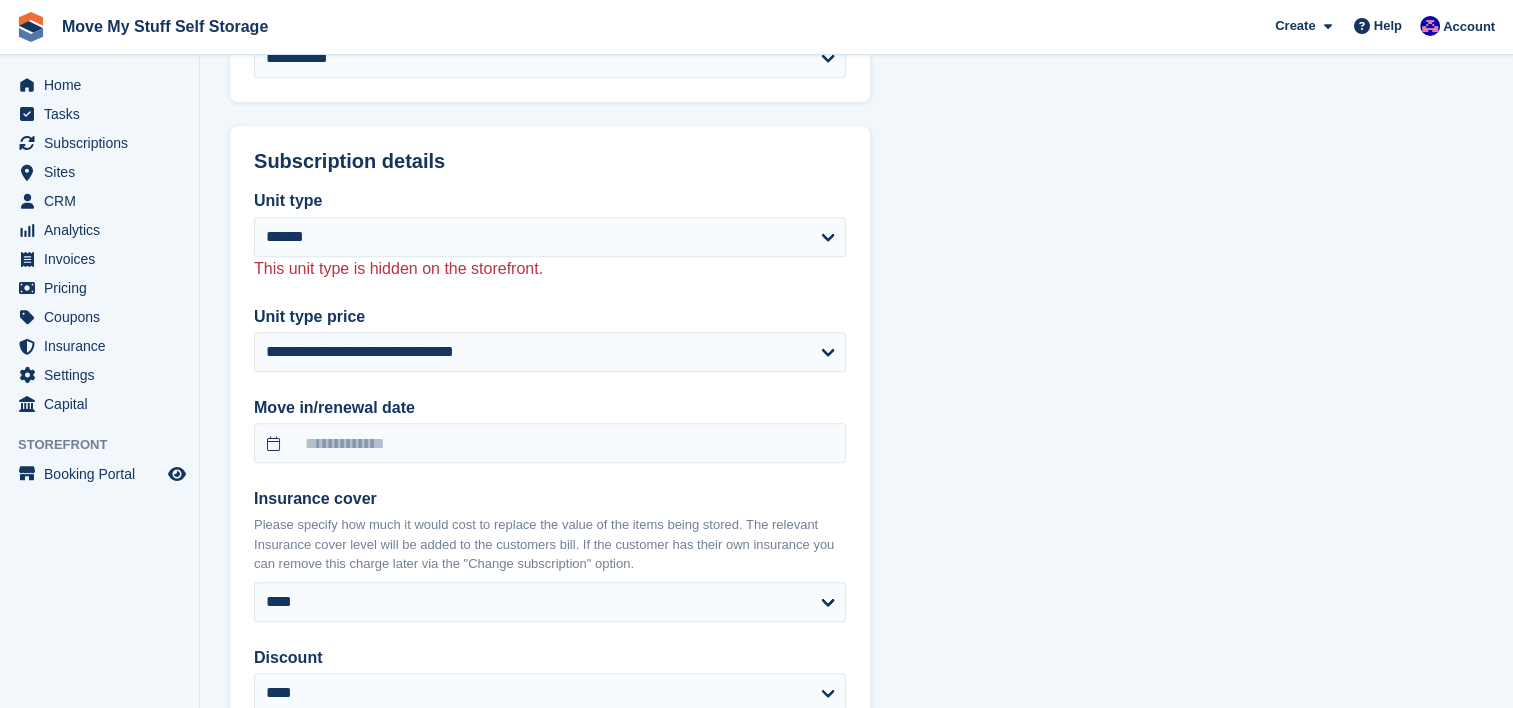 select on "******" 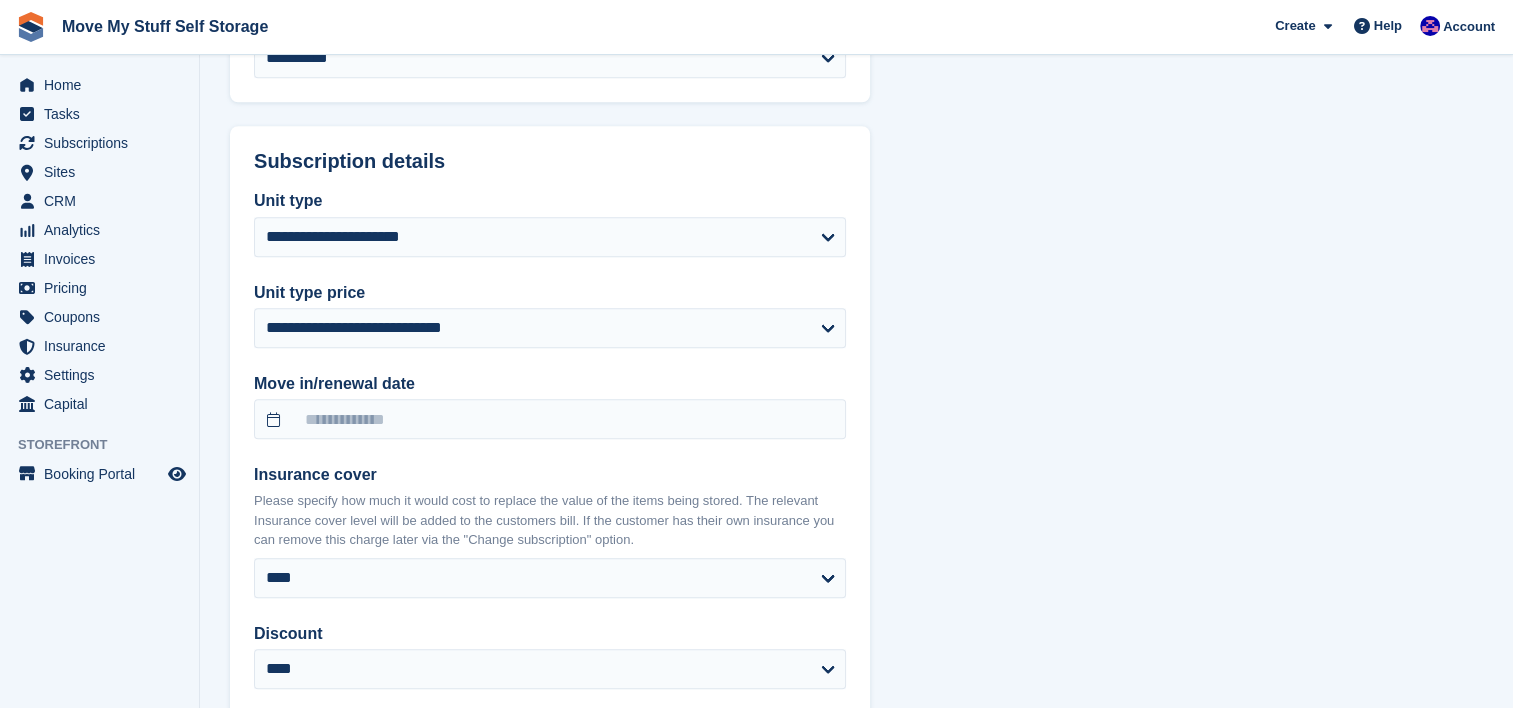 type on "**********" 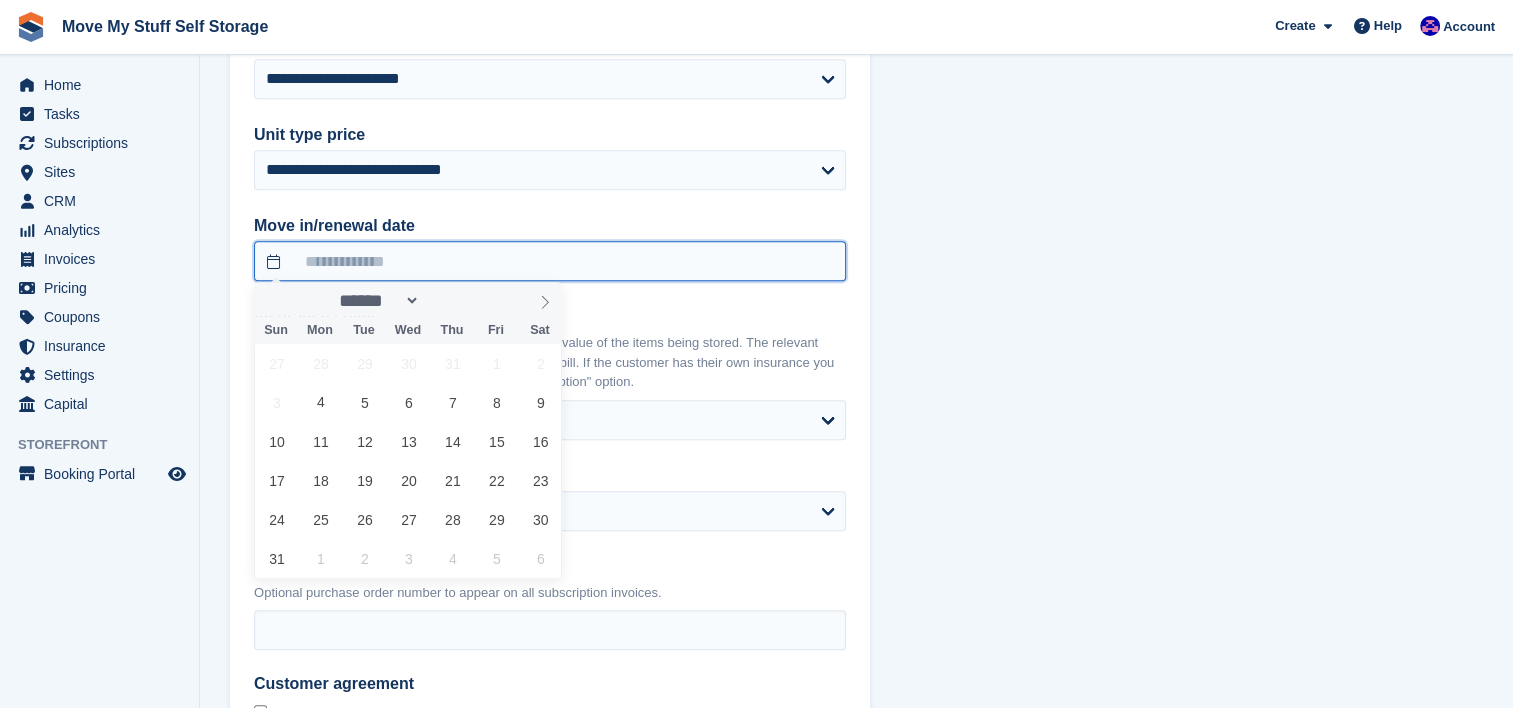 click at bounding box center [550, 261] 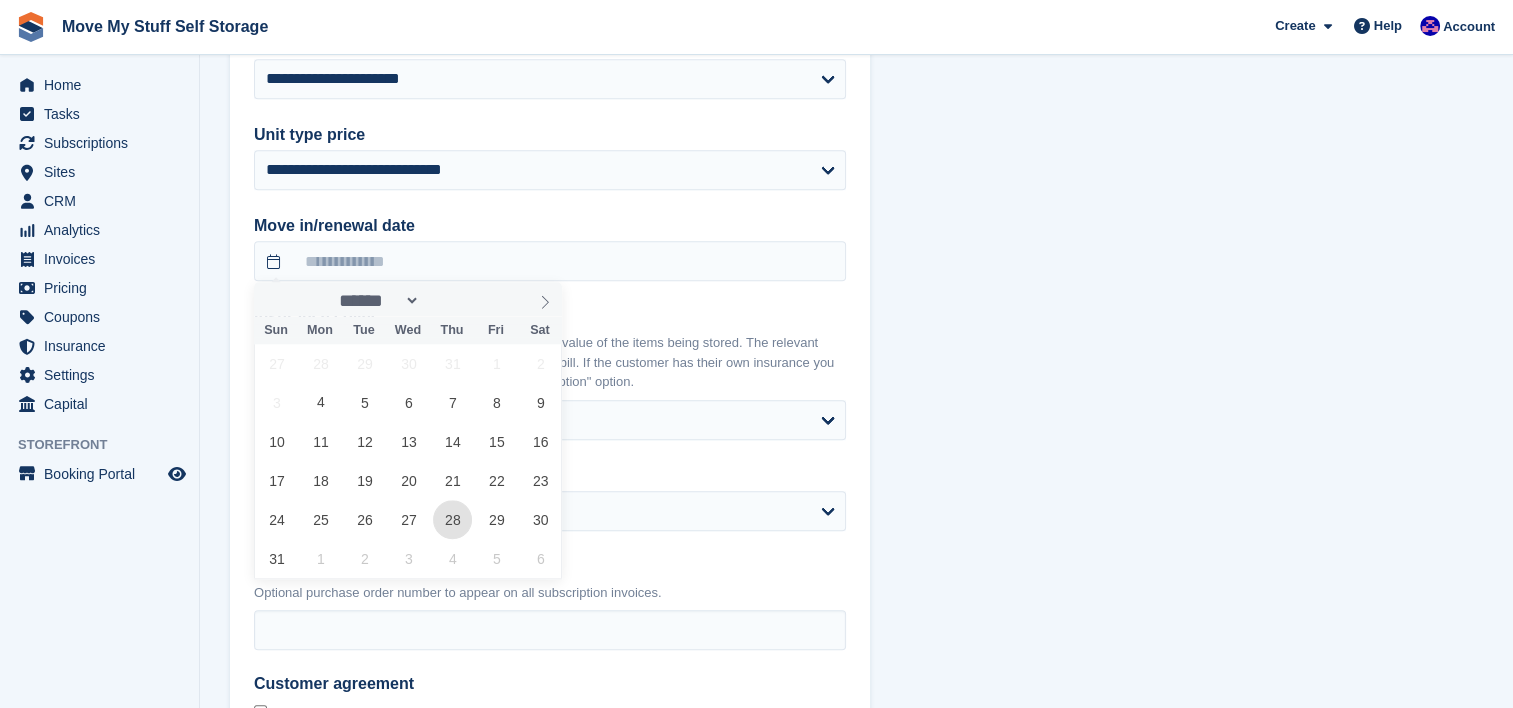click on "28" at bounding box center (452, 519) 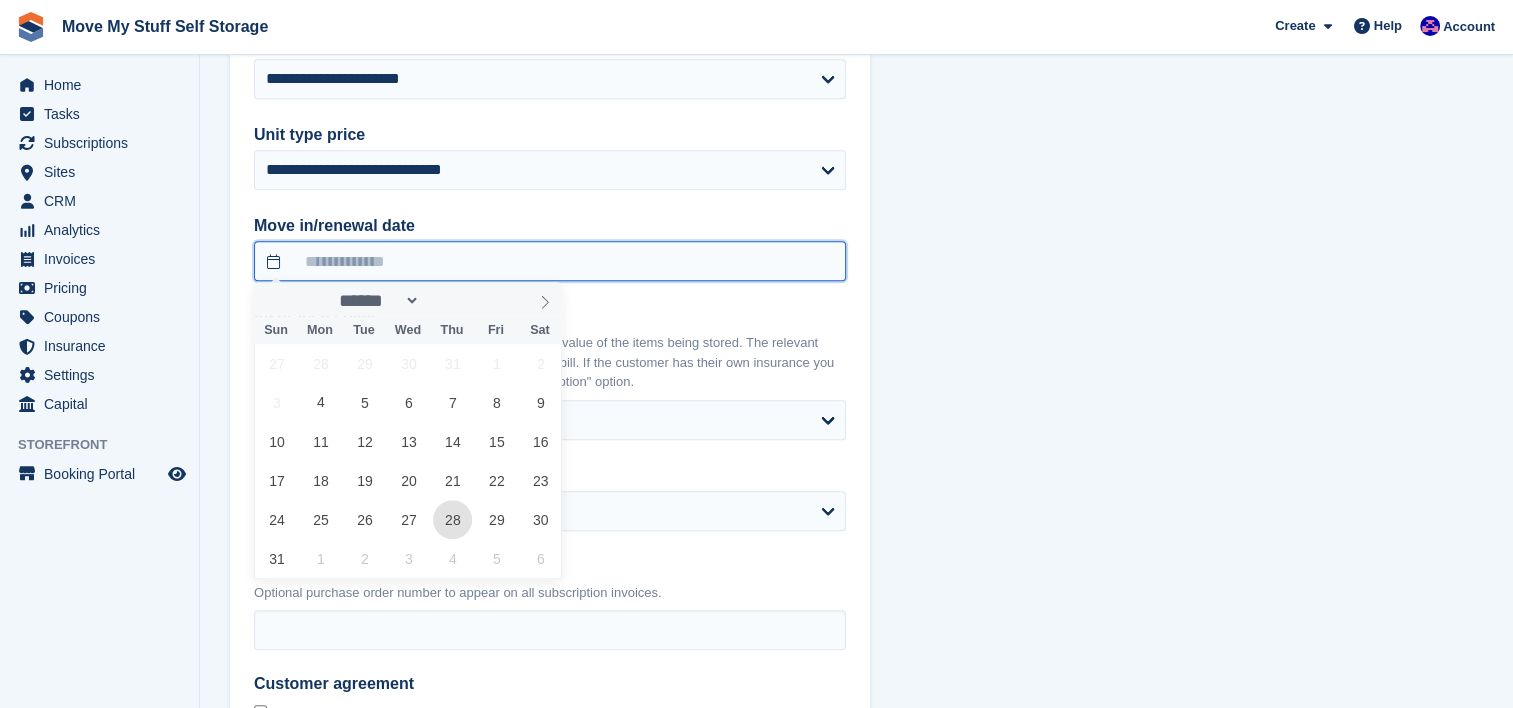 type on "**********" 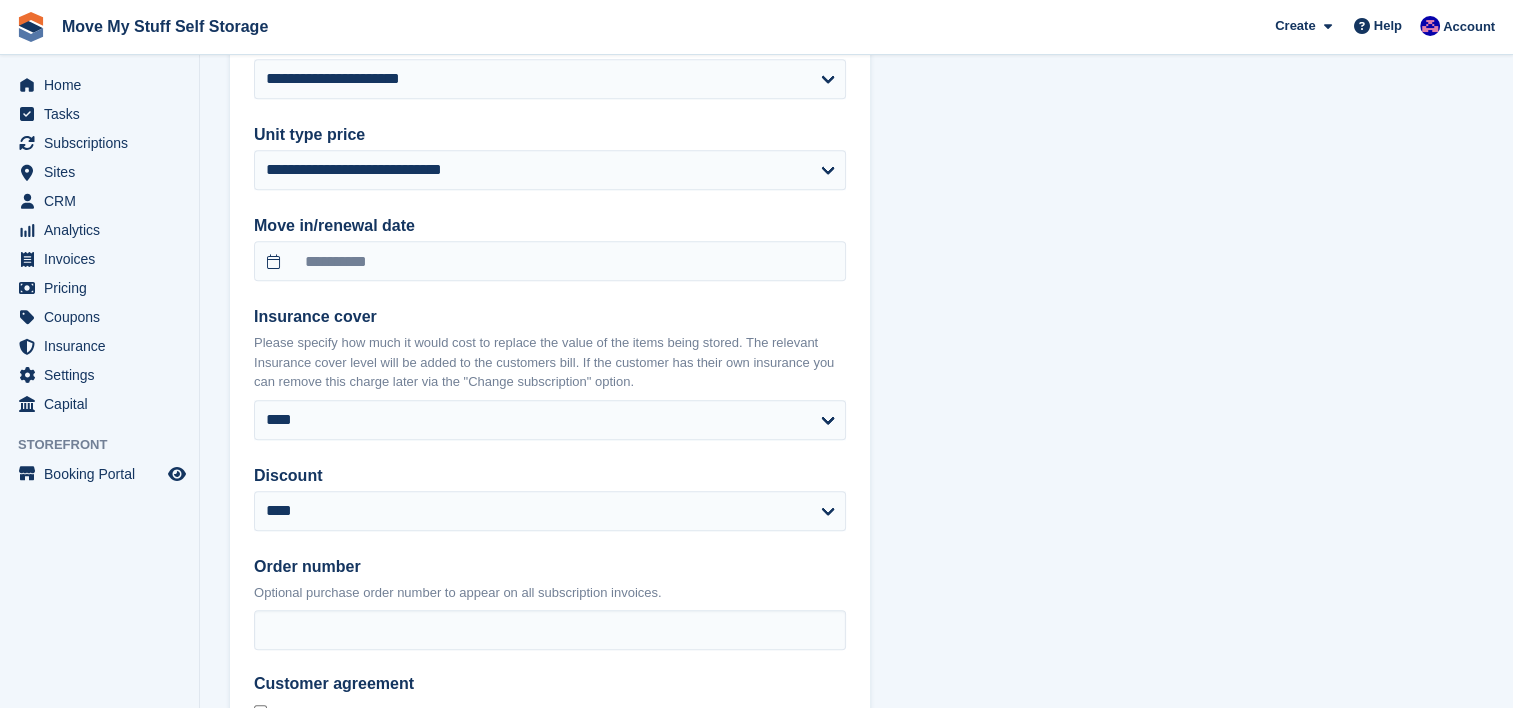 click on "**********" at bounding box center [856, 98] 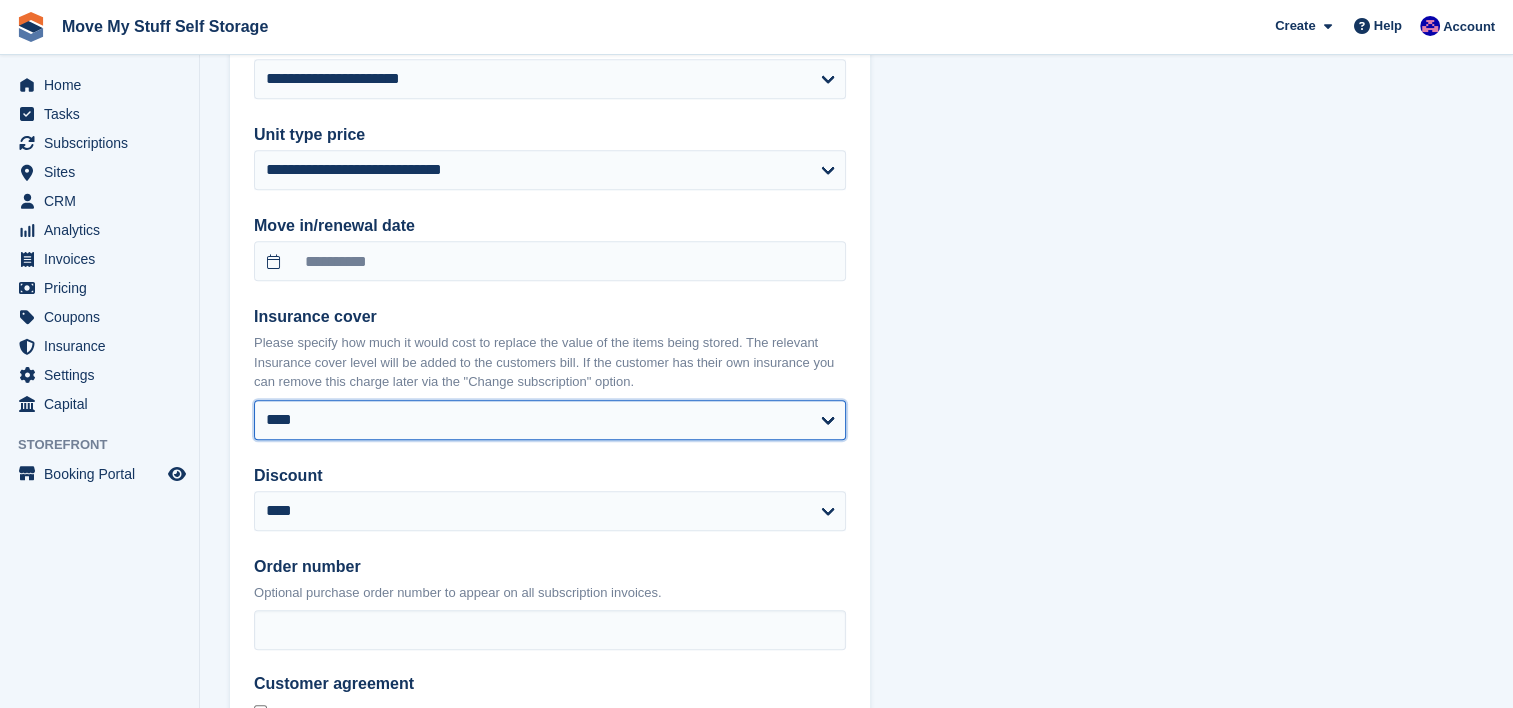 click on "****
******
******
******
******
******
******
******
******
******
*******
*******
*******
*******
*******
*******
*******
*******
*******
*******
*******
*******
*******
*******
*******
*******" at bounding box center [550, 420] 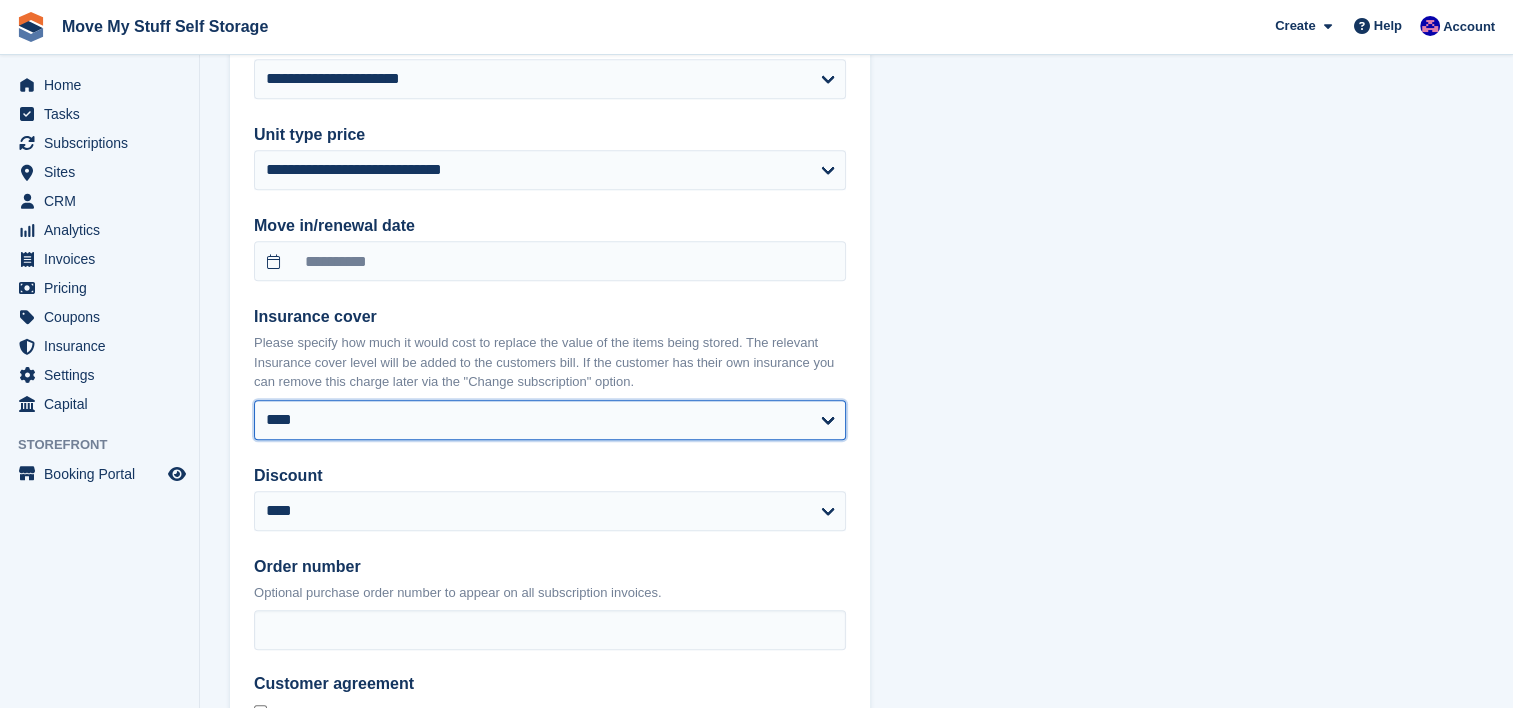 select on "****" 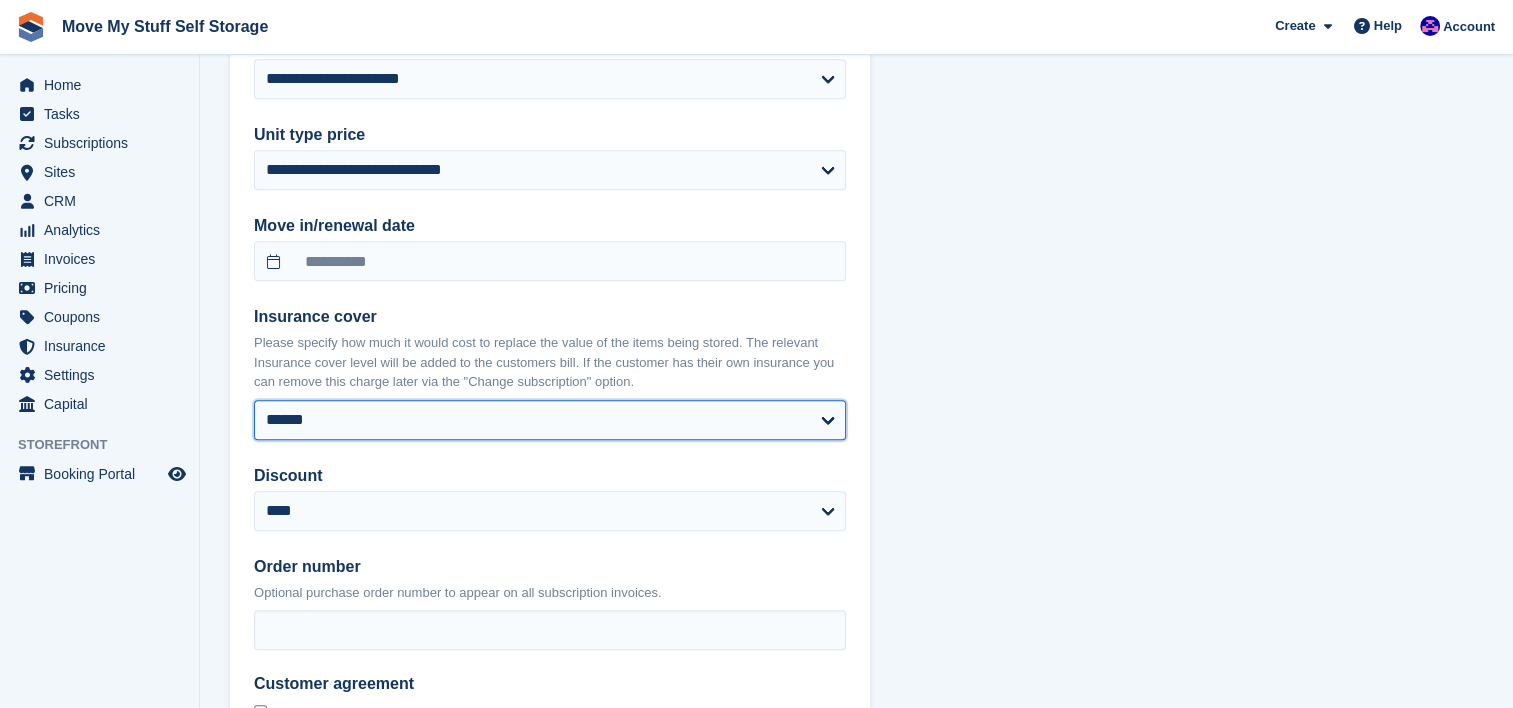 click on "****
******
******
******
******
******
******
******
******
******
*******
*******
*******
*******
*******
*******
*******
*******
*******
*******
*******
*******
*******
*******
*******
*******" at bounding box center [550, 420] 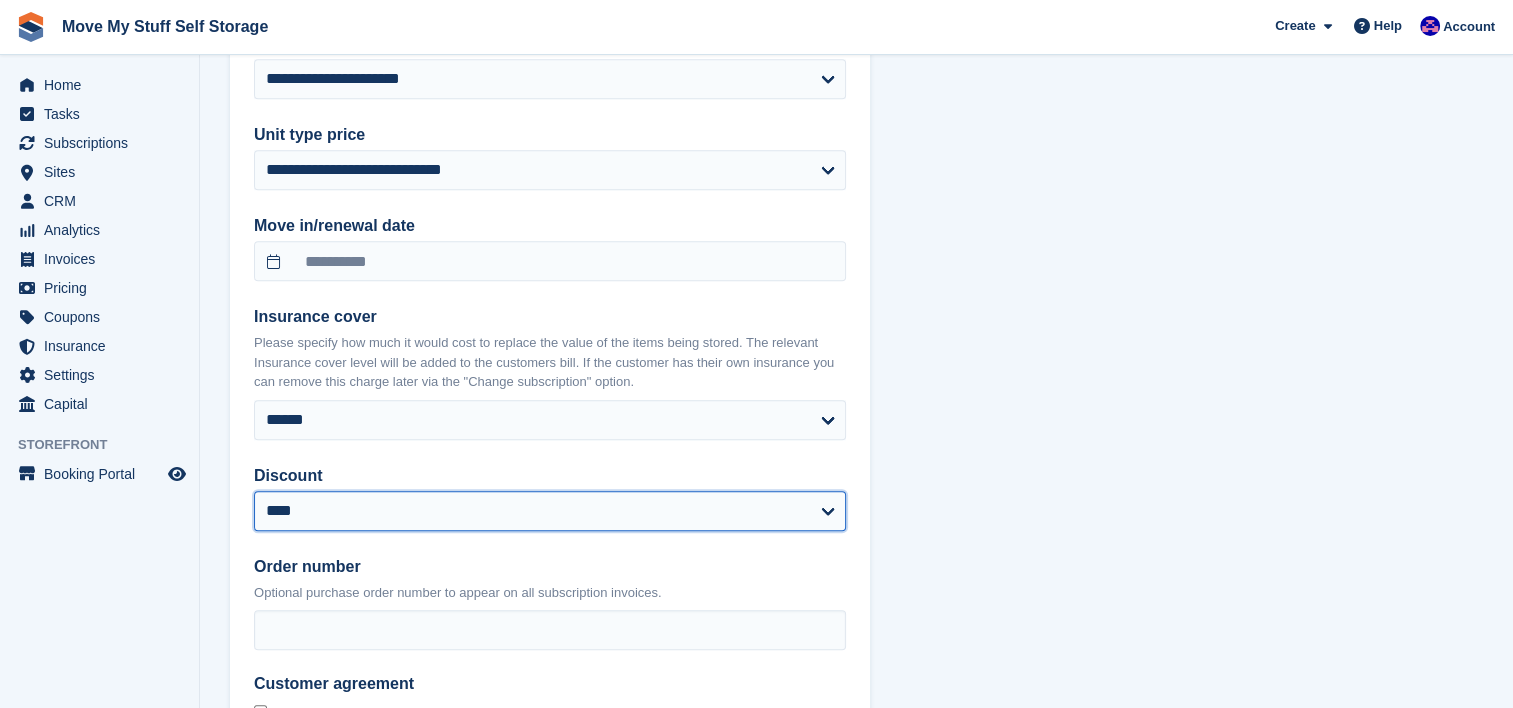 select on "******" 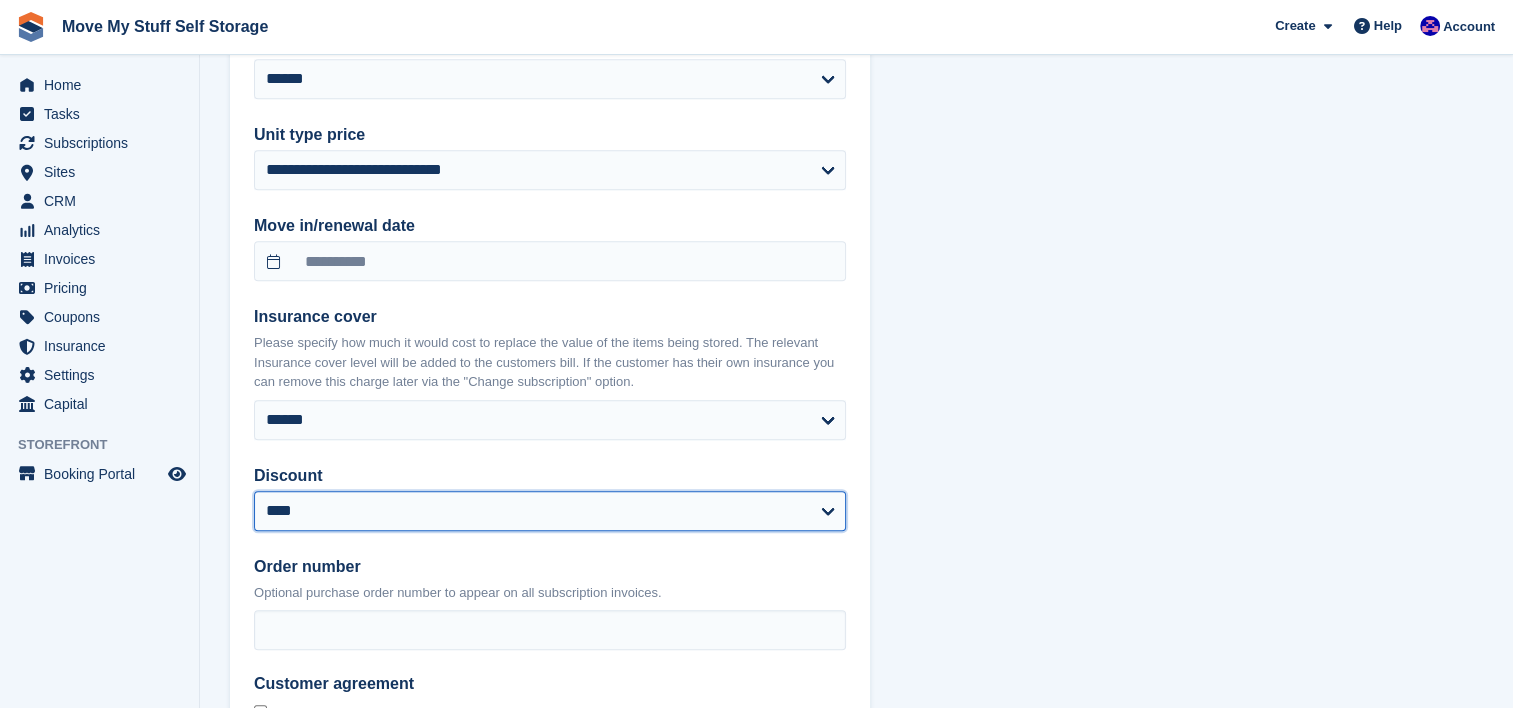 click on "**********" at bounding box center (550, 511) 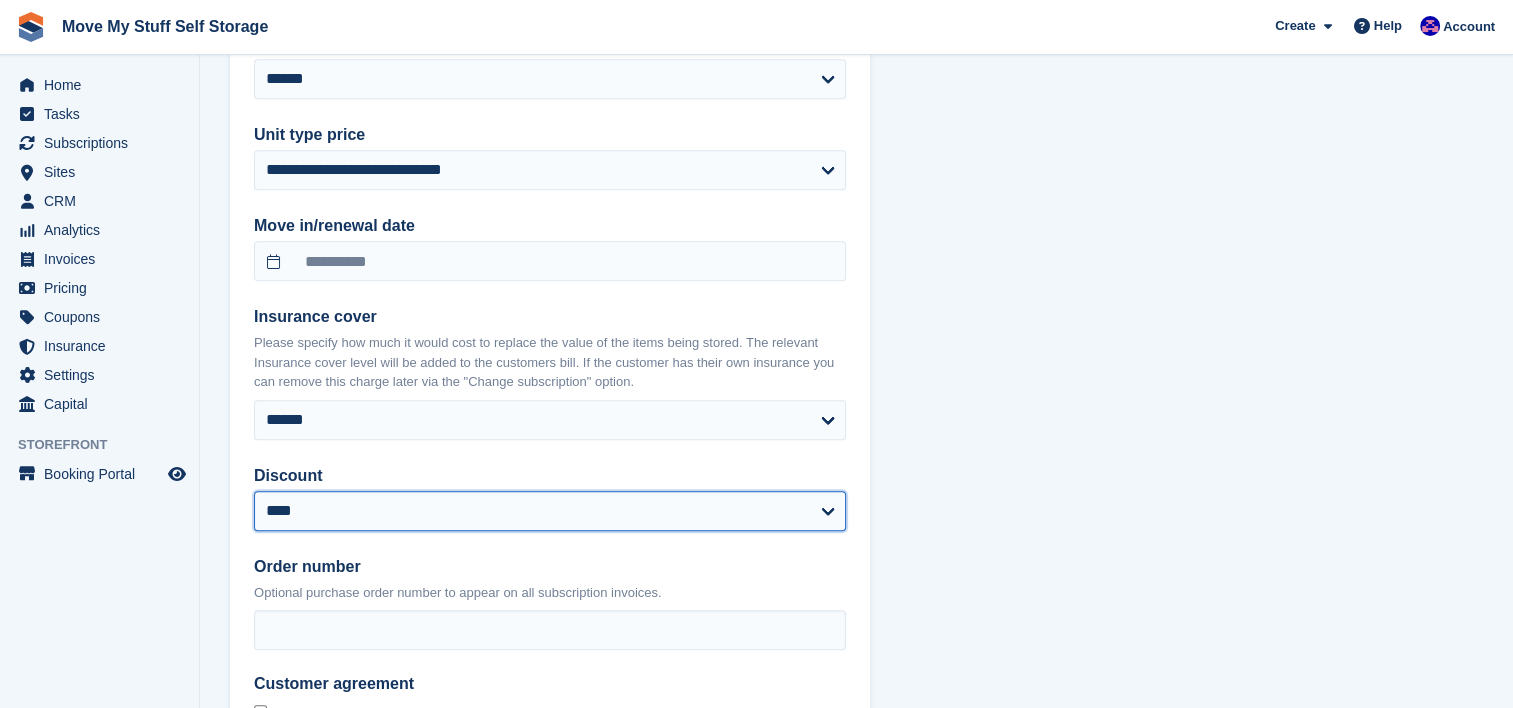 select on "****" 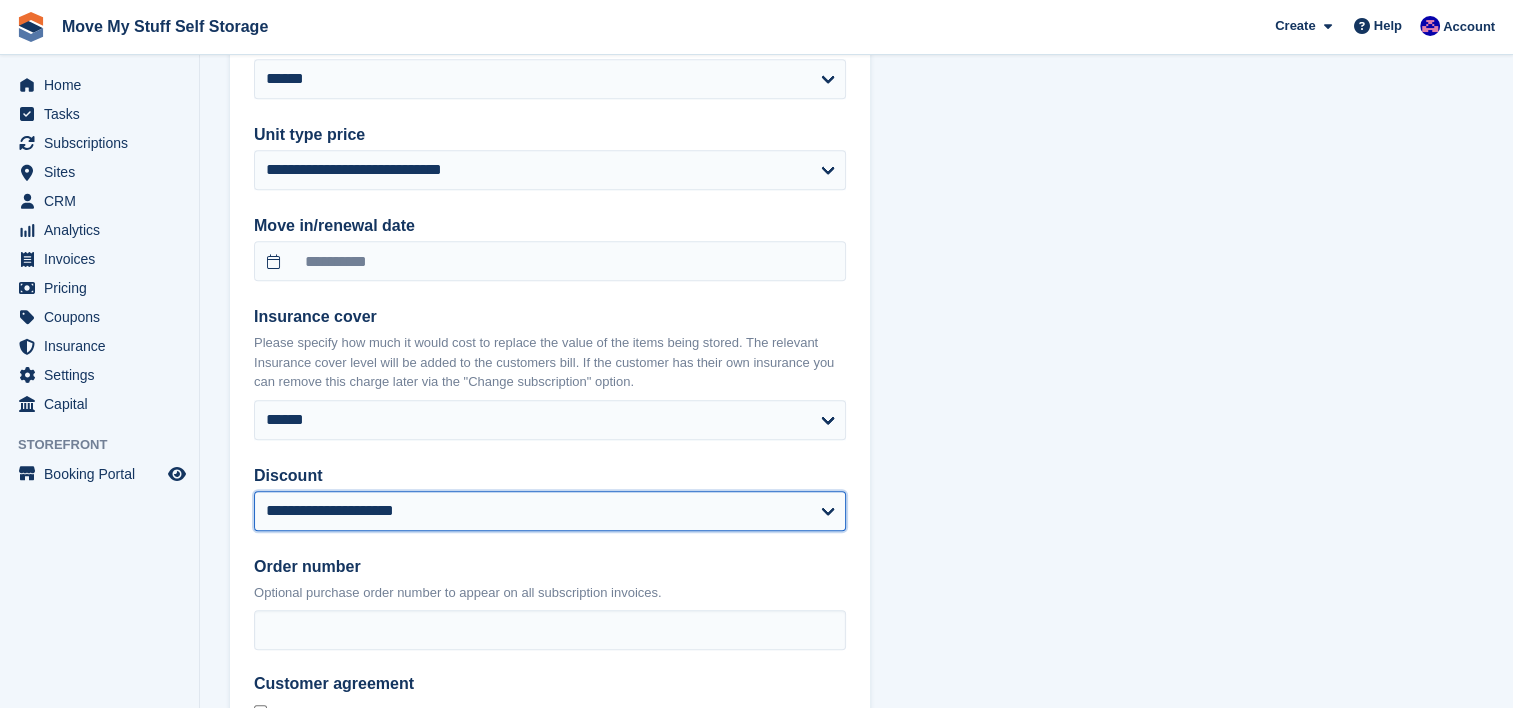 click on "**********" at bounding box center [550, 511] 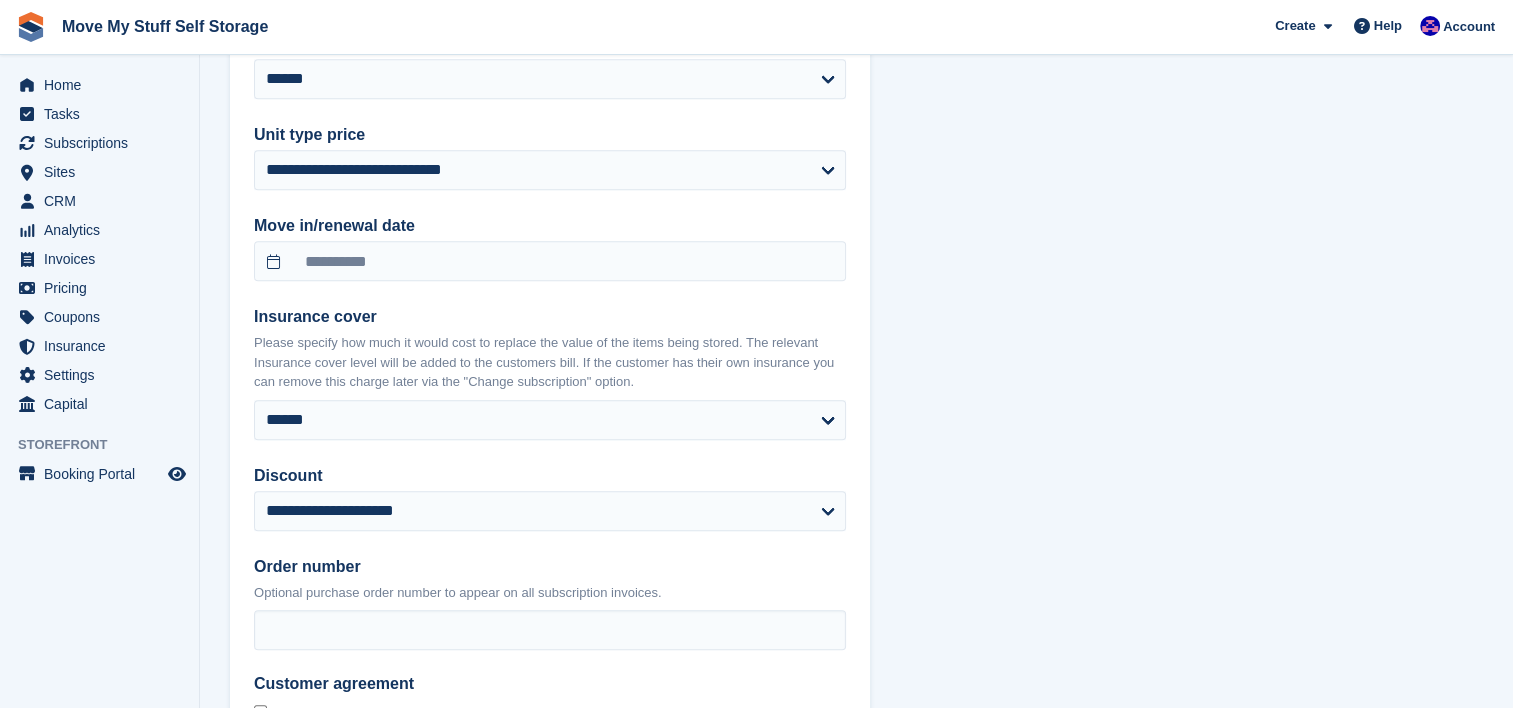 click on "**********" at bounding box center (856, 112) 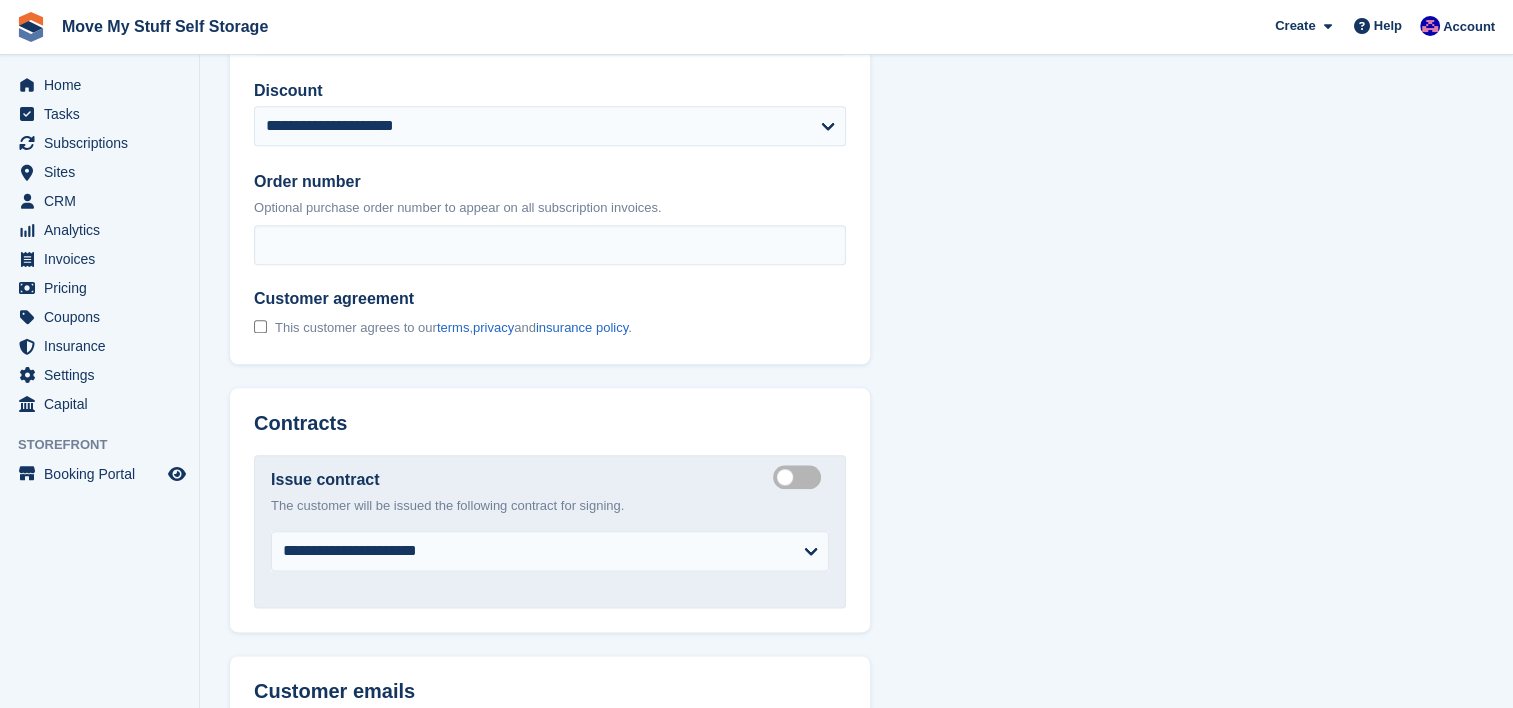 scroll, scrollTop: 2382, scrollLeft: 0, axis: vertical 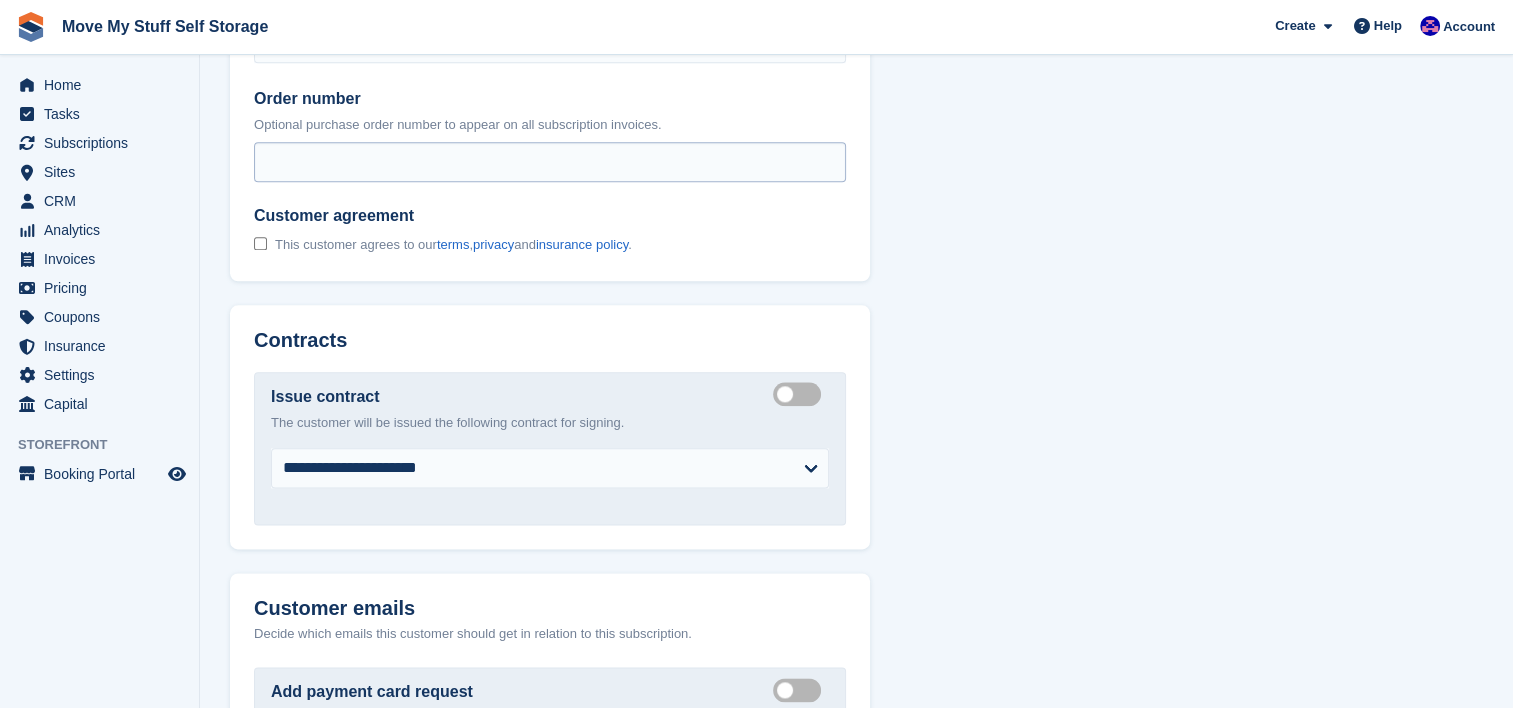 select on "******" 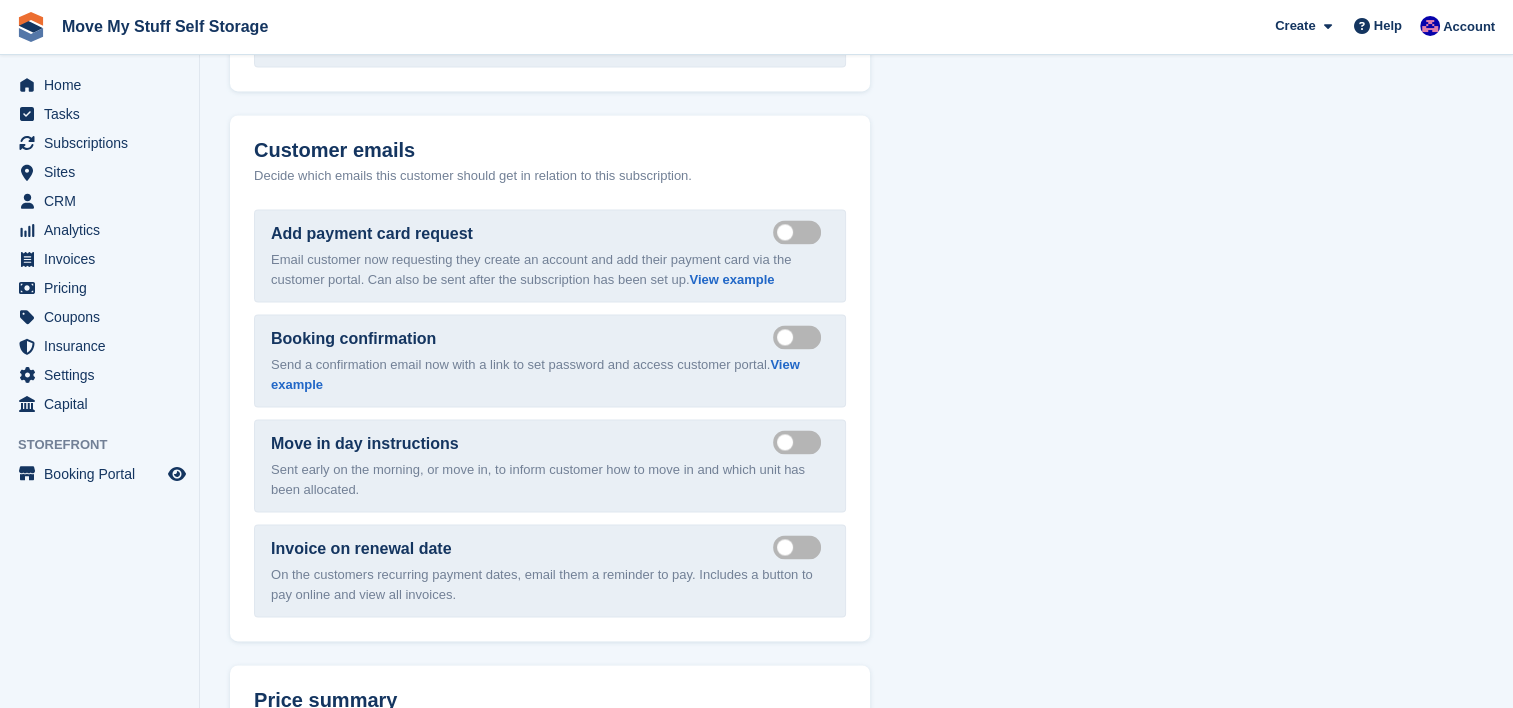 scroll, scrollTop: 2841, scrollLeft: 0, axis: vertical 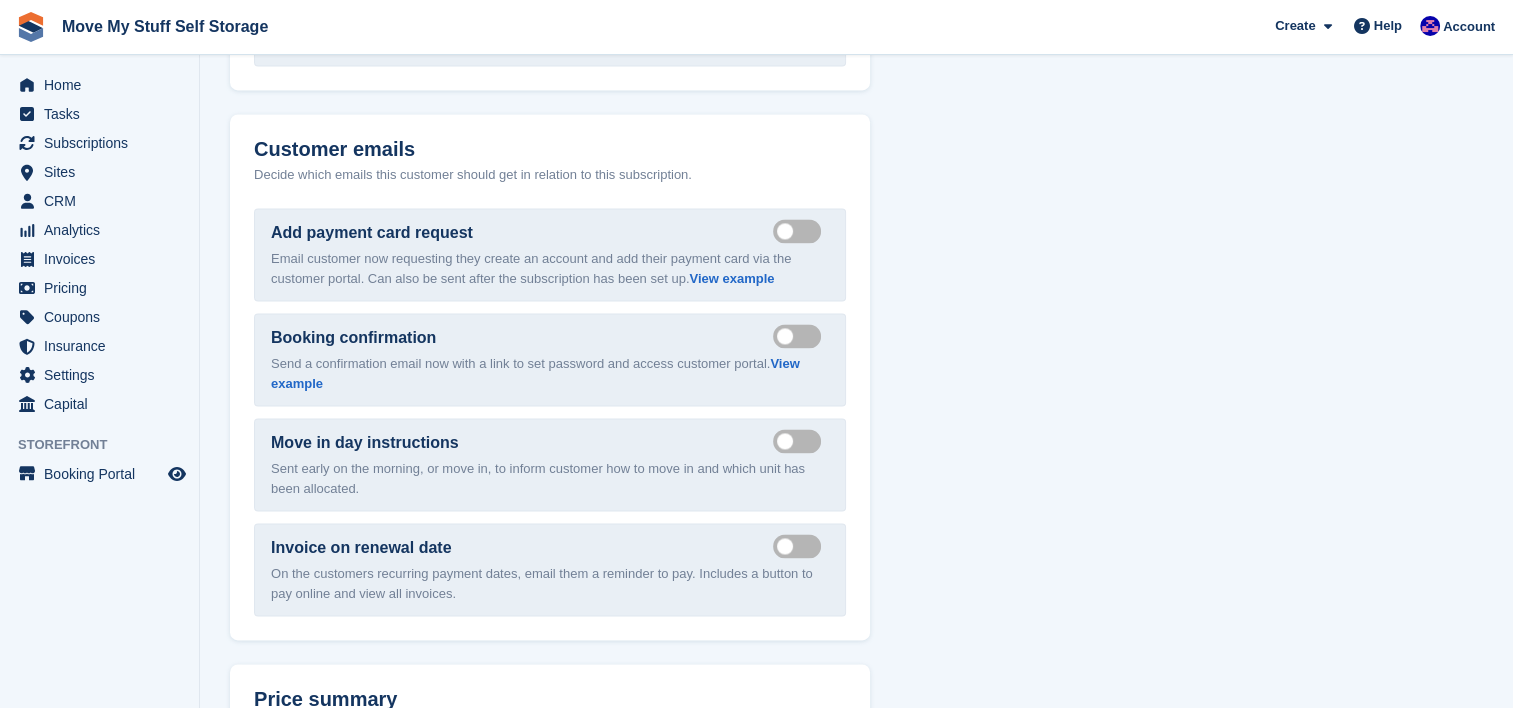 click on "Send move in day email" at bounding box center (801, 440) 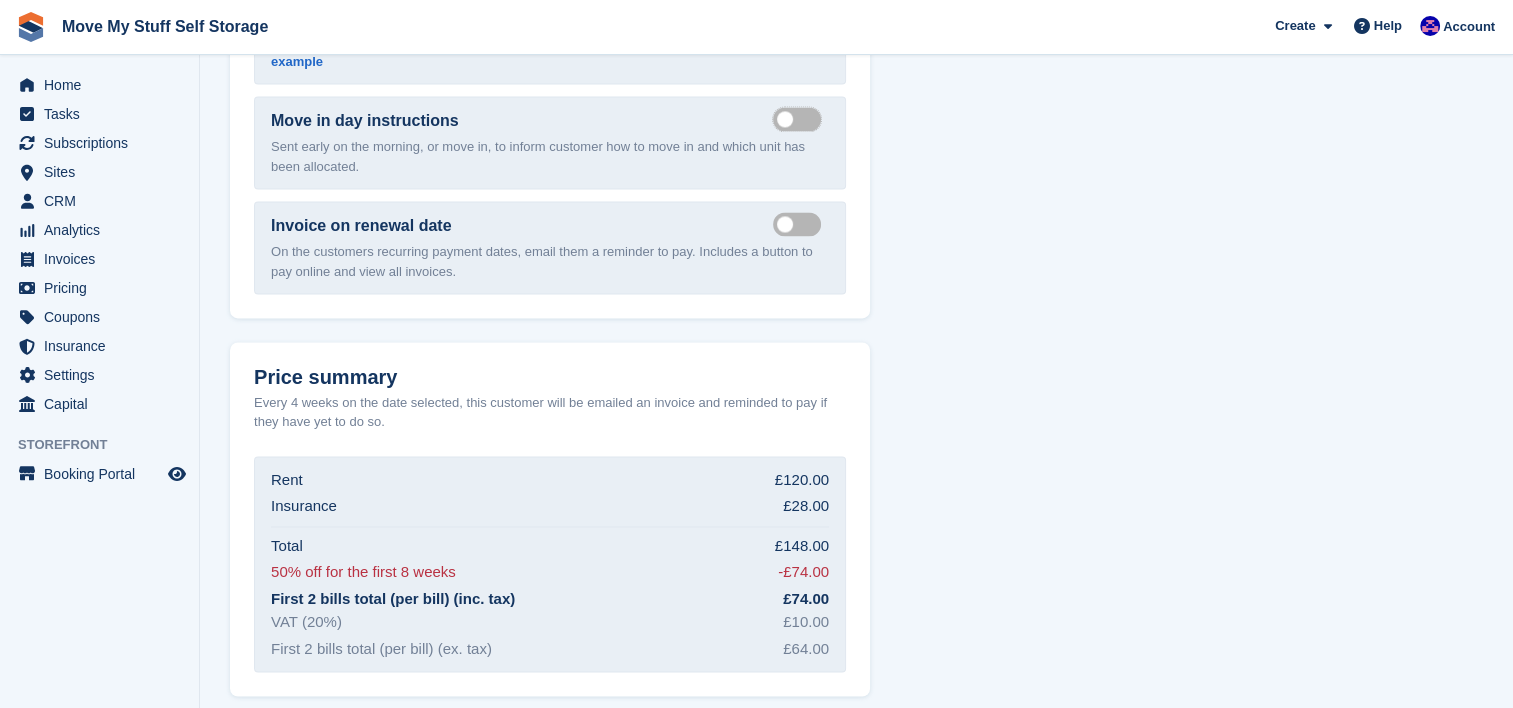 scroll, scrollTop: 3252, scrollLeft: 0, axis: vertical 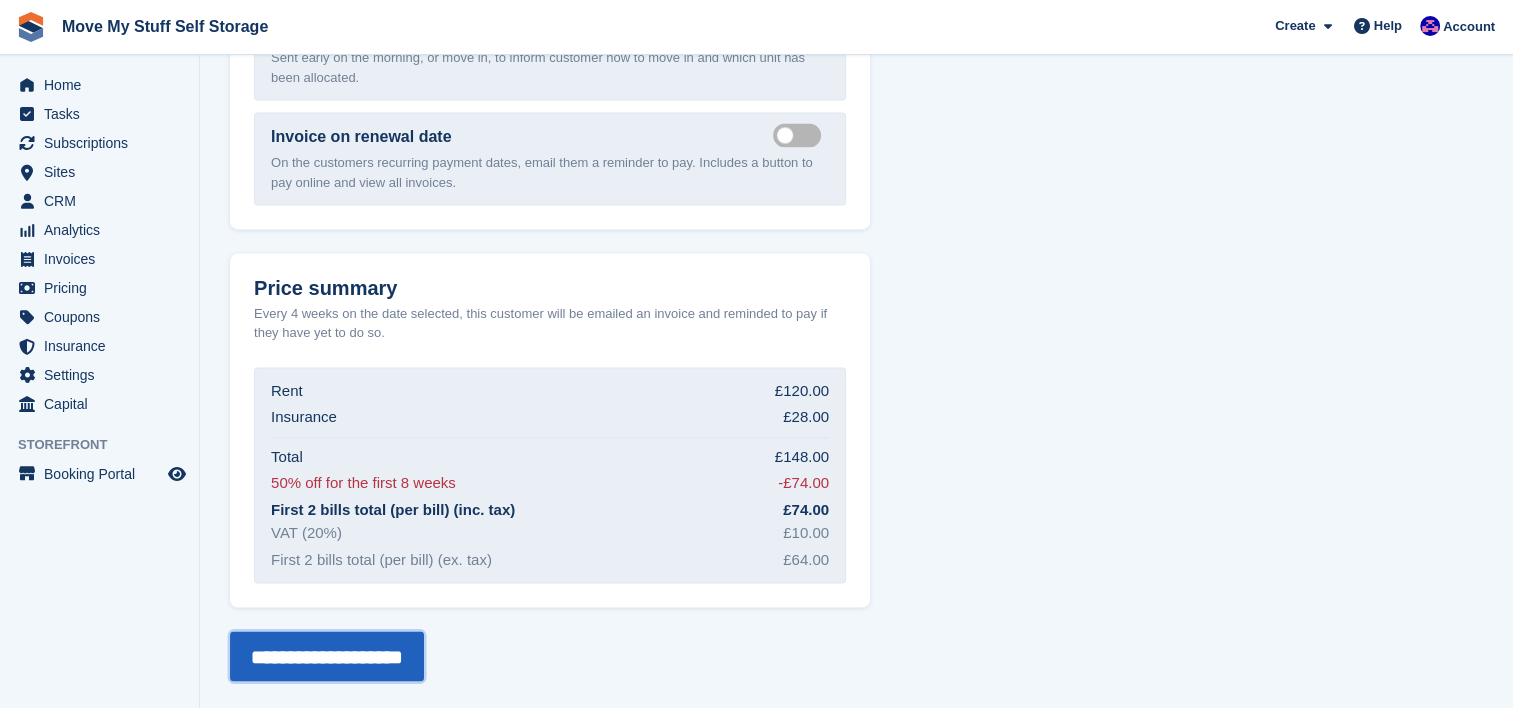 click on "**********" at bounding box center [327, 656] 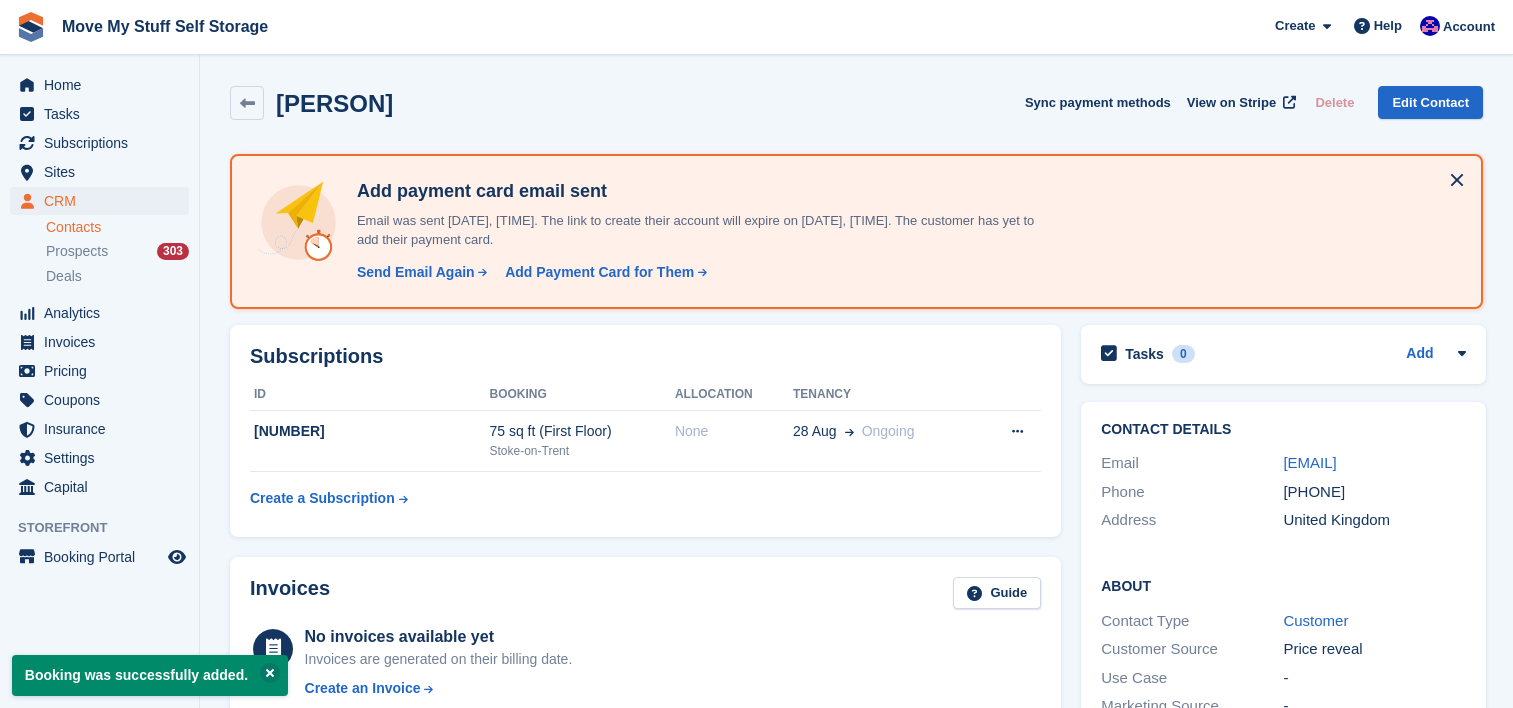 scroll, scrollTop: 0, scrollLeft: 0, axis: both 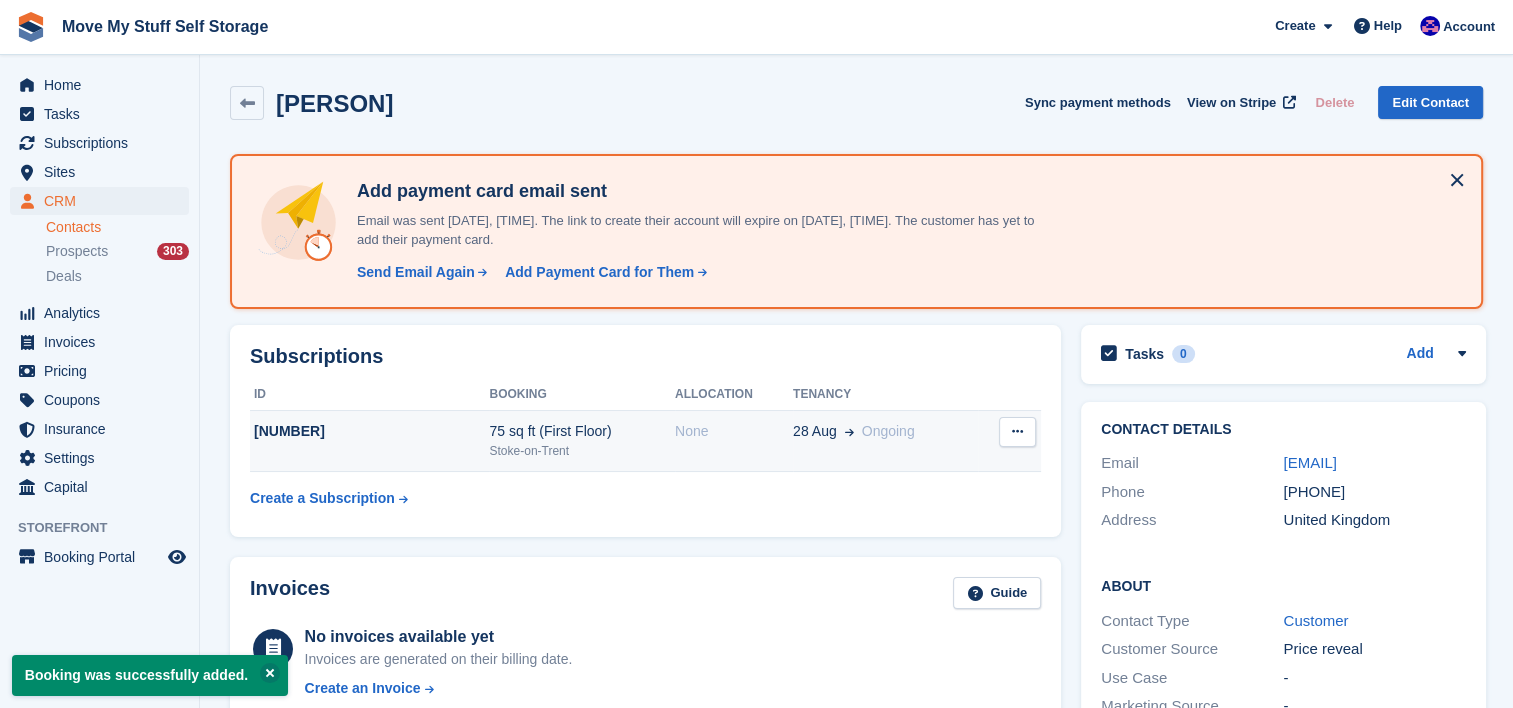 click on "75 sq ft (First Floor)" at bounding box center [581, 431] 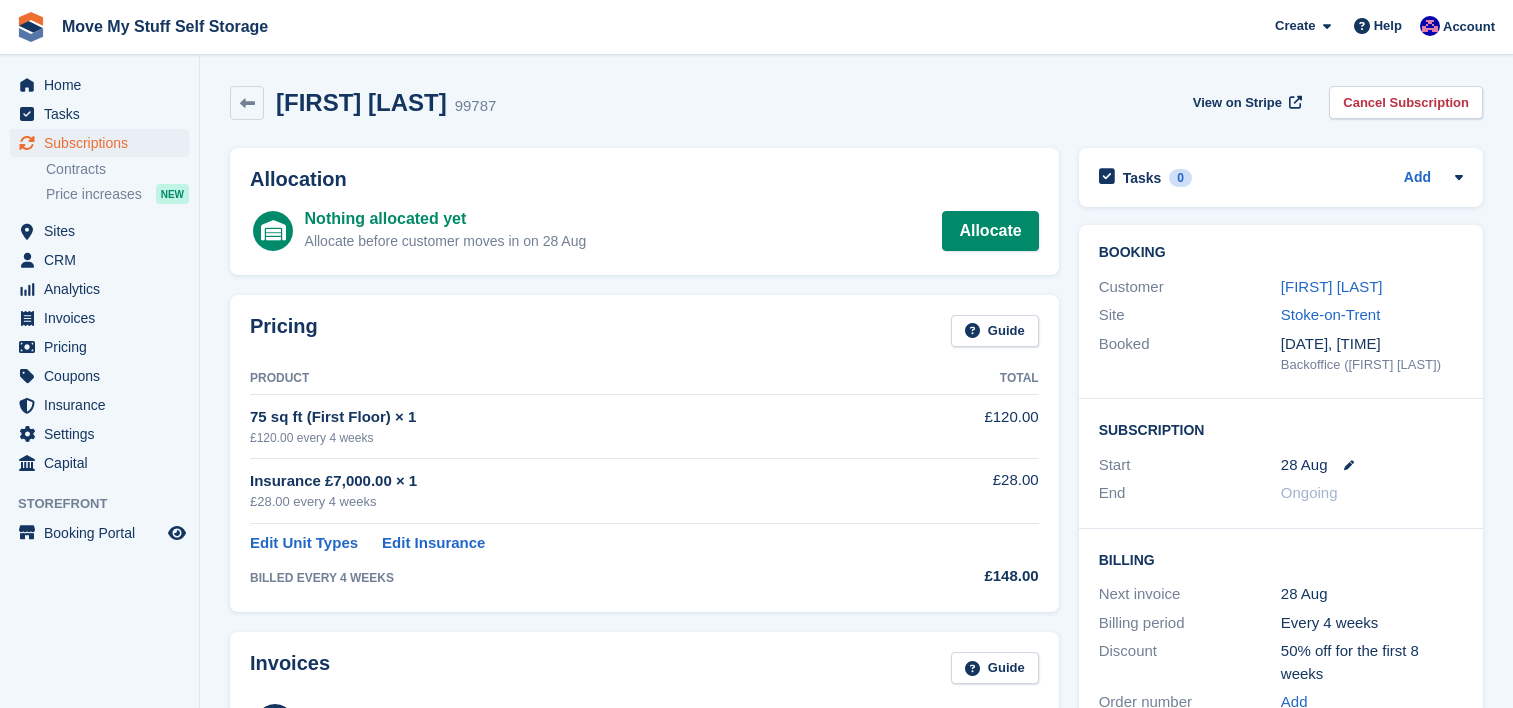 scroll, scrollTop: 0, scrollLeft: 0, axis: both 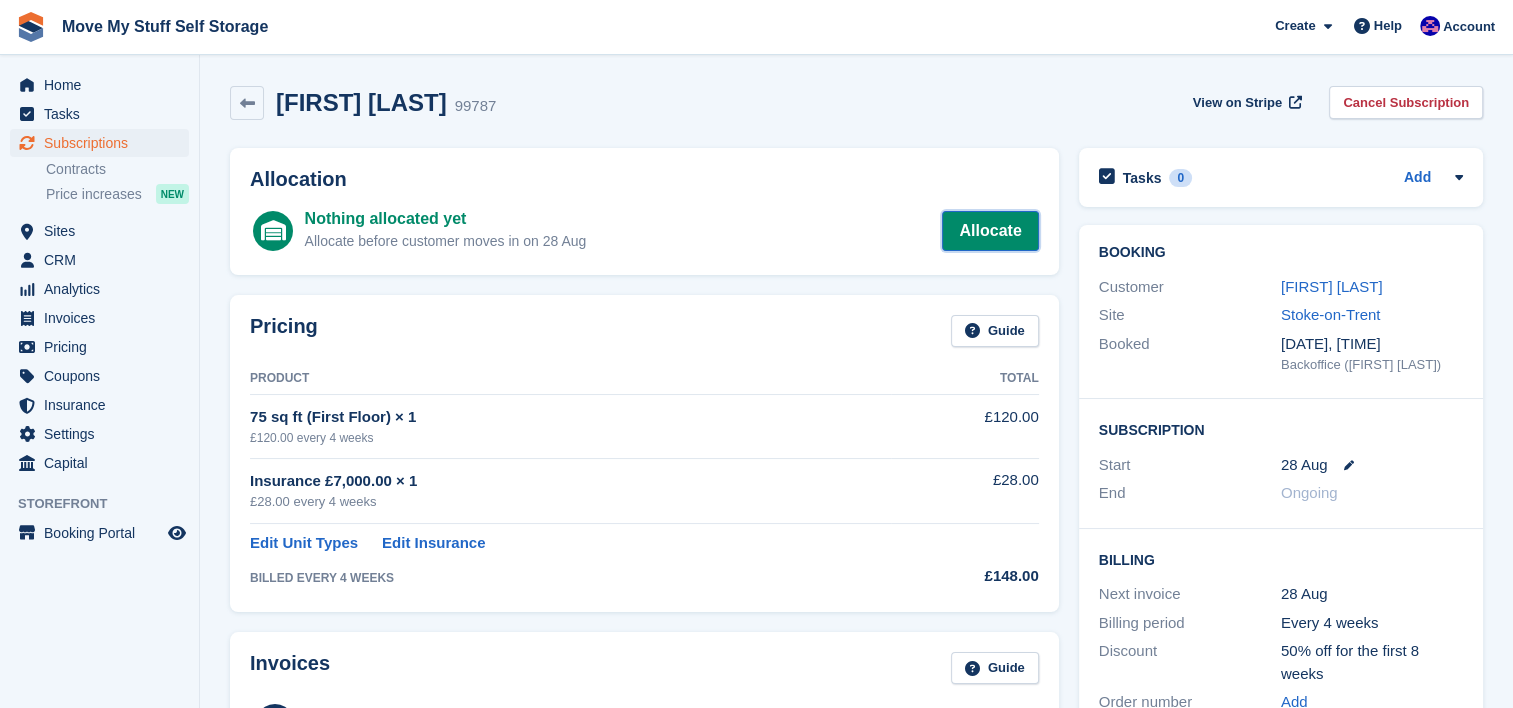 click on "Allocate" at bounding box center (990, 231) 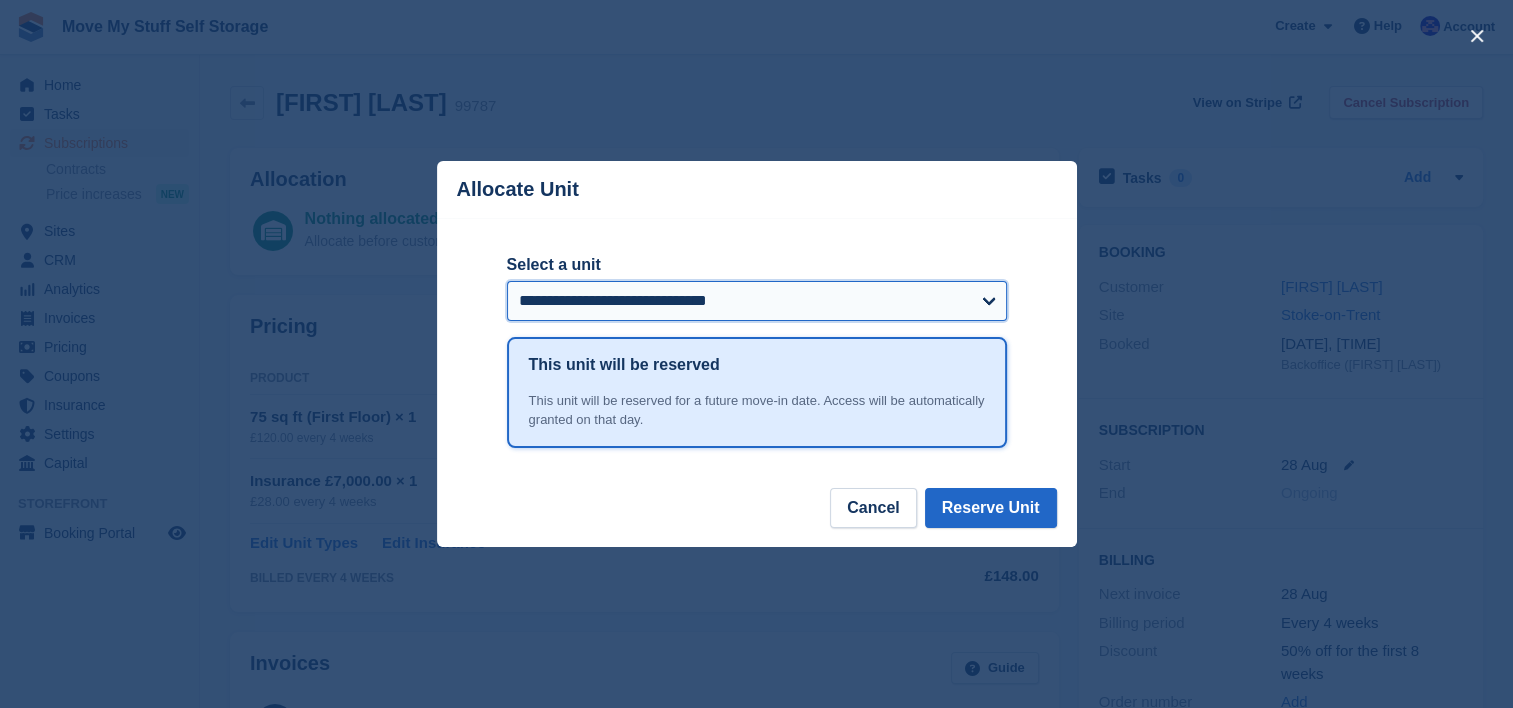 click on "**********" at bounding box center [757, 301] 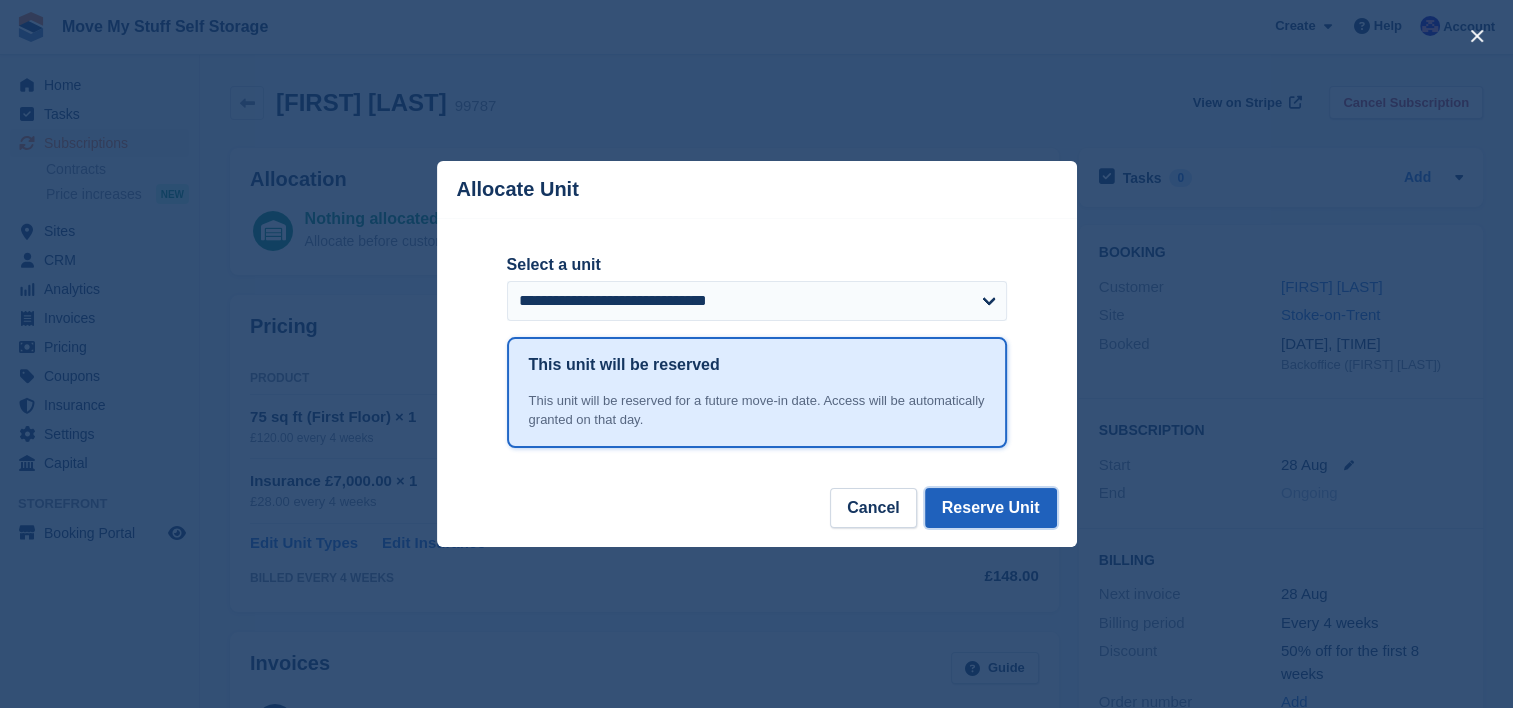 click on "Reserve Unit" at bounding box center (991, 508) 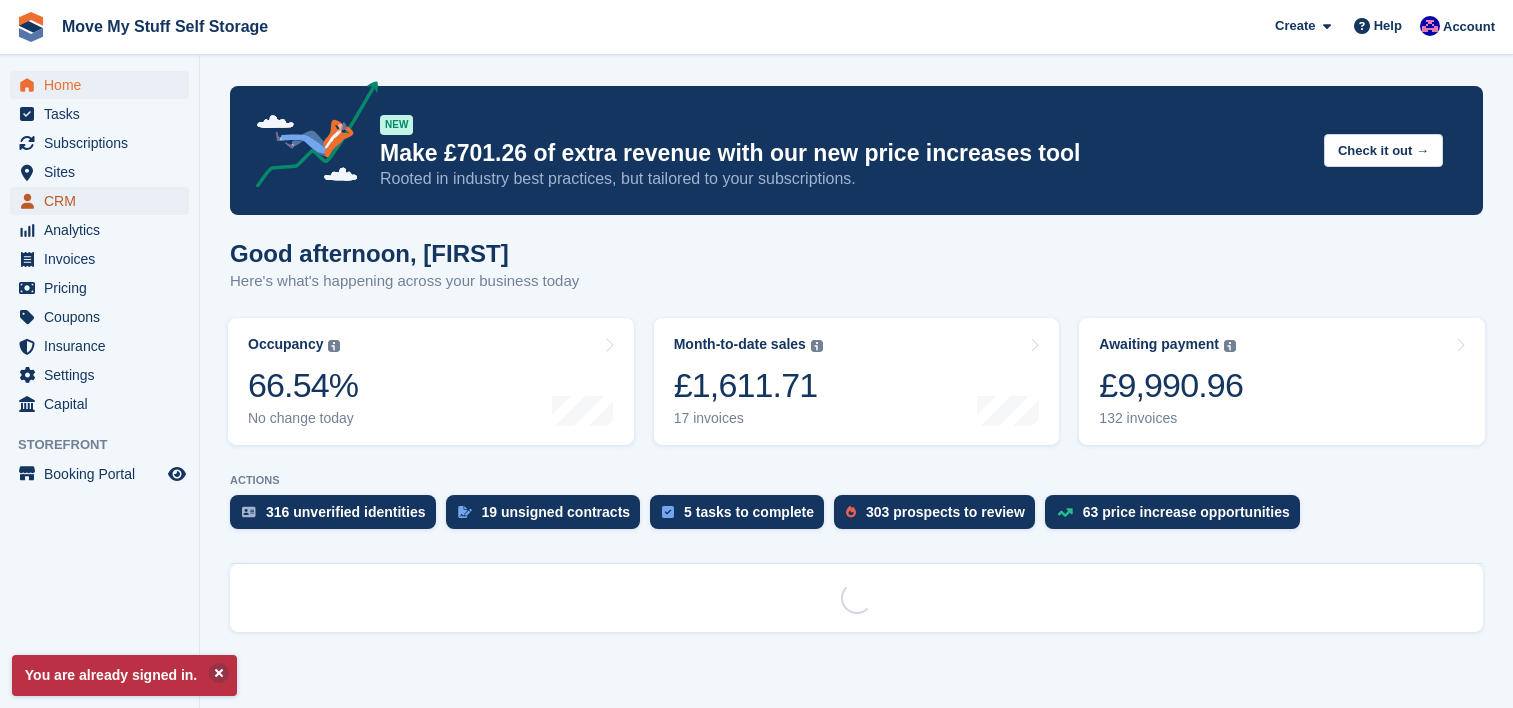 click on "CRM" at bounding box center (104, 201) 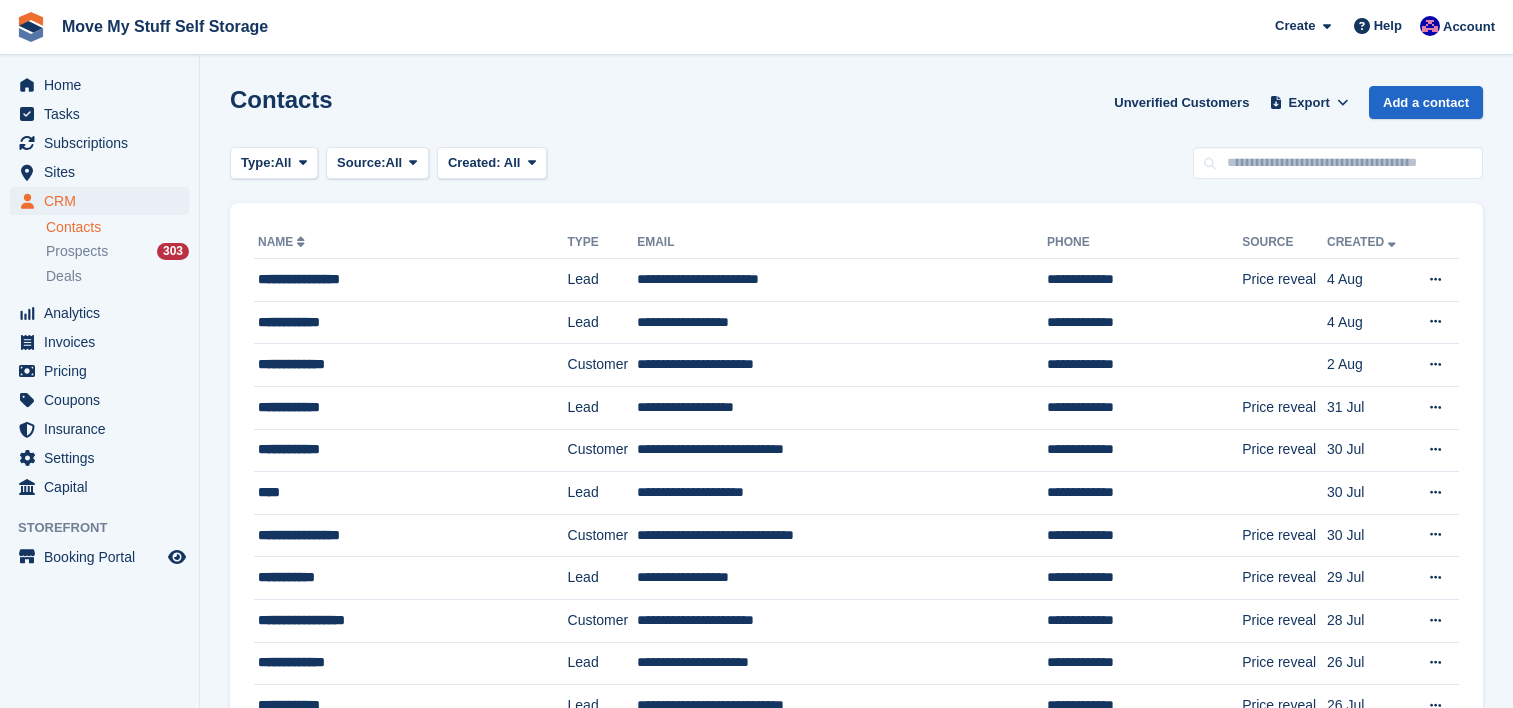 scroll, scrollTop: 0, scrollLeft: 0, axis: both 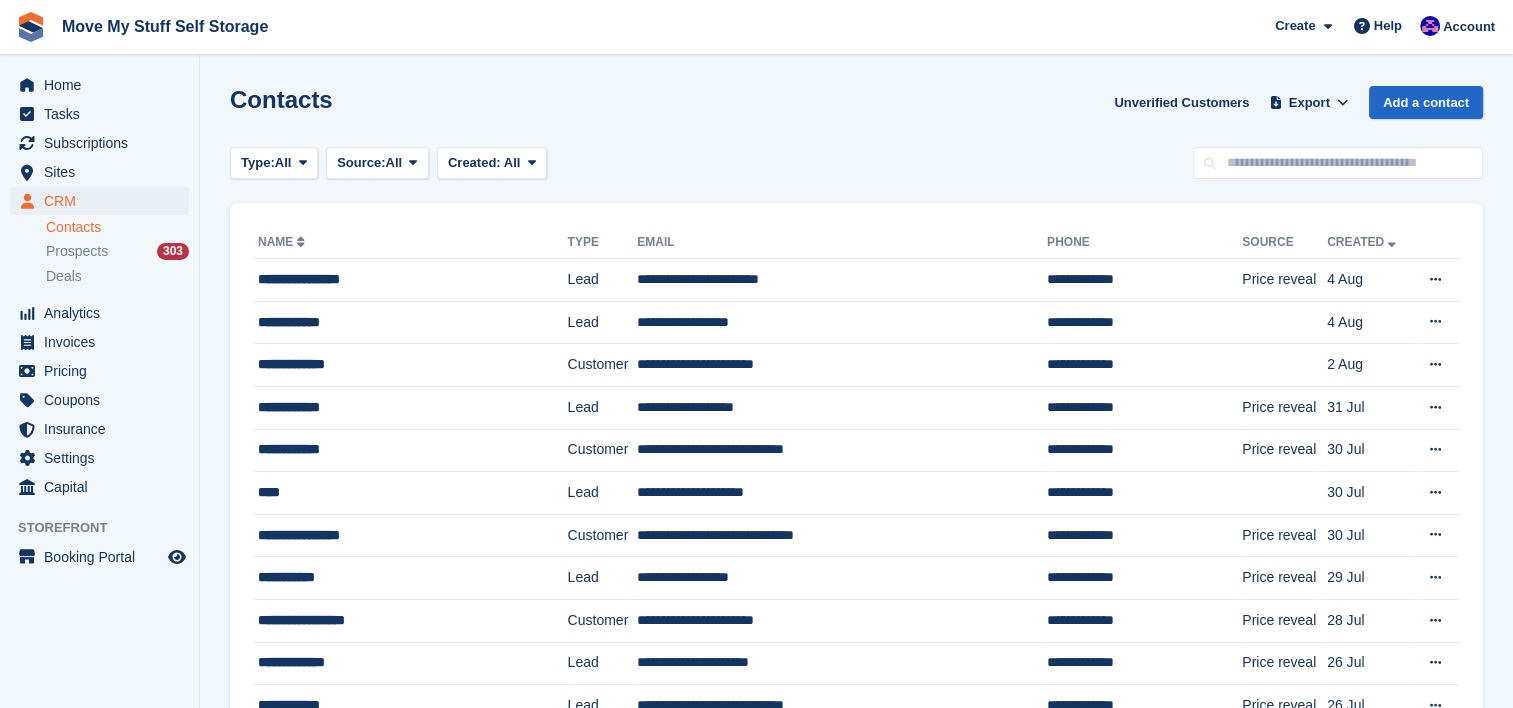 click on "Contacts
Unverified Customers
Export
Export Contacts
Export a CSV of all Contacts which match the current filters.
Please allow time for large exports.
Start Export
Add a contact
Type:
All
All
Lead
Customer
Source:
All
All
Storefront
Backoffice
Pre-Opening interest
Incomplete booking
Unit type interest
Price reveal
Quote requested
Storefront booking
Storefront pop-up form
External enquiry form
Phone call
Walk-in" at bounding box center [856, 1244] 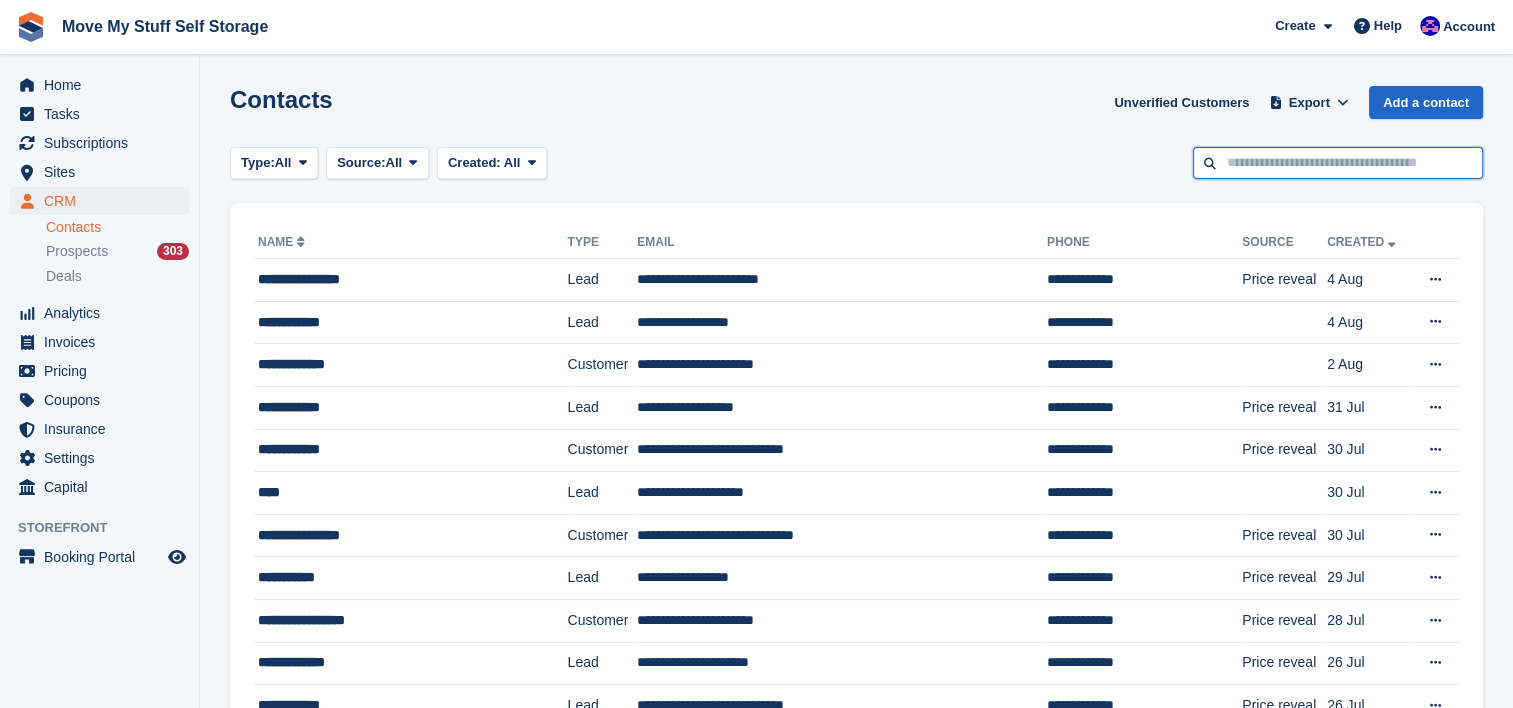 click at bounding box center (1338, 163) 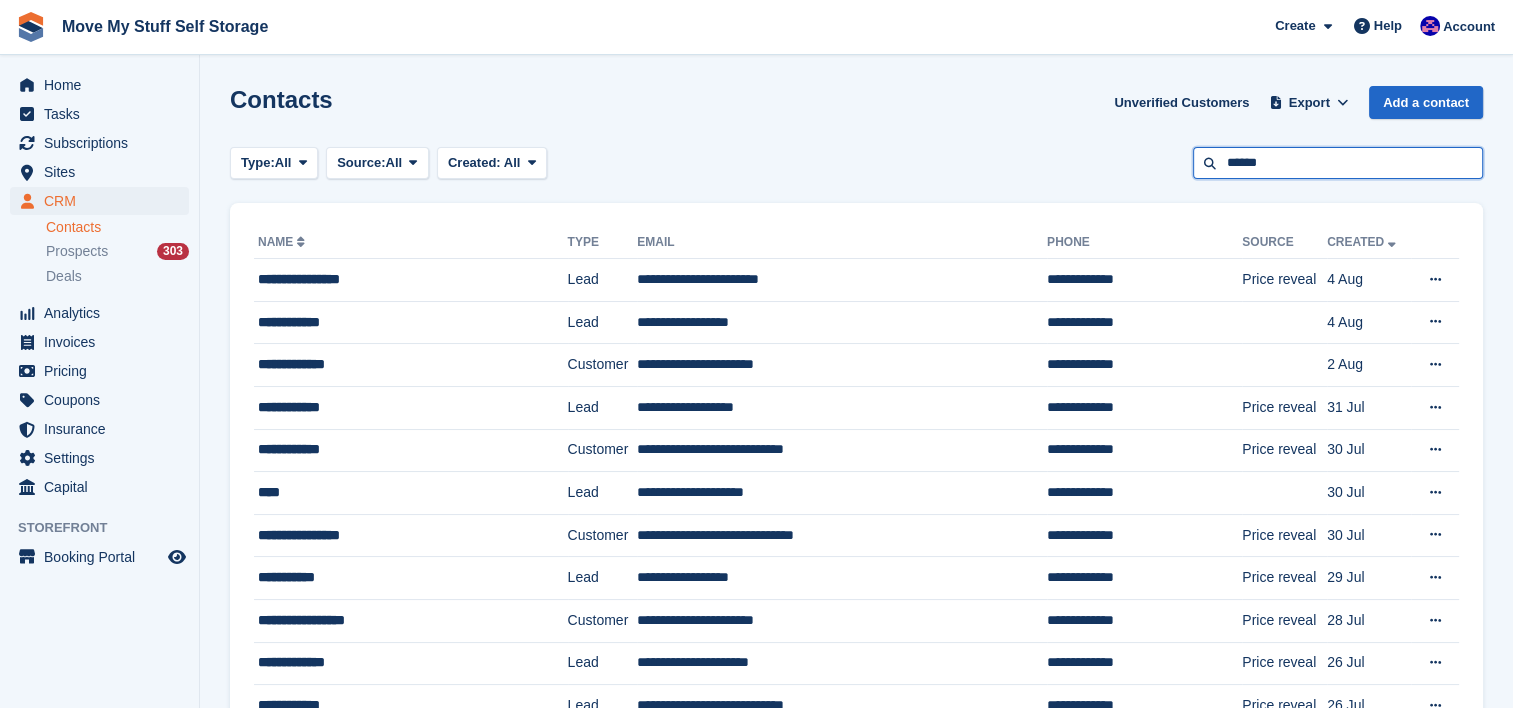 type on "******" 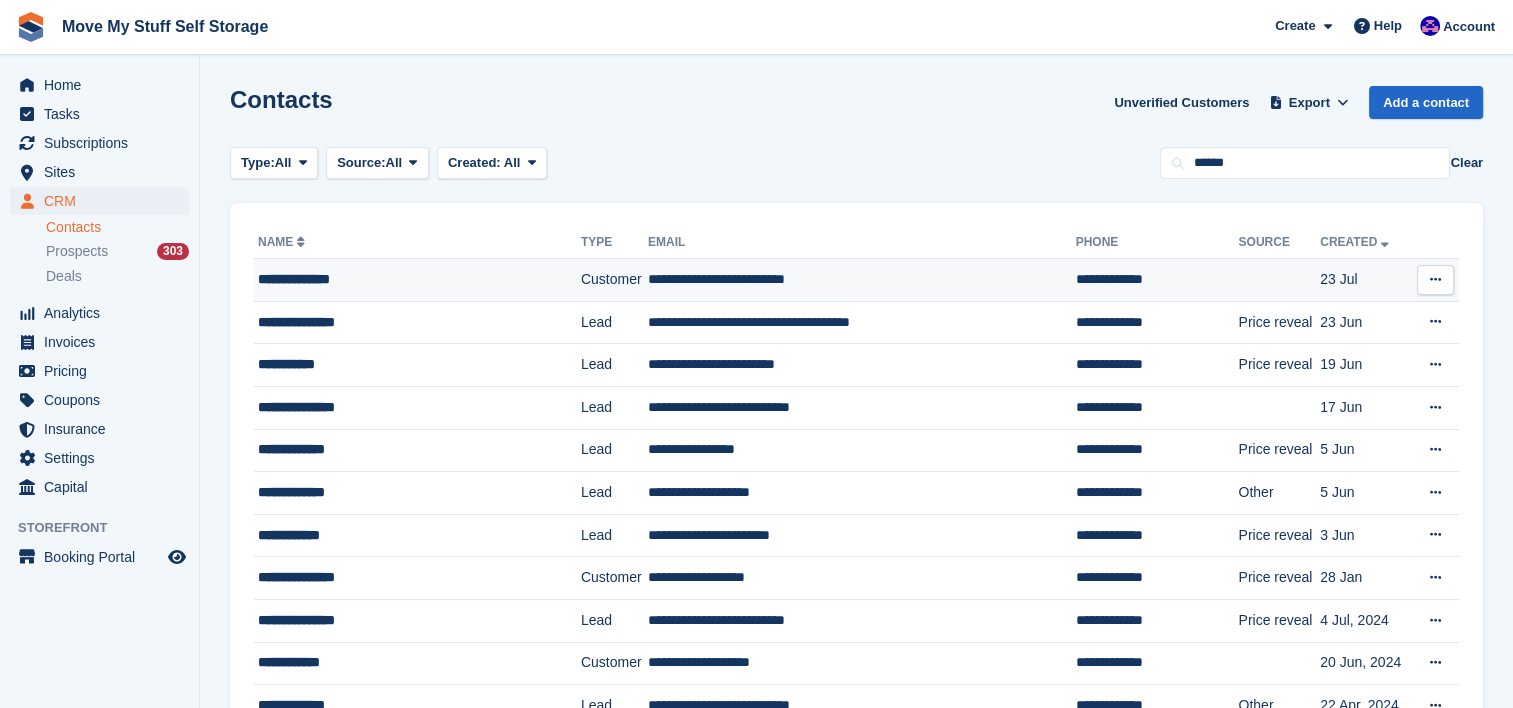 click on "**********" at bounding box center [862, 280] 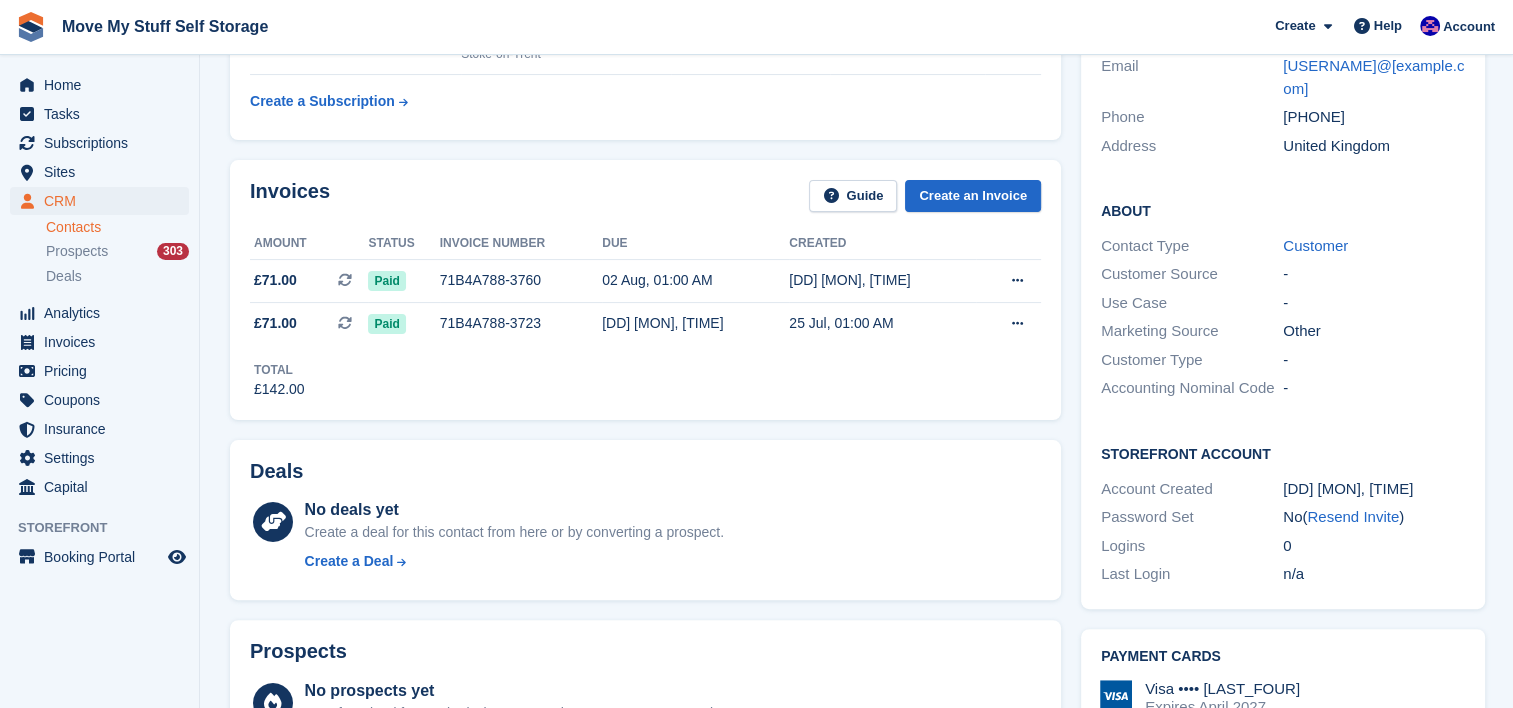 scroll, scrollTop: 393, scrollLeft: 0, axis: vertical 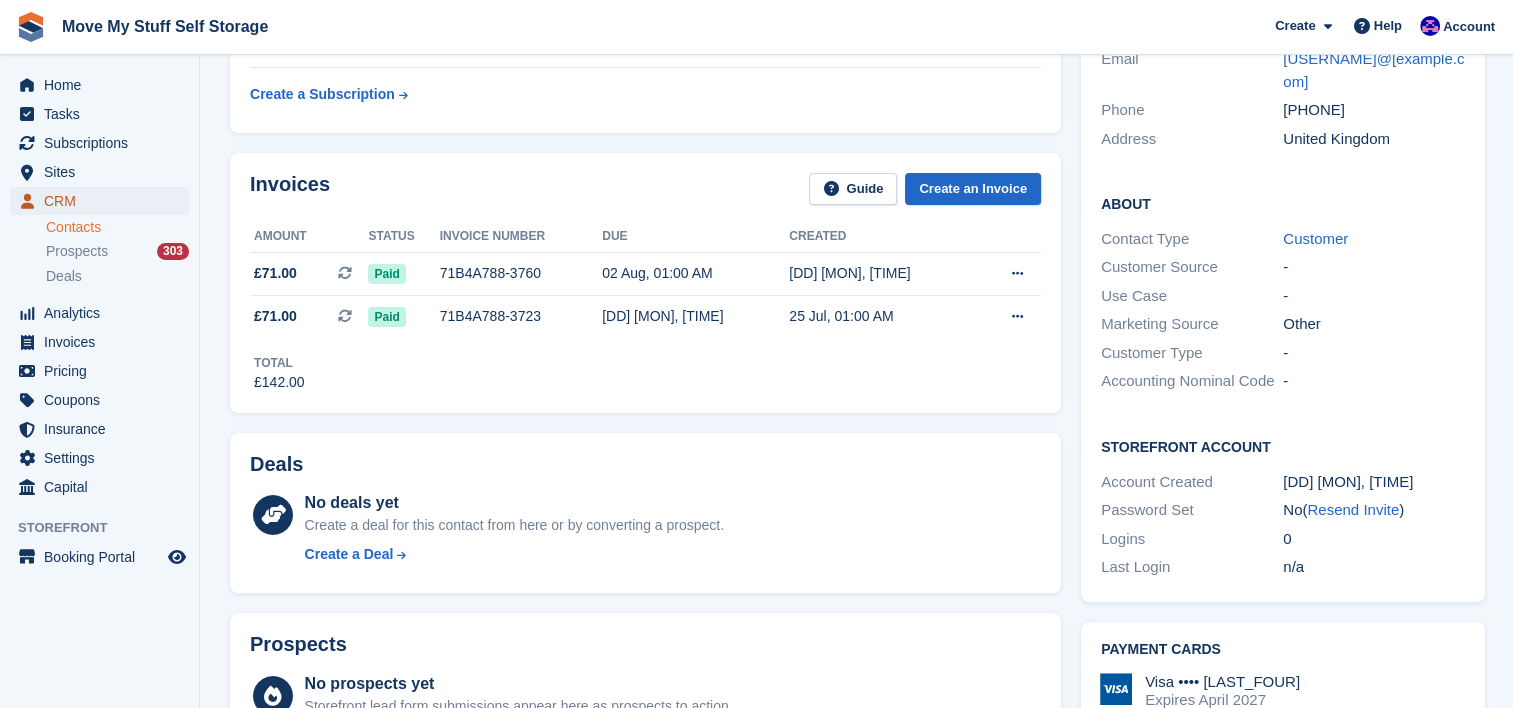click on "CRM" at bounding box center [104, 201] 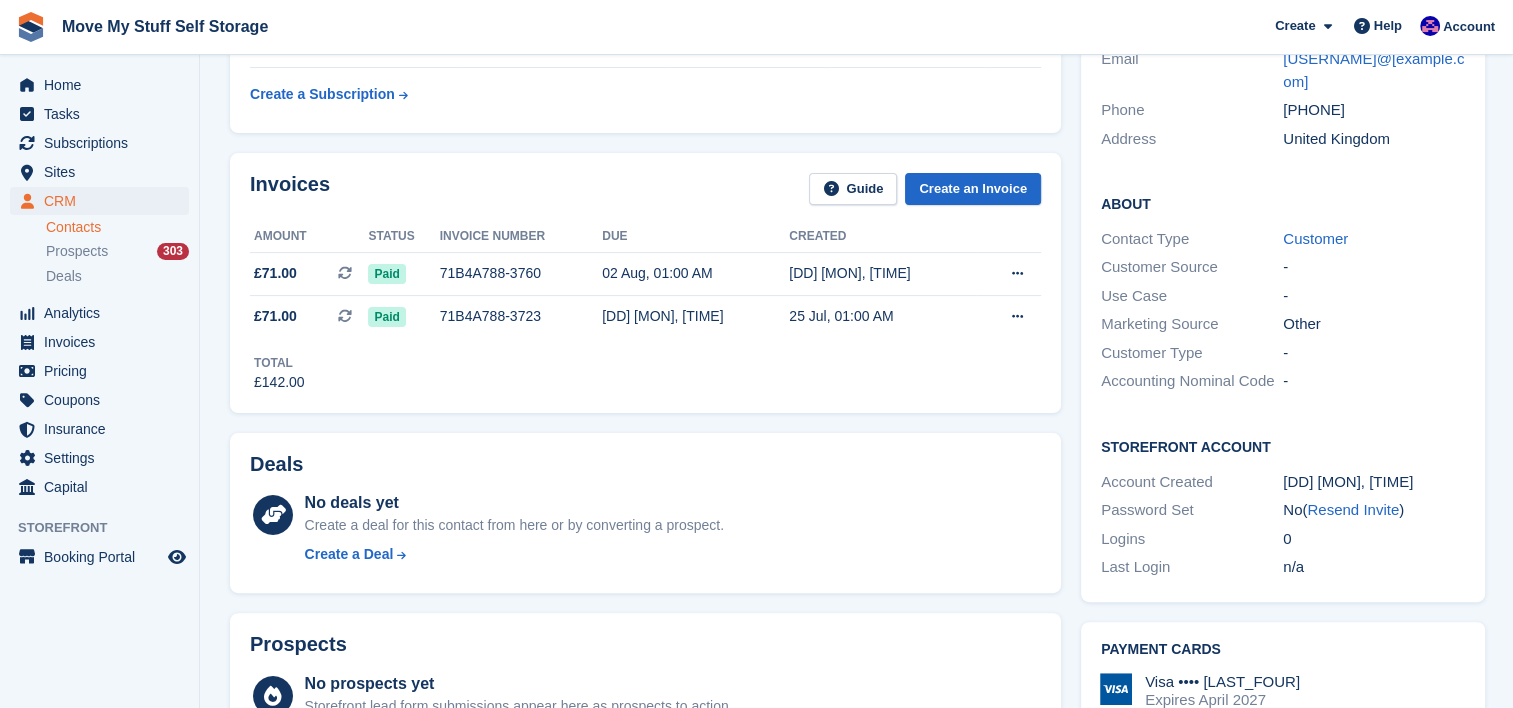 scroll, scrollTop: 0, scrollLeft: 0, axis: both 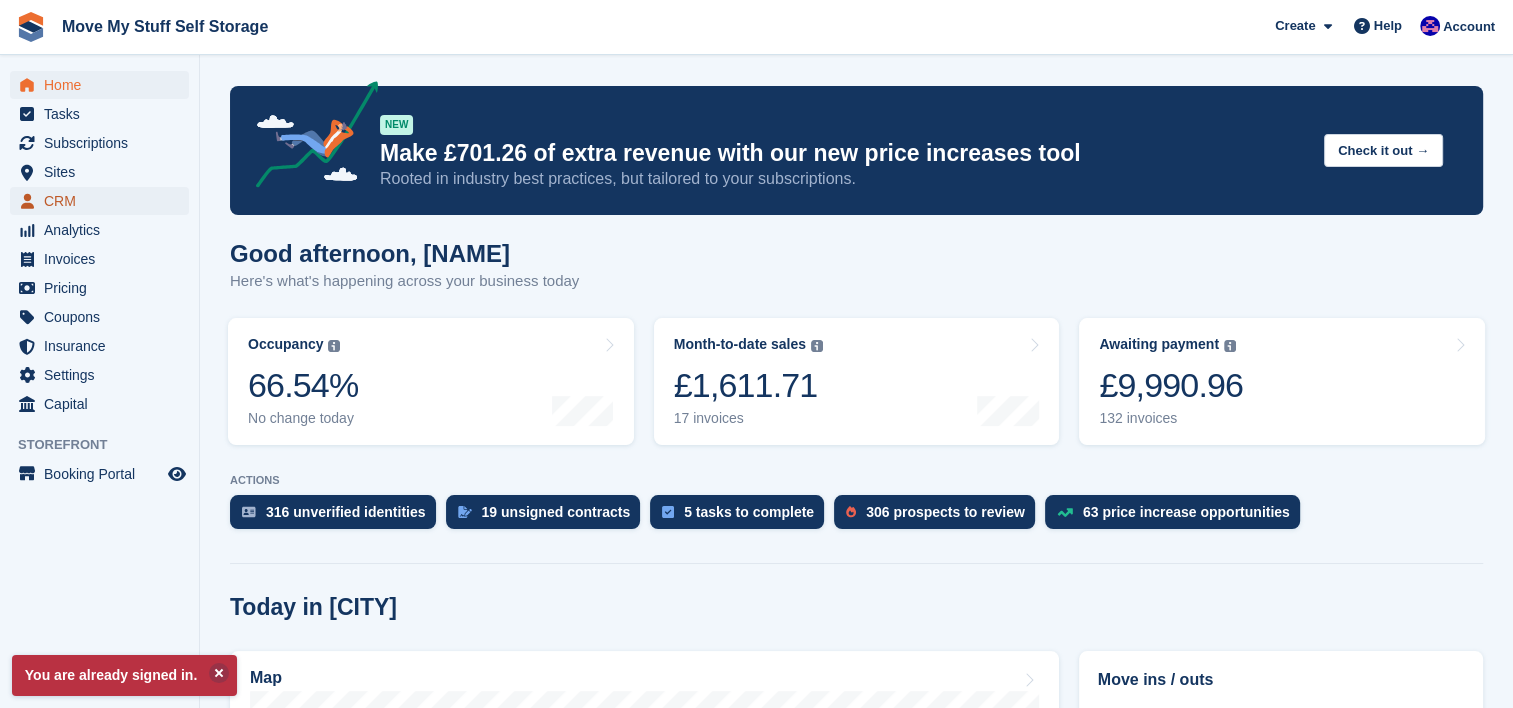 click on "CRM" at bounding box center [99, 201] 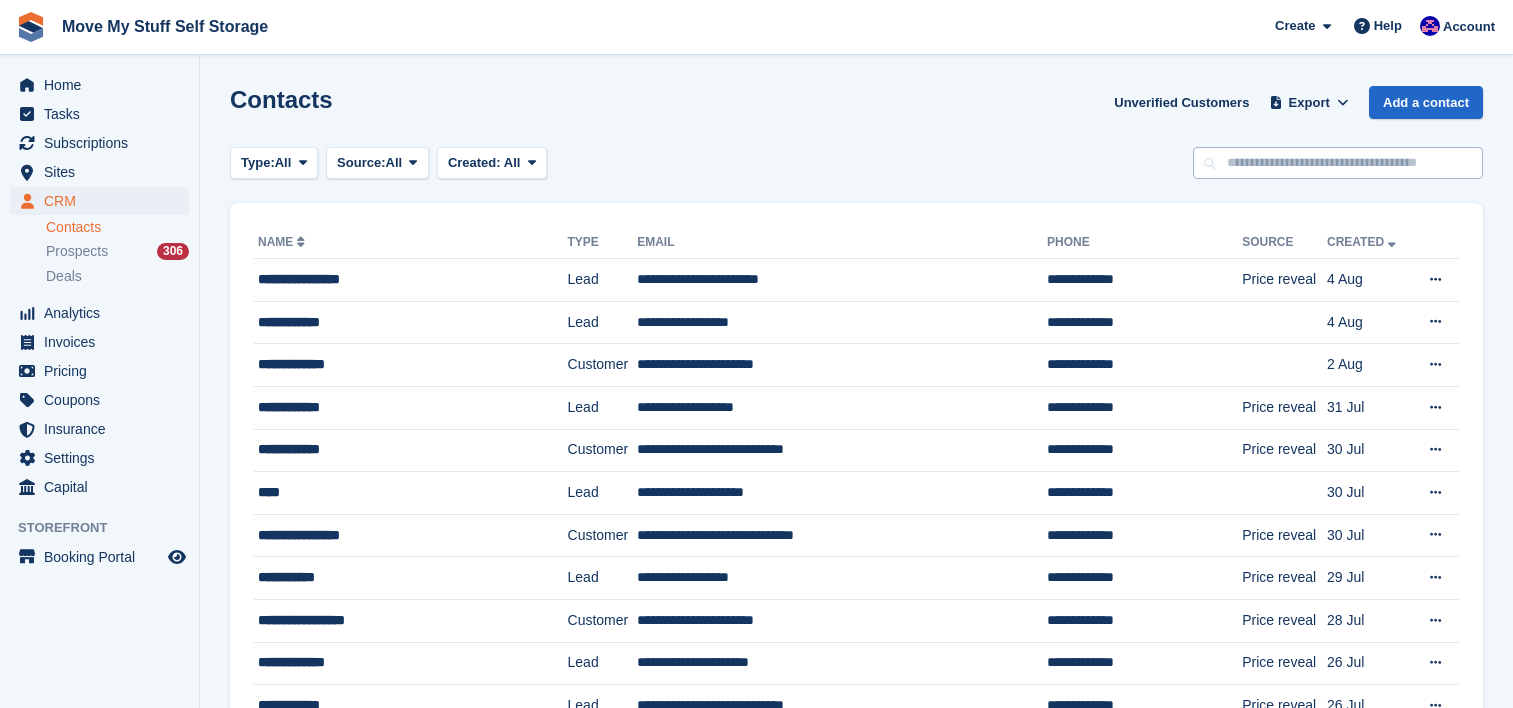 scroll, scrollTop: 0, scrollLeft: 0, axis: both 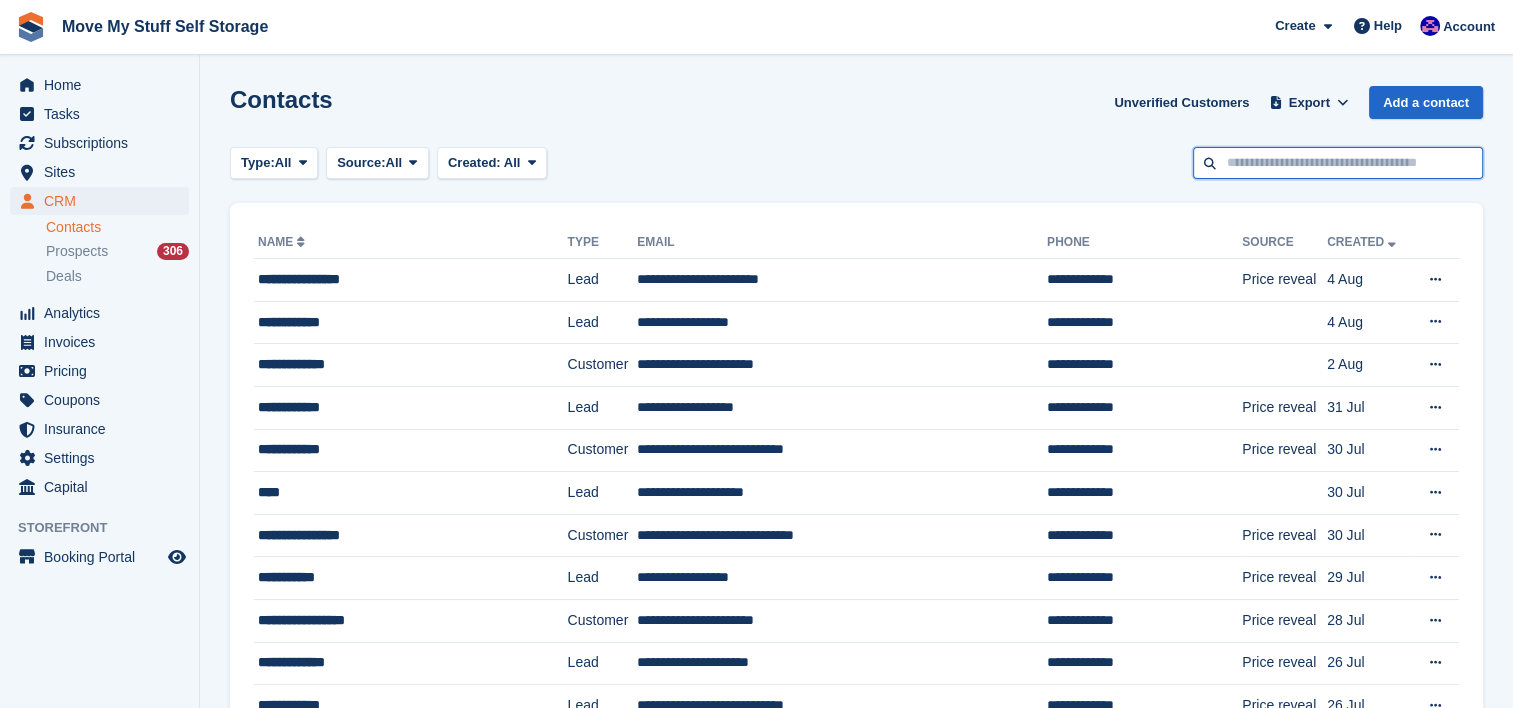 click at bounding box center (1338, 163) 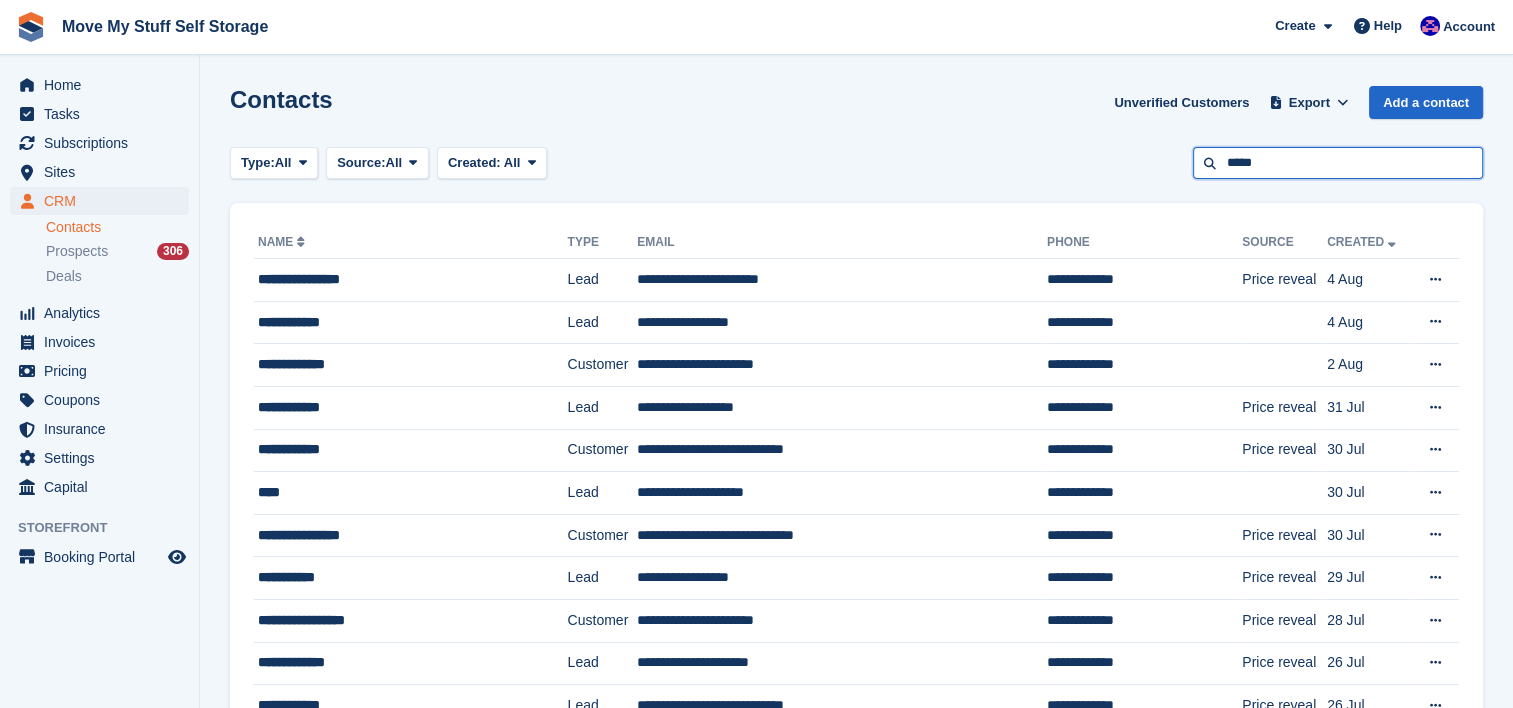 type on "*****" 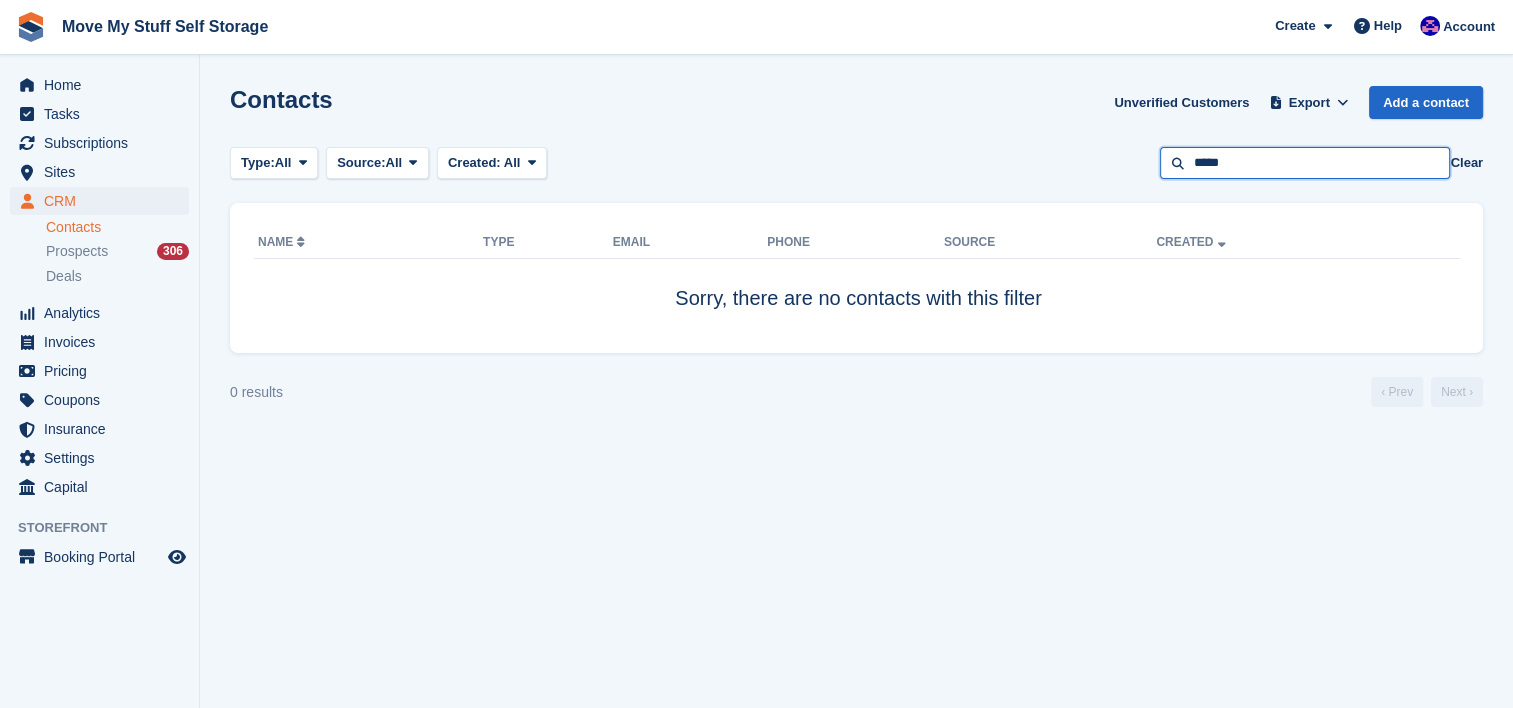 click on "*****" at bounding box center [1305, 163] 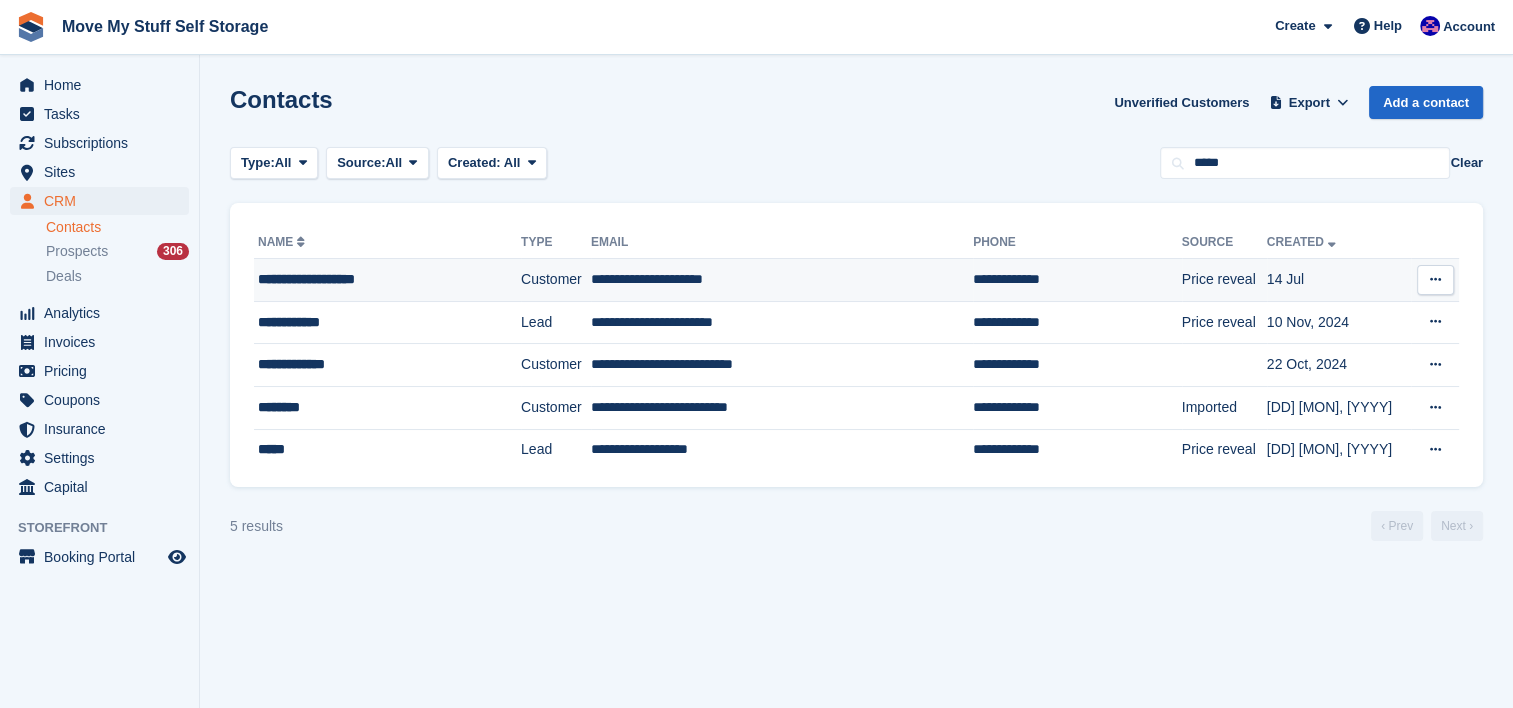 click on "**********" at bounding box center (372, 279) 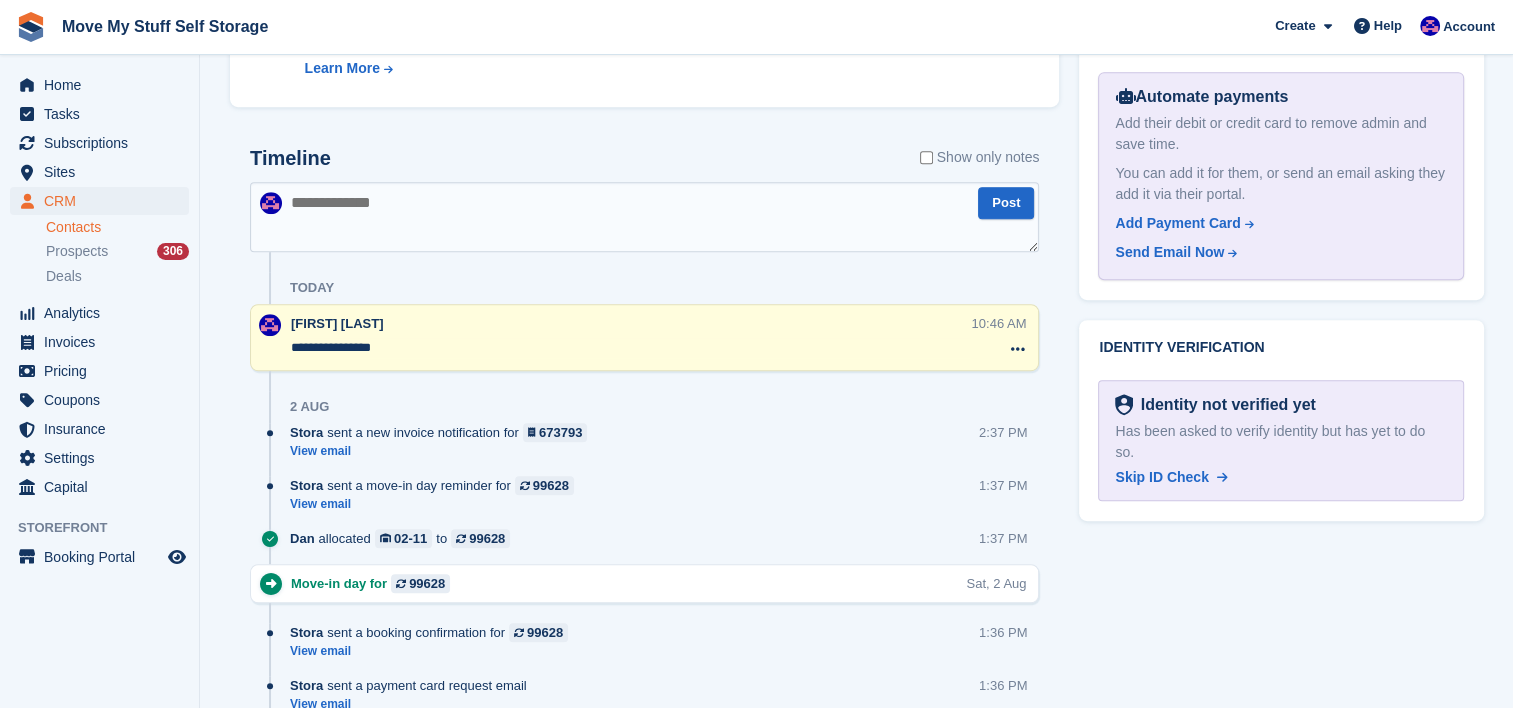 scroll, scrollTop: 1028, scrollLeft: 0, axis: vertical 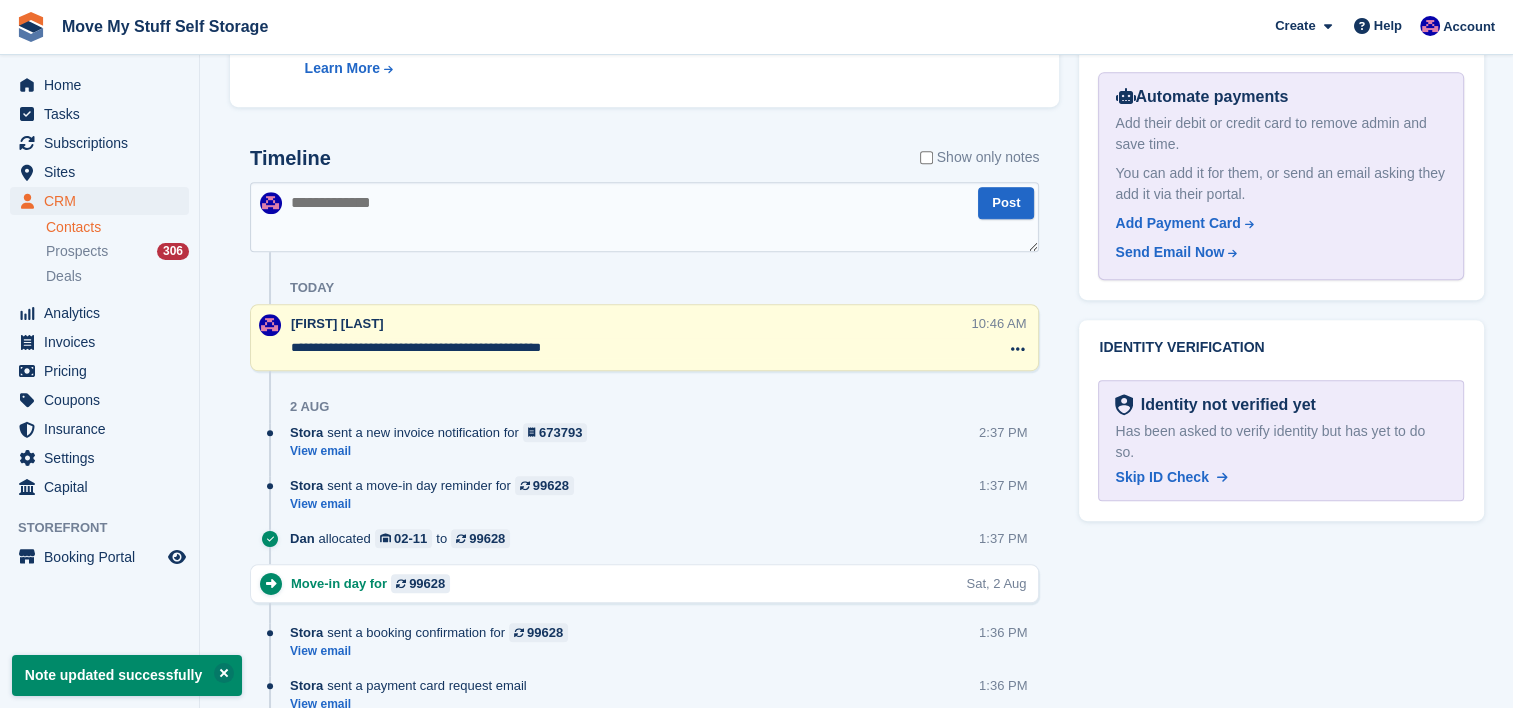 type on "**********" 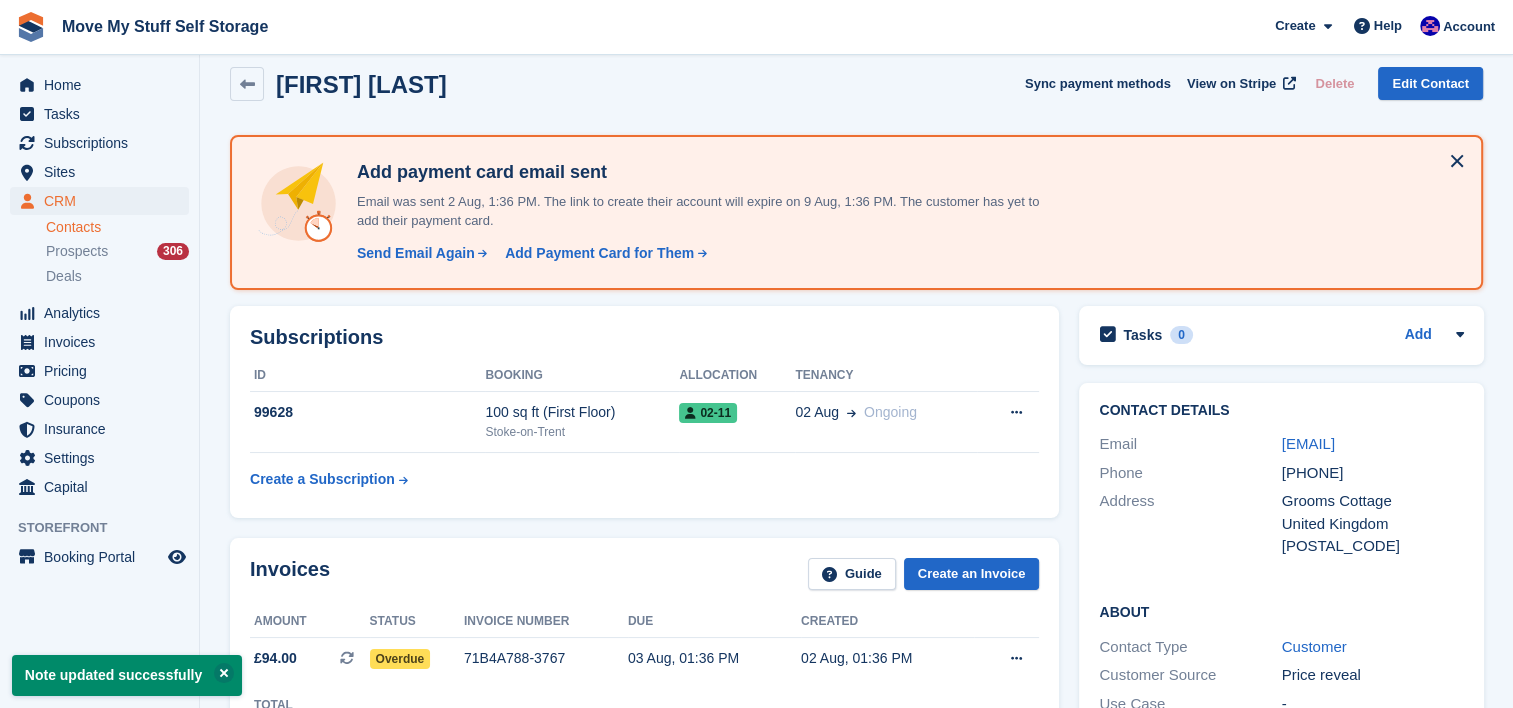 scroll, scrollTop: 0, scrollLeft: 0, axis: both 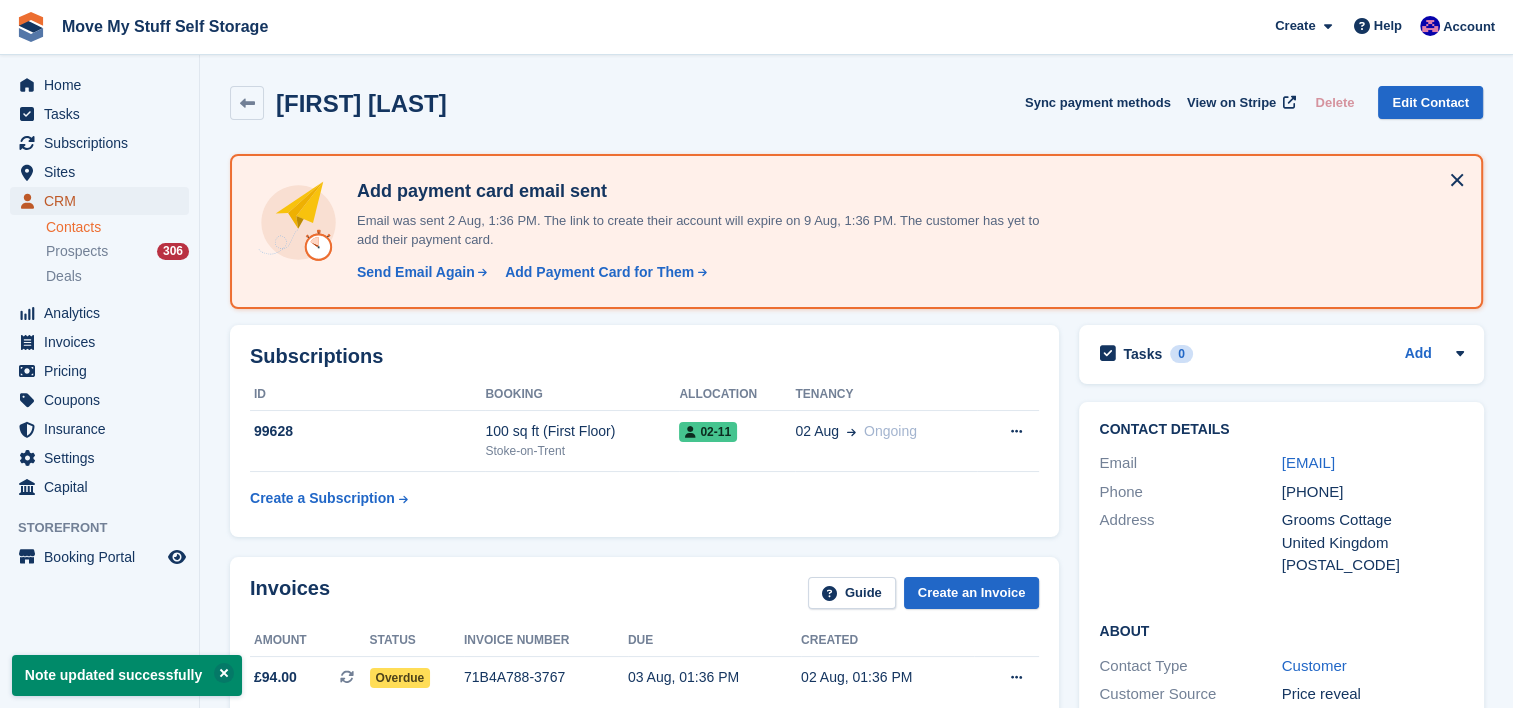 click on "CRM" at bounding box center [104, 201] 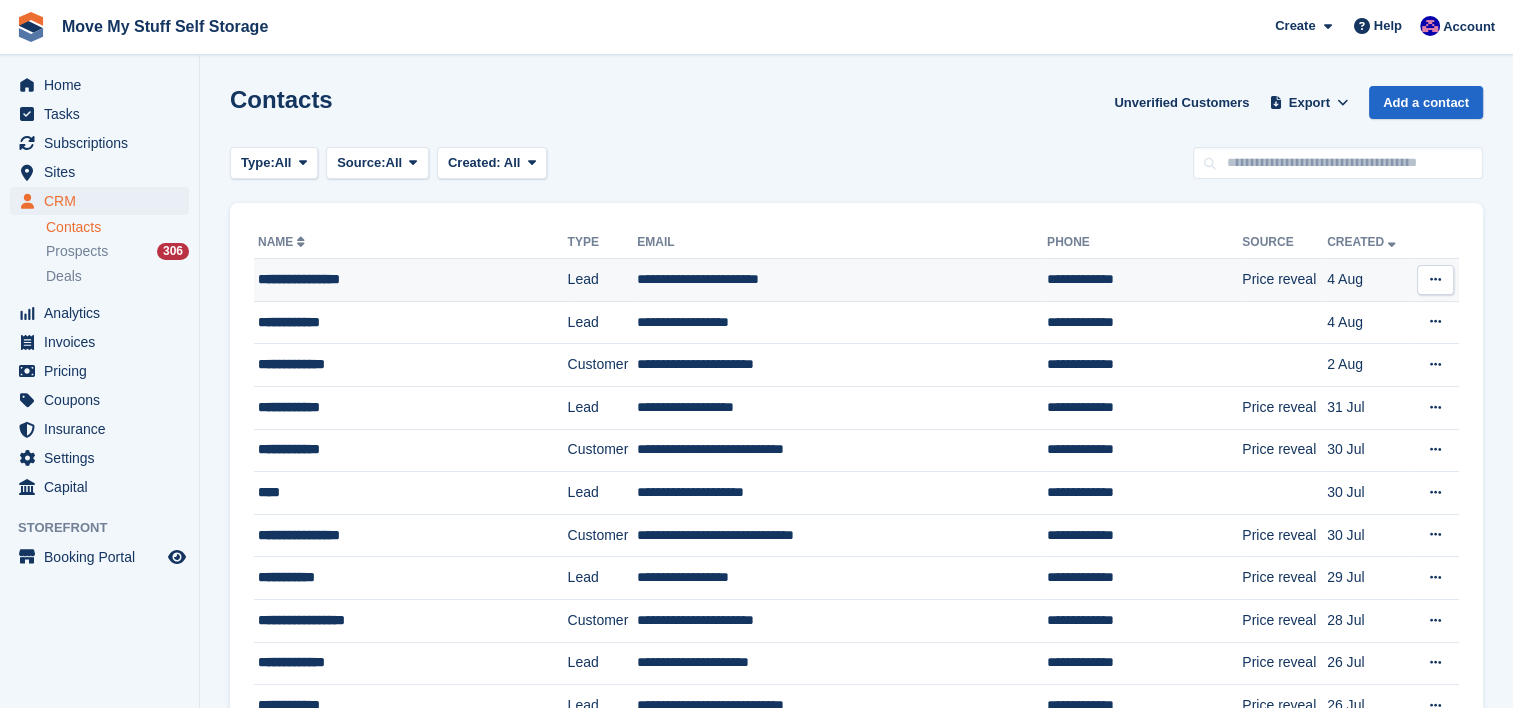 click on "**********" at bounding box center [392, 279] 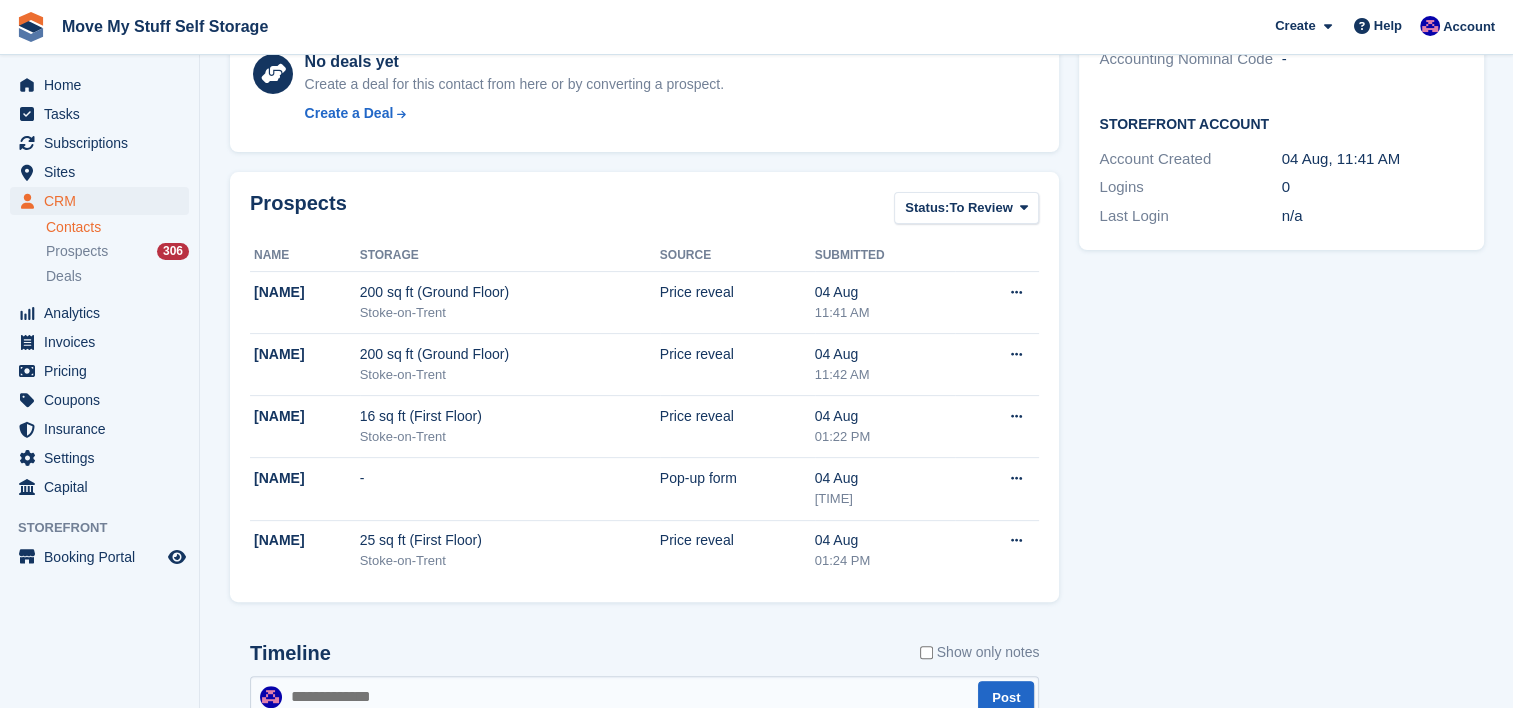 scroll, scrollTop: 528, scrollLeft: 0, axis: vertical 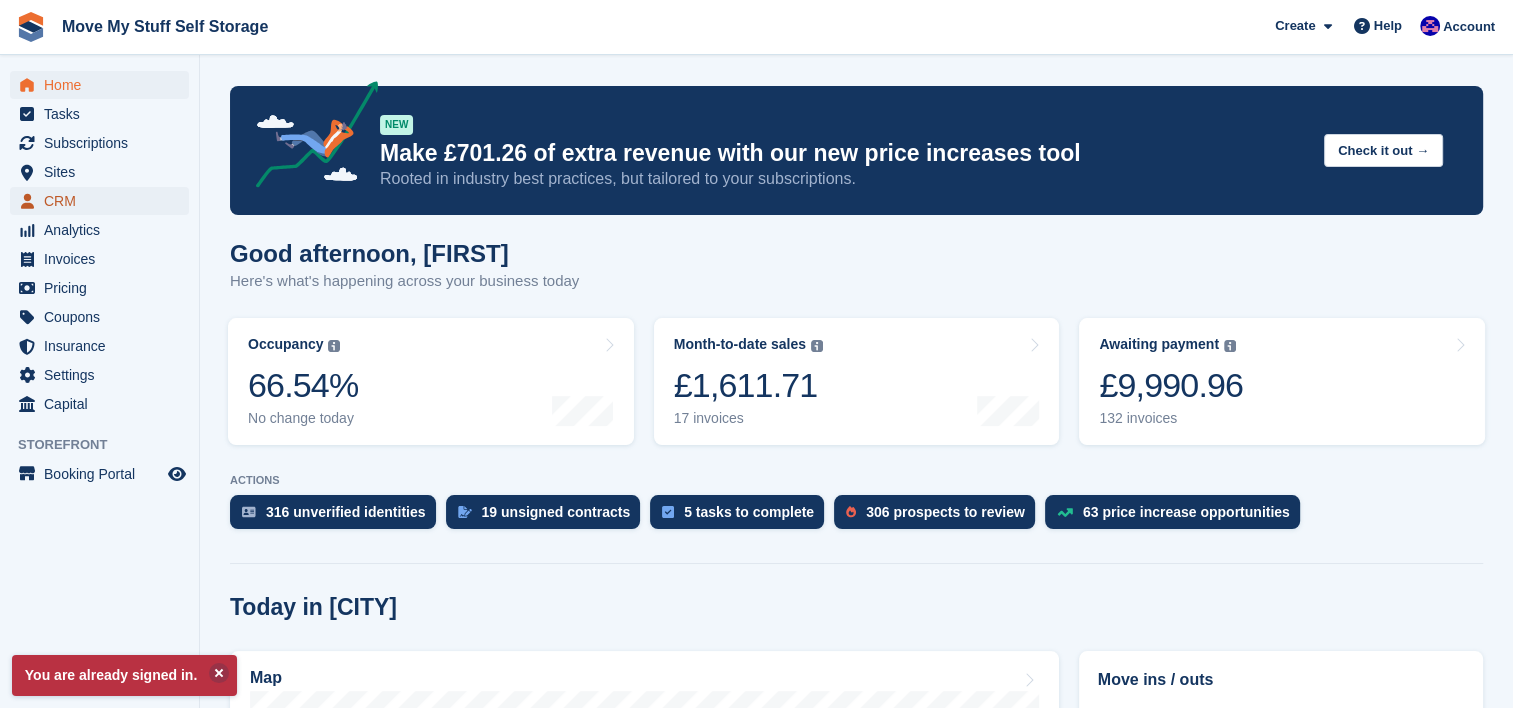 click on "CRM" at bounding box center [104, 201] 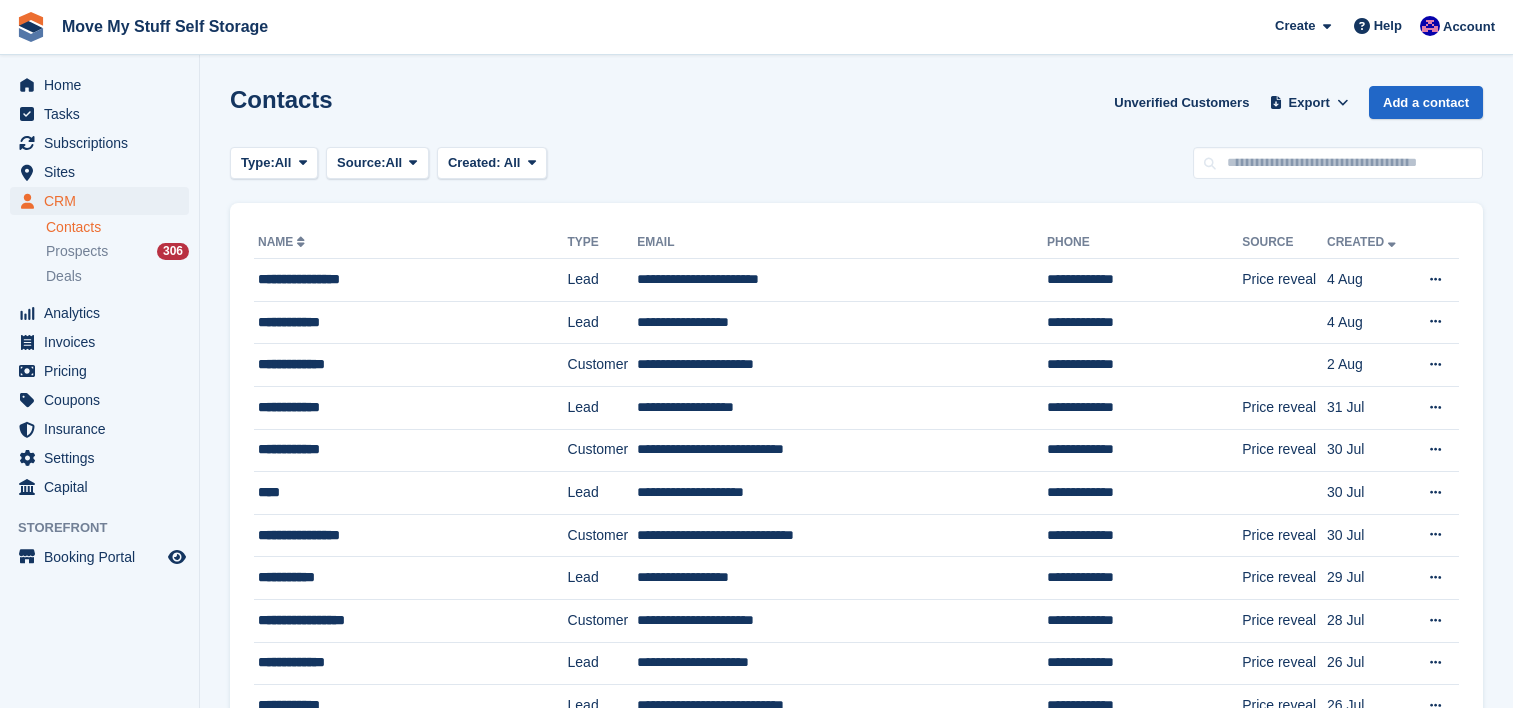 scroll, scrollTop: 0, scrollLeft: 0, axis: both 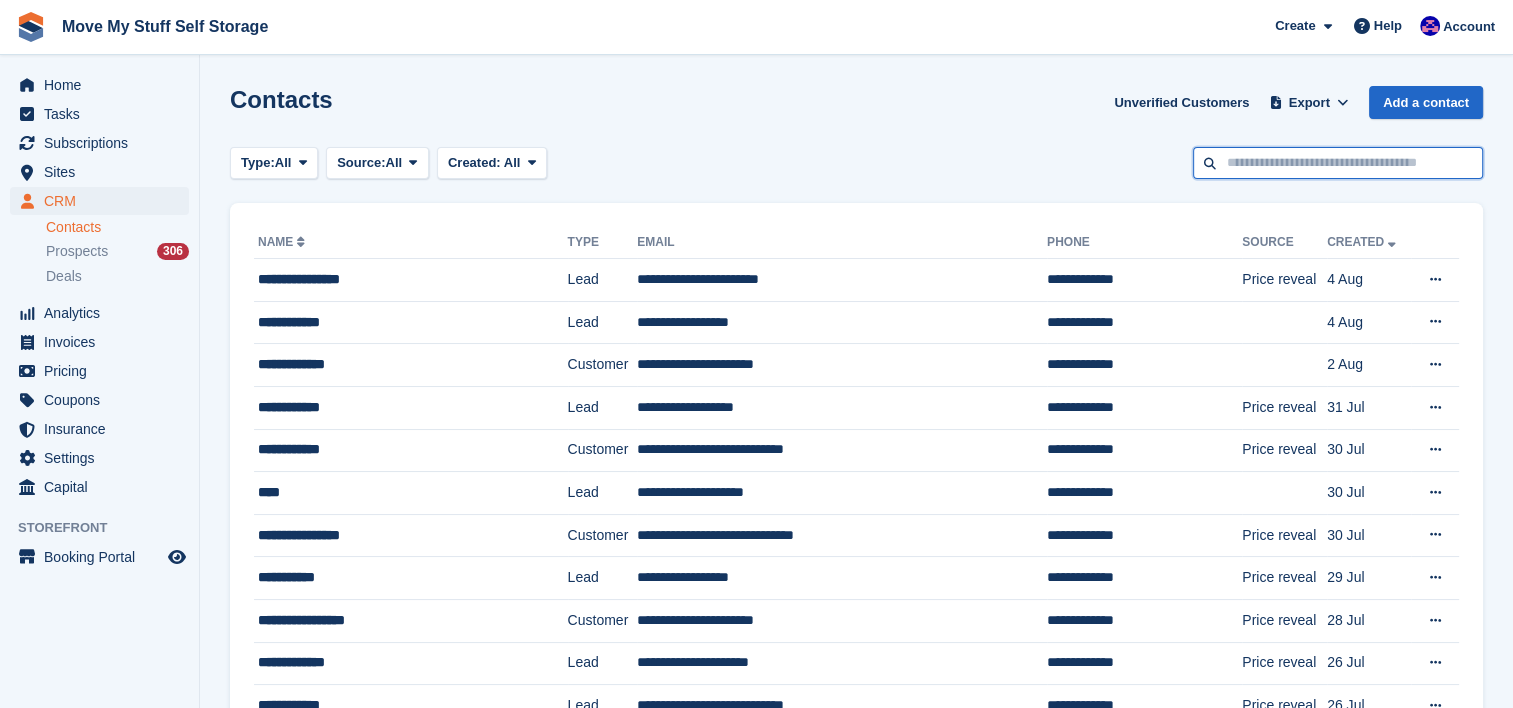 click at bounding box center (1338, 163) 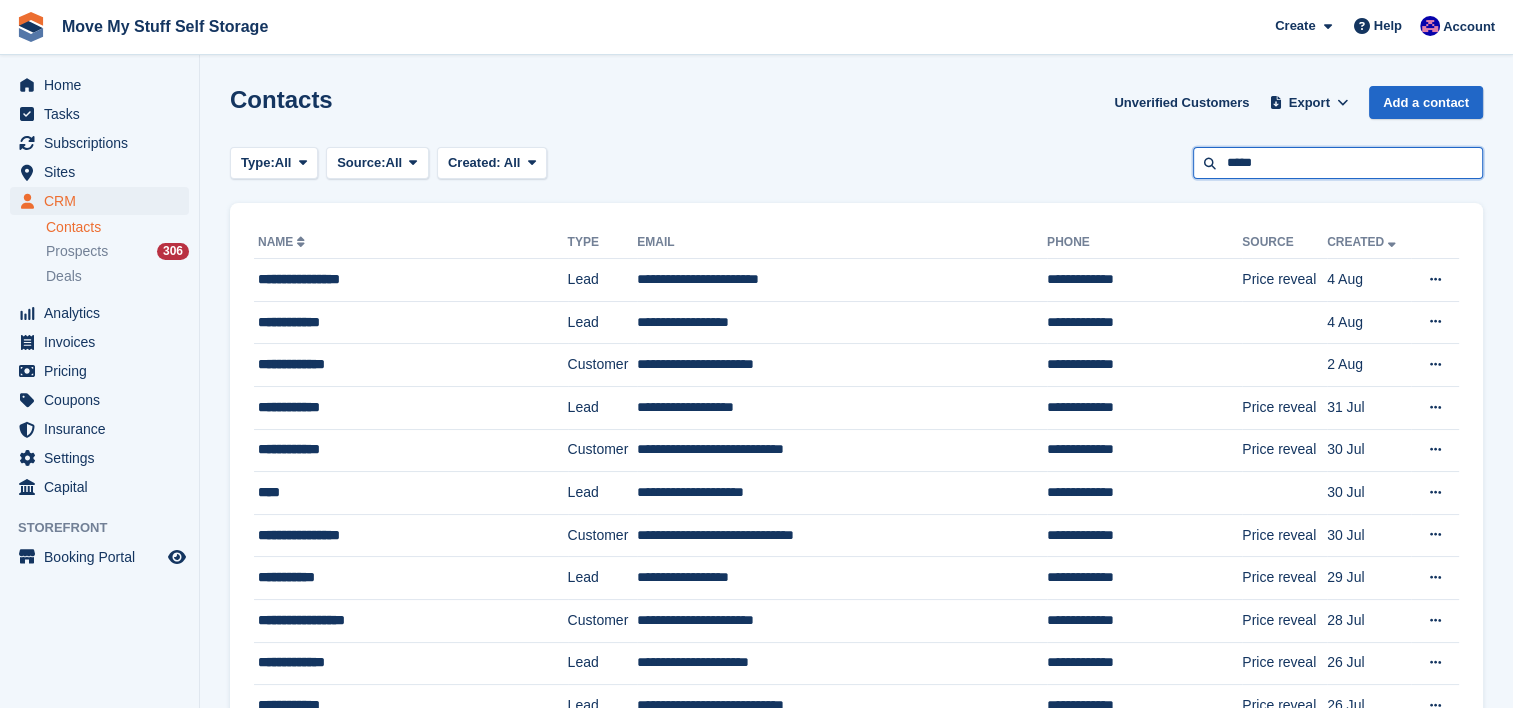 type on "*****" 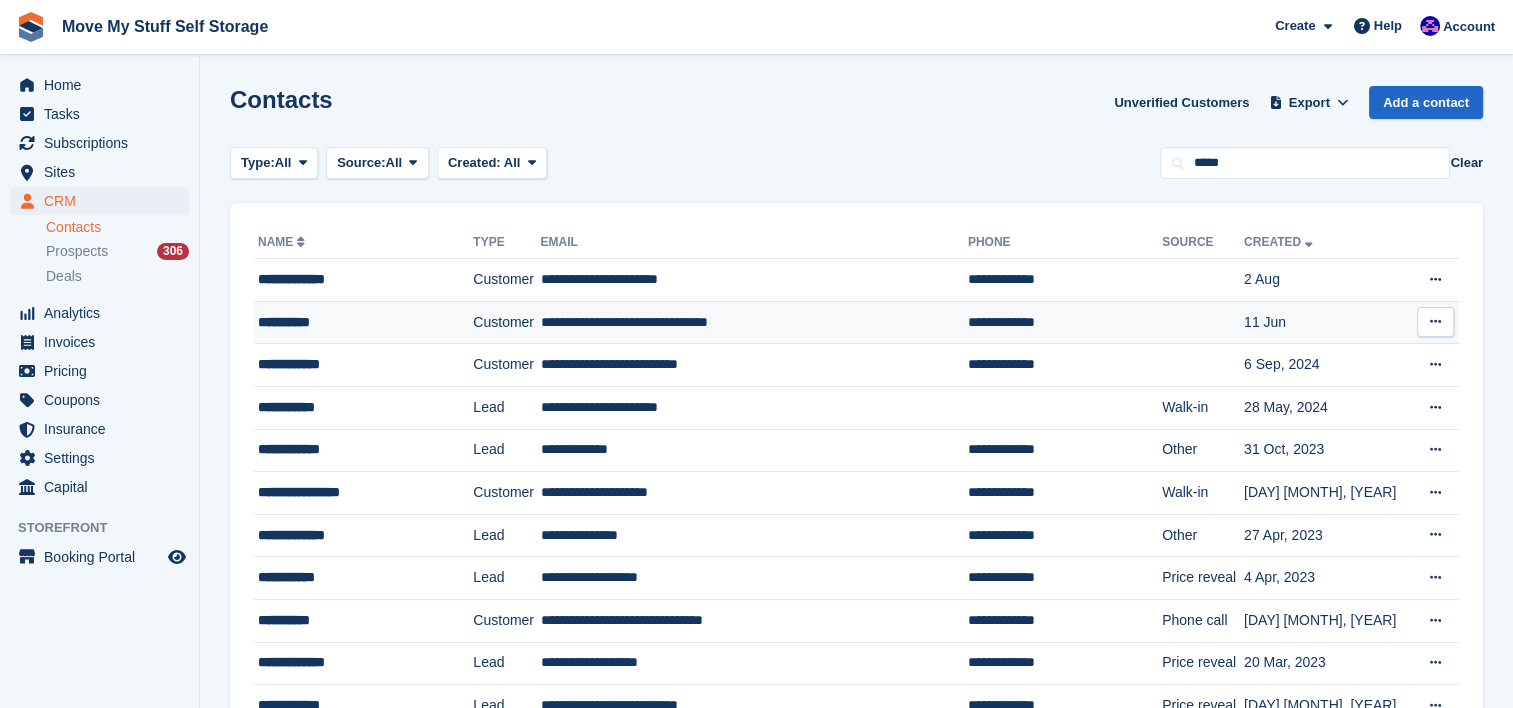 click on "**********" at bounding box center [754, 322] 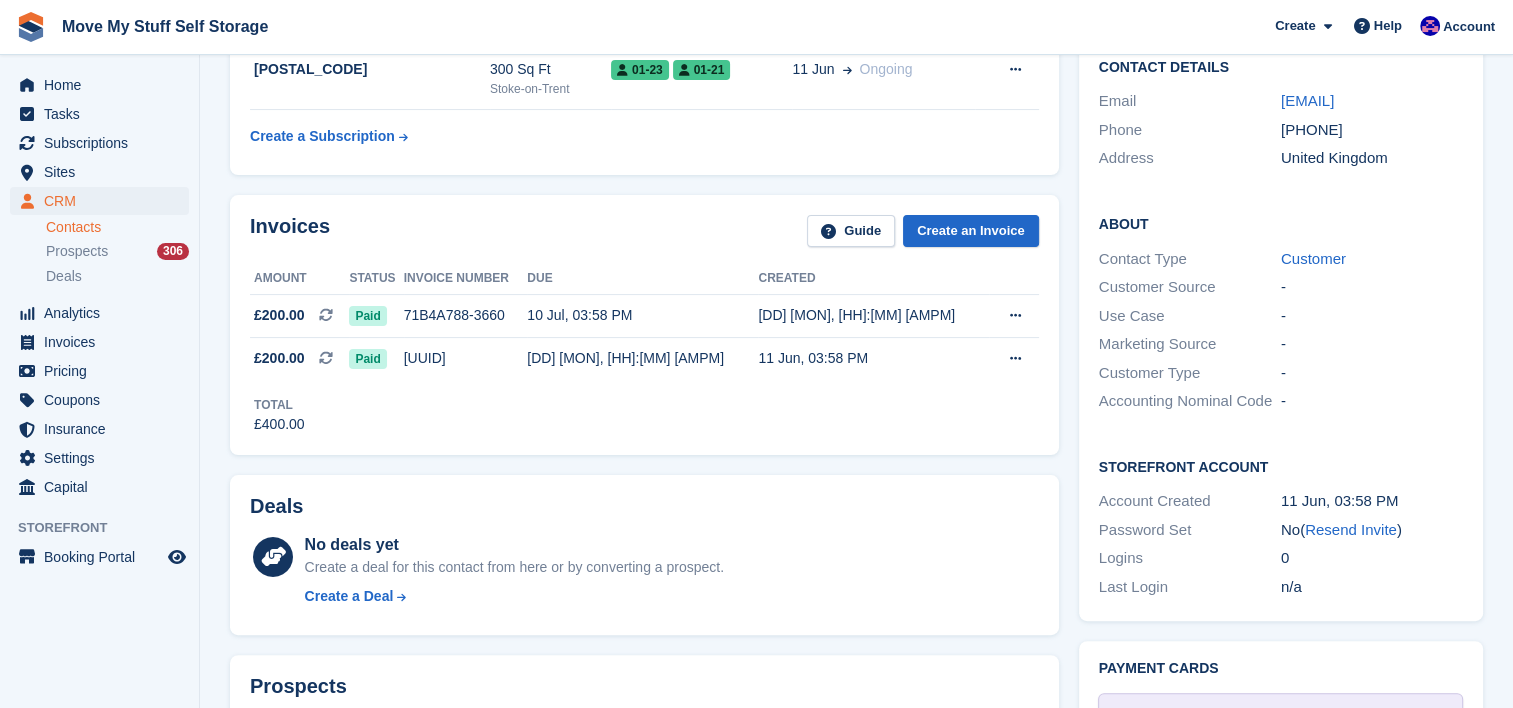 scroll, scrollTop: 373, scrollLeft: 0, axis: vertical 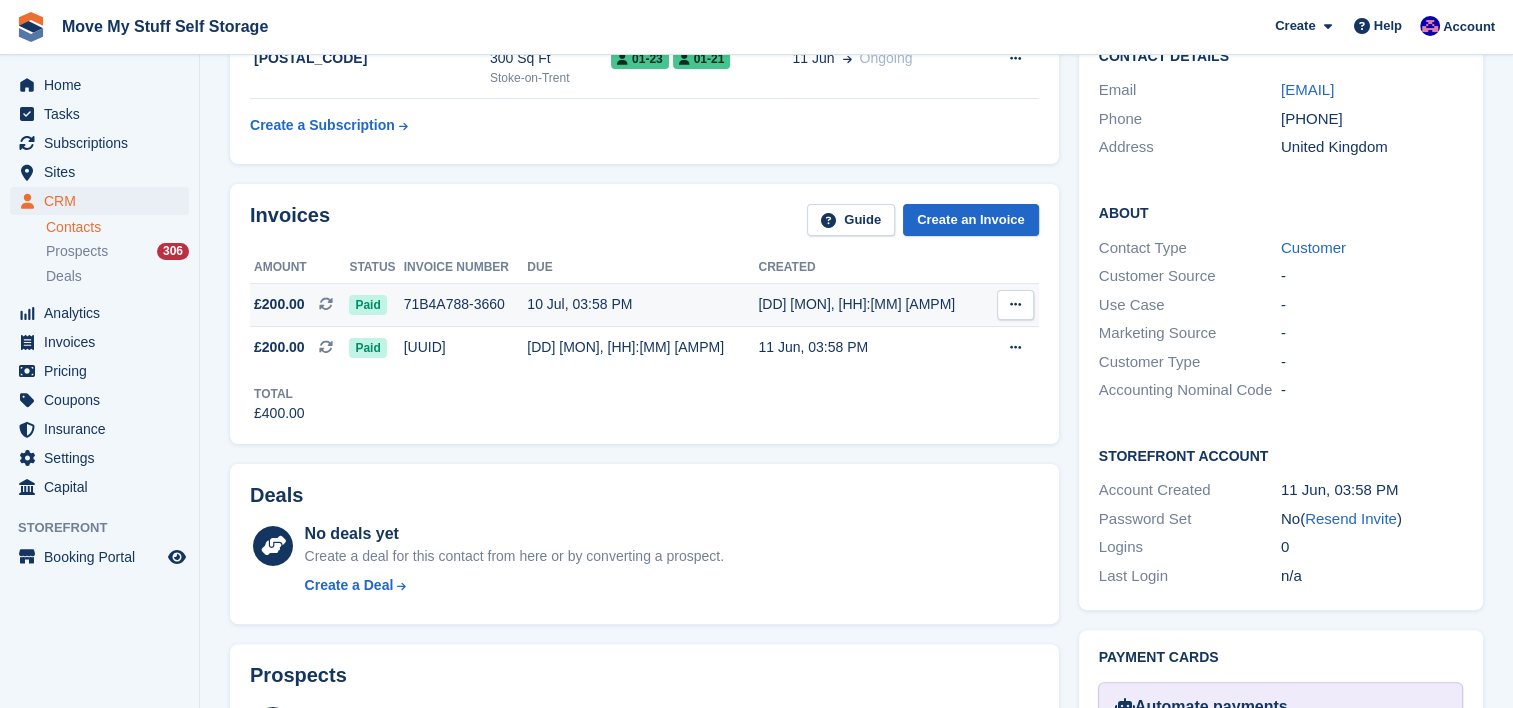 click on "10 Jul, 03:58 PM" at bounding box center (642, 305) 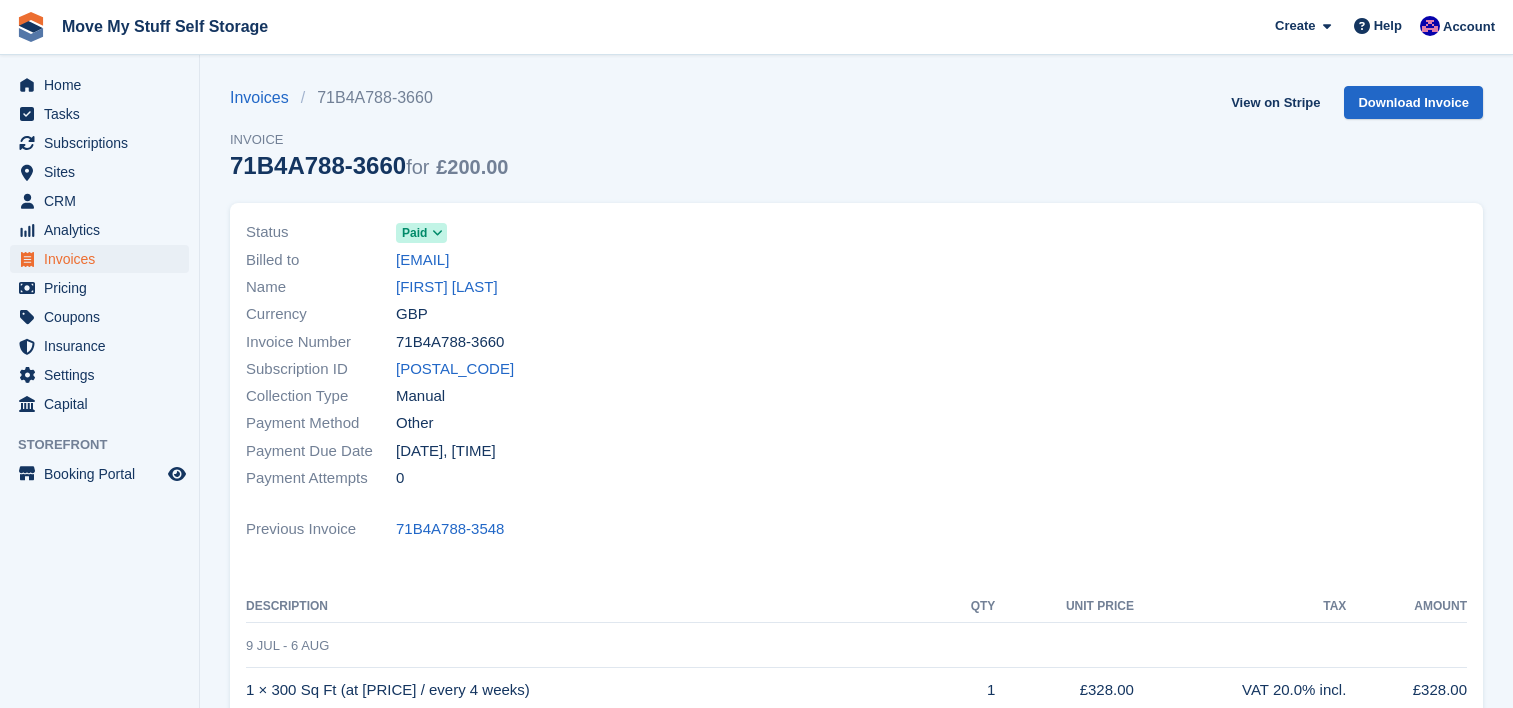scroll, scrollTop: 0, scrollLeft: 0, axis: both 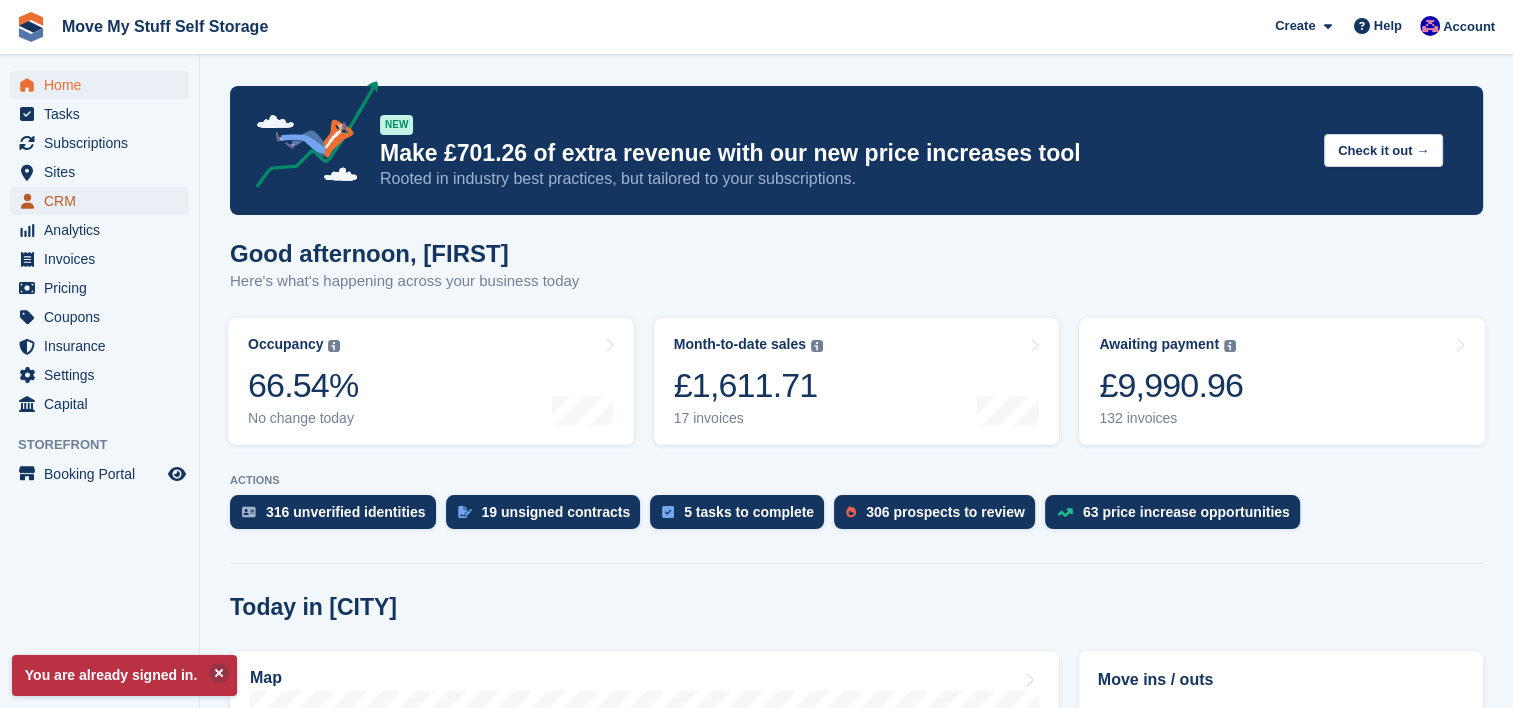 click on "CRM" at bounding box center (104, 201) 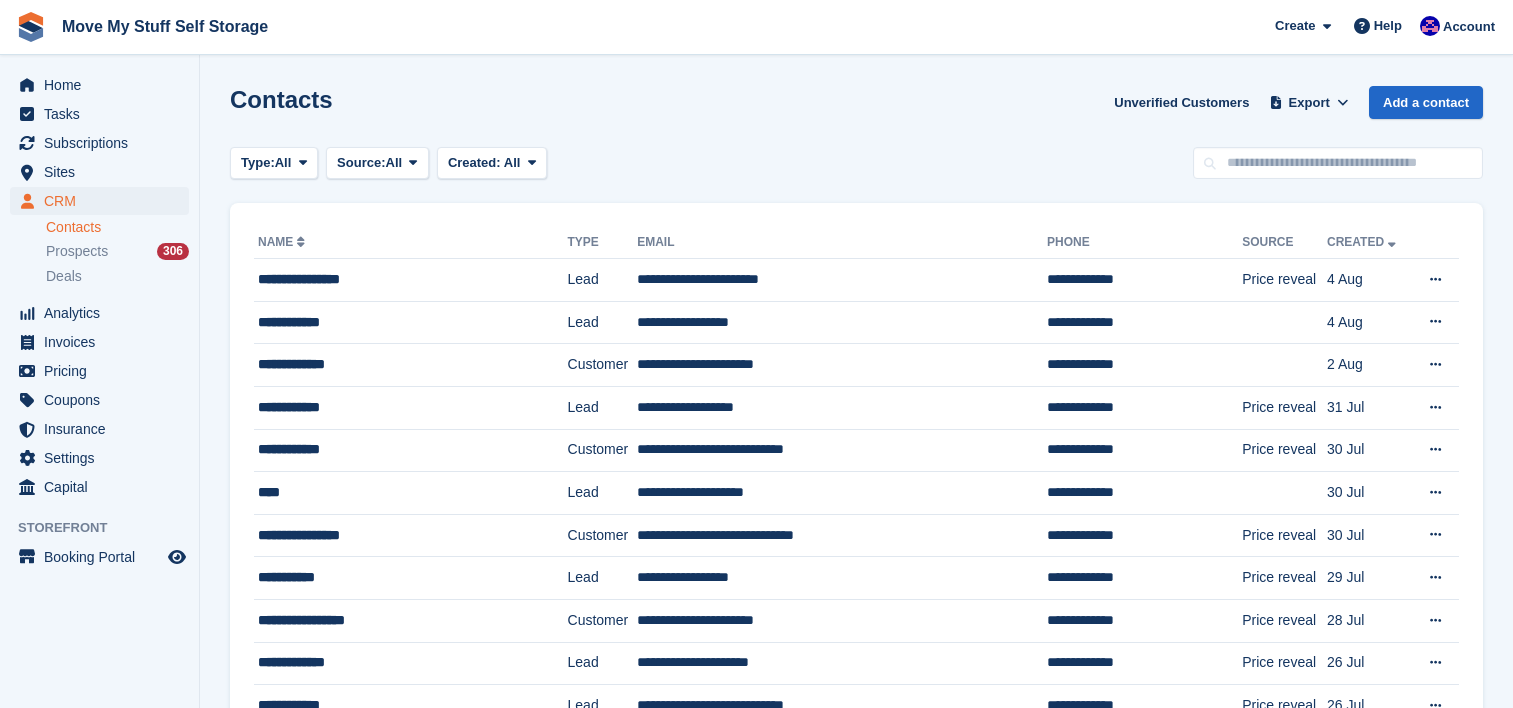 scroll, scrollTop: 0, scrollLeft: 0, axis: both 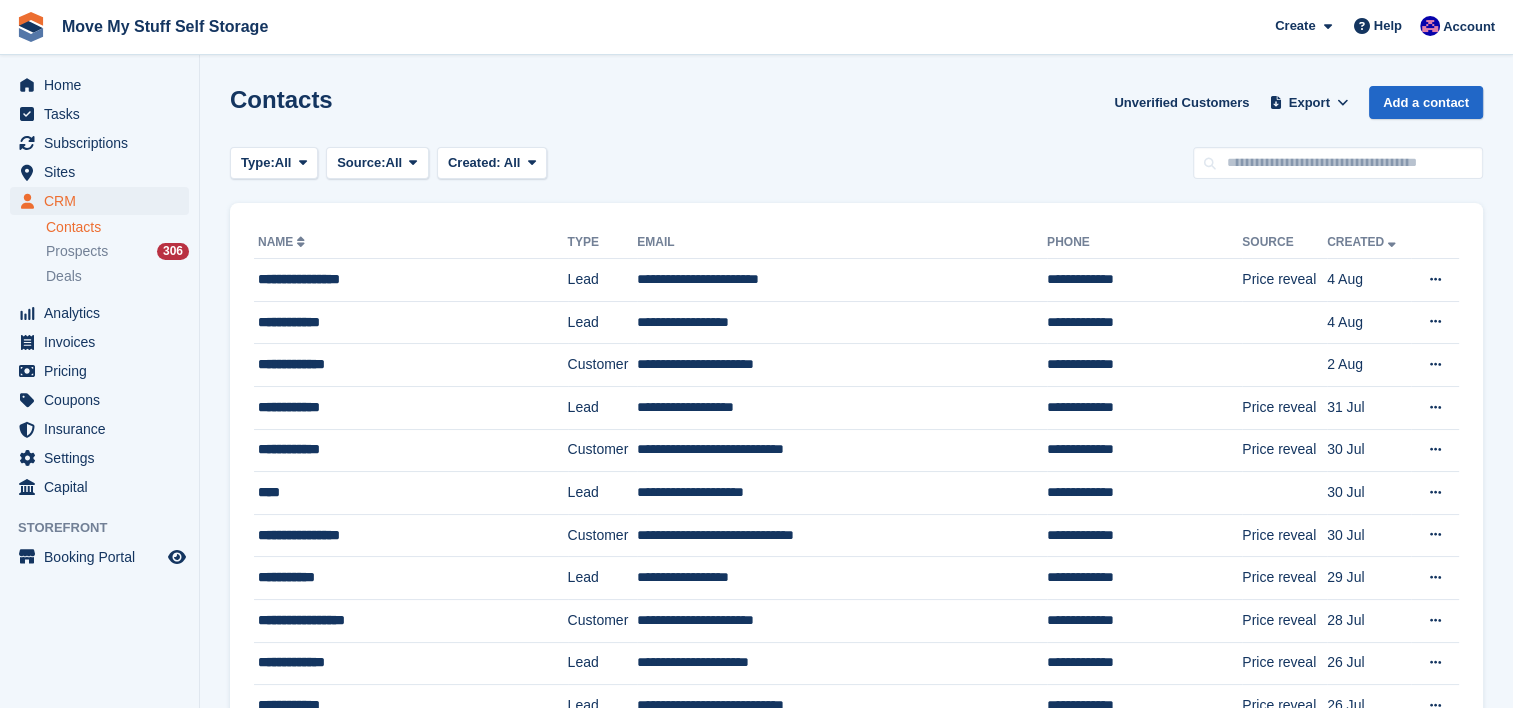 click on "Name" at bounding box center [411, 243] 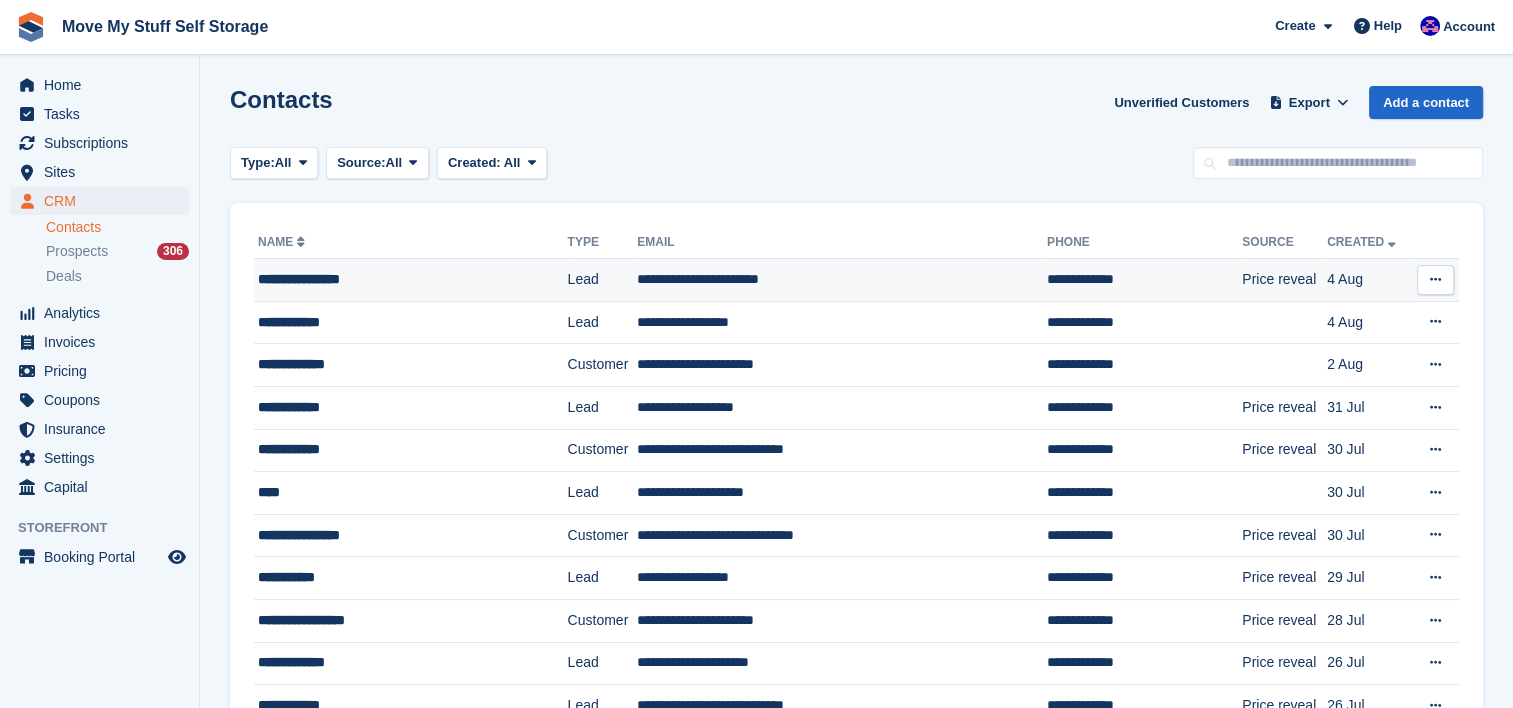 click on "**********" at bounding box center (392, 279) 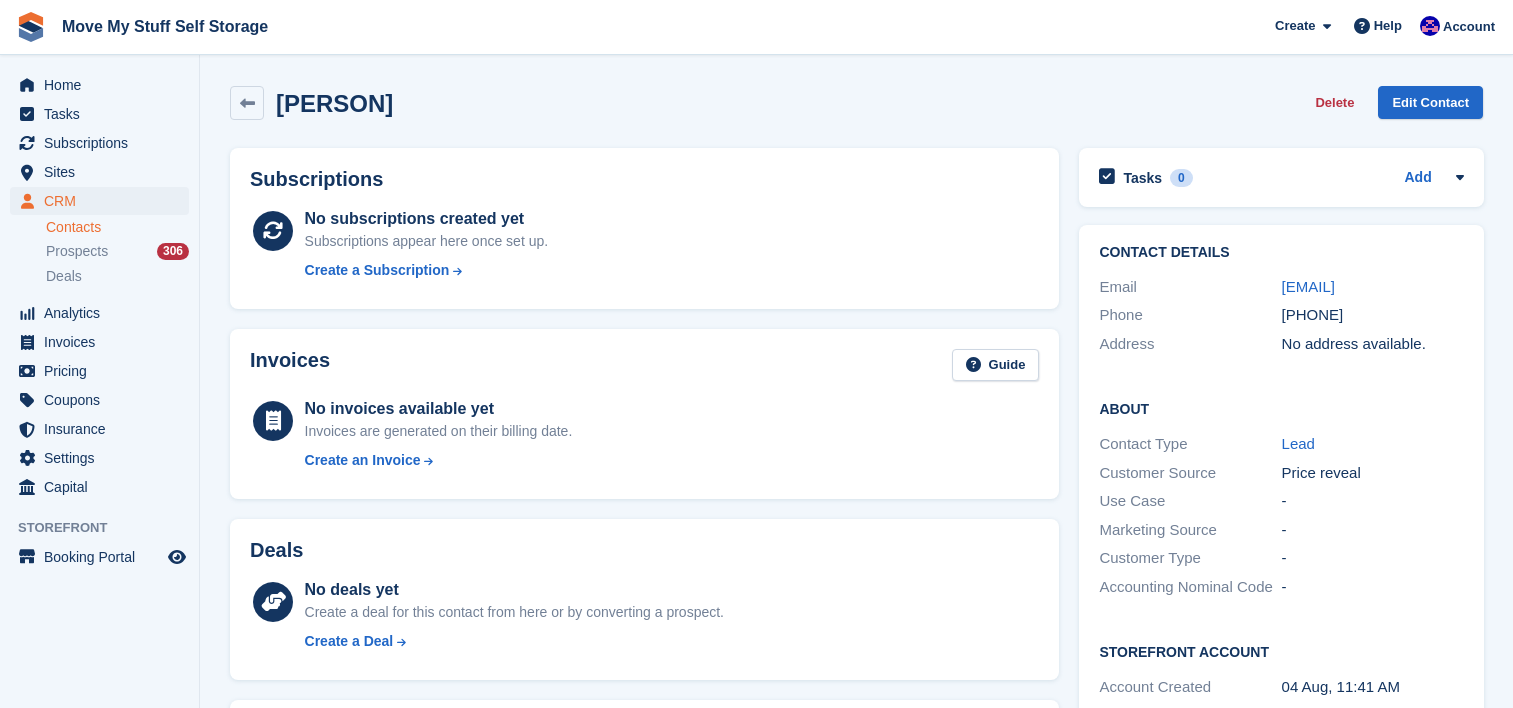 scroll, scrollTop: 0, scrollLeft: 0, axis: both 